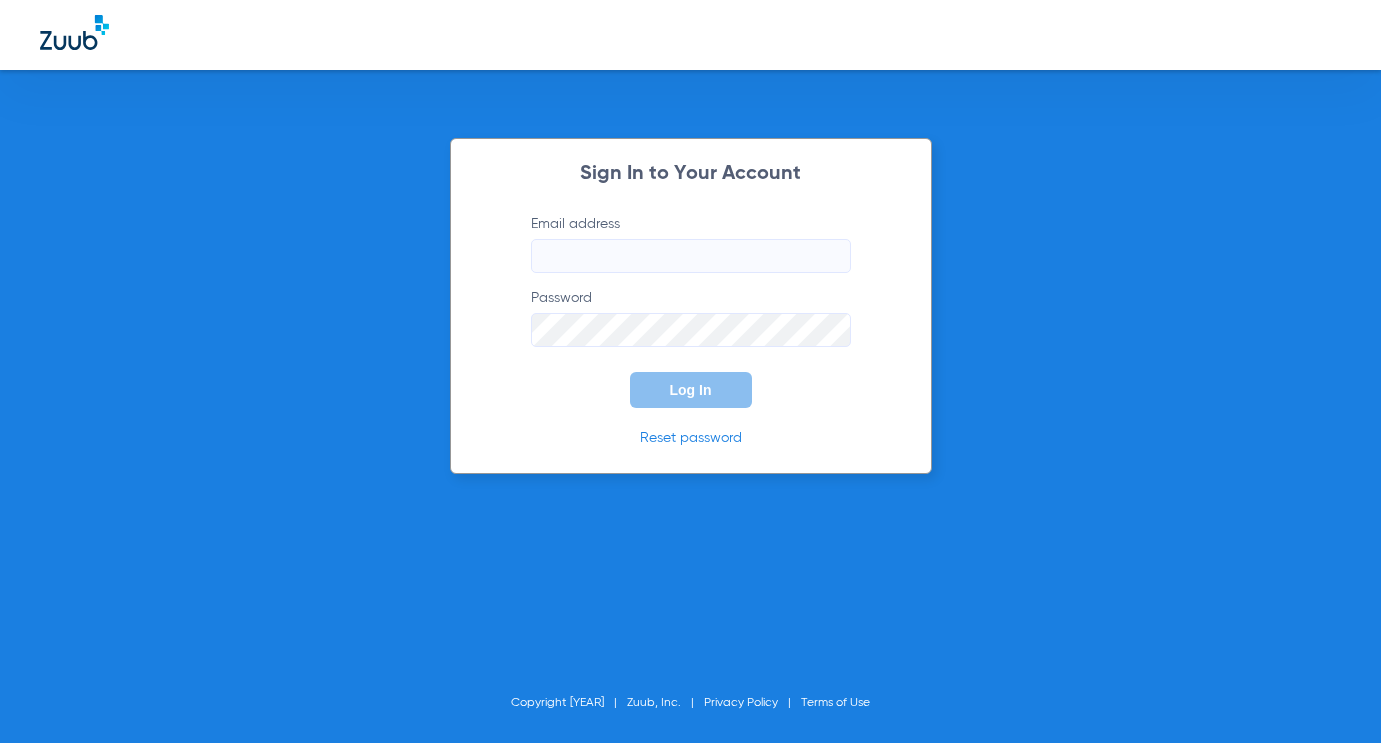 scroll, scrollTop: 0, scrollLeft: 0, axis: both 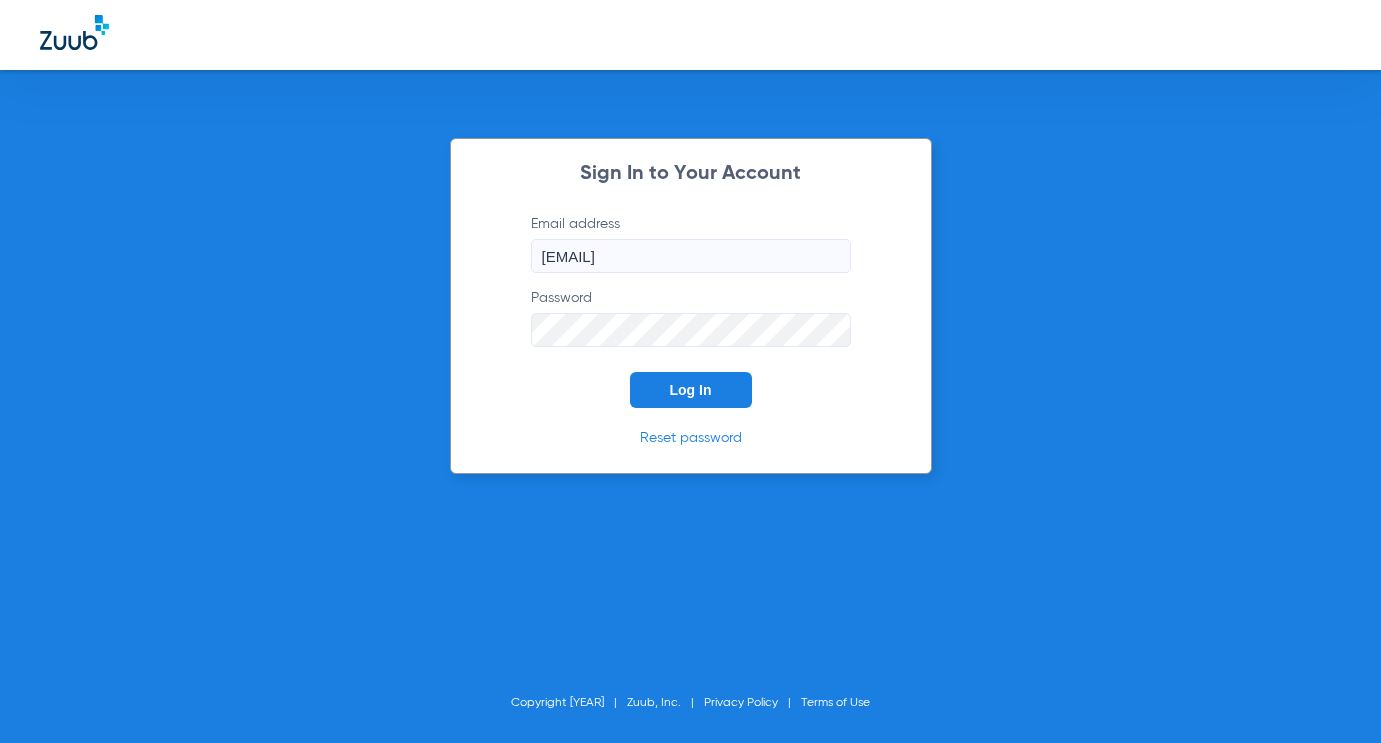 click on "Log In" 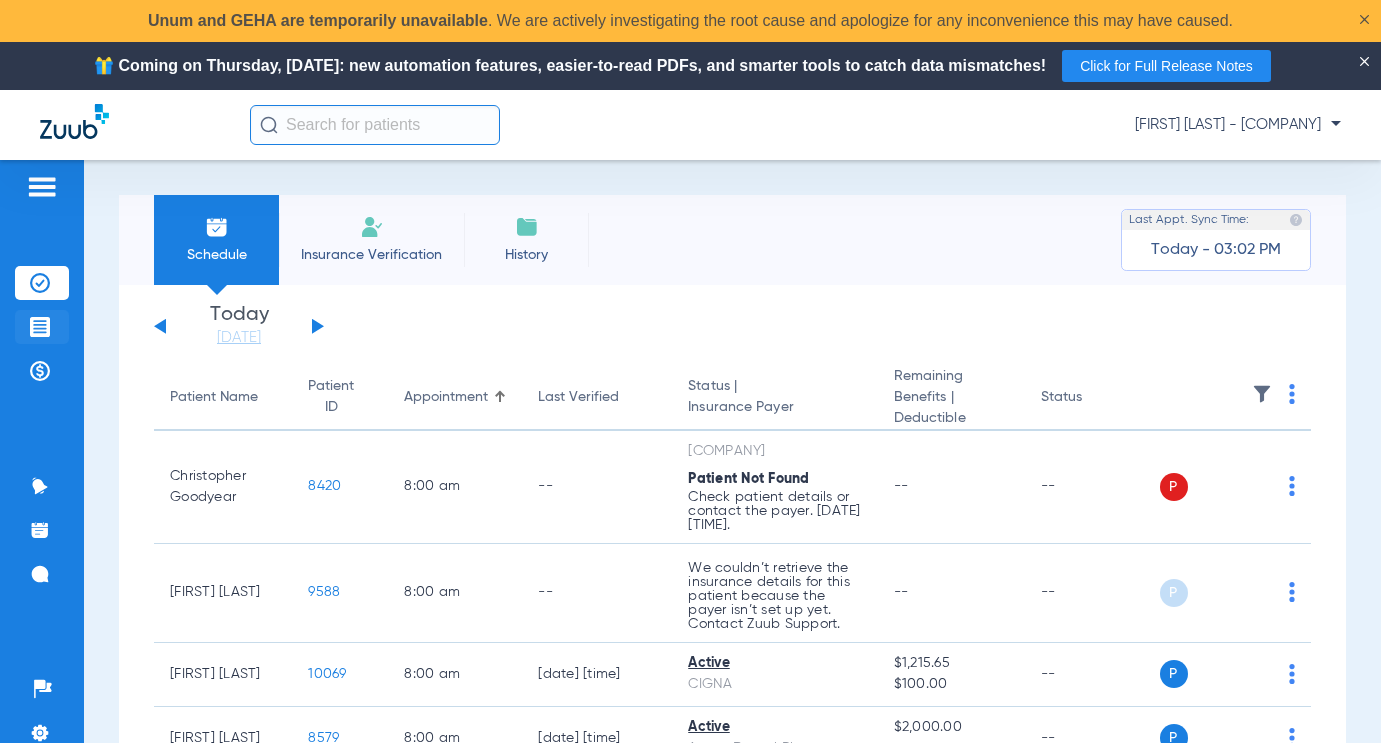 click on "Treatment Acceptance" 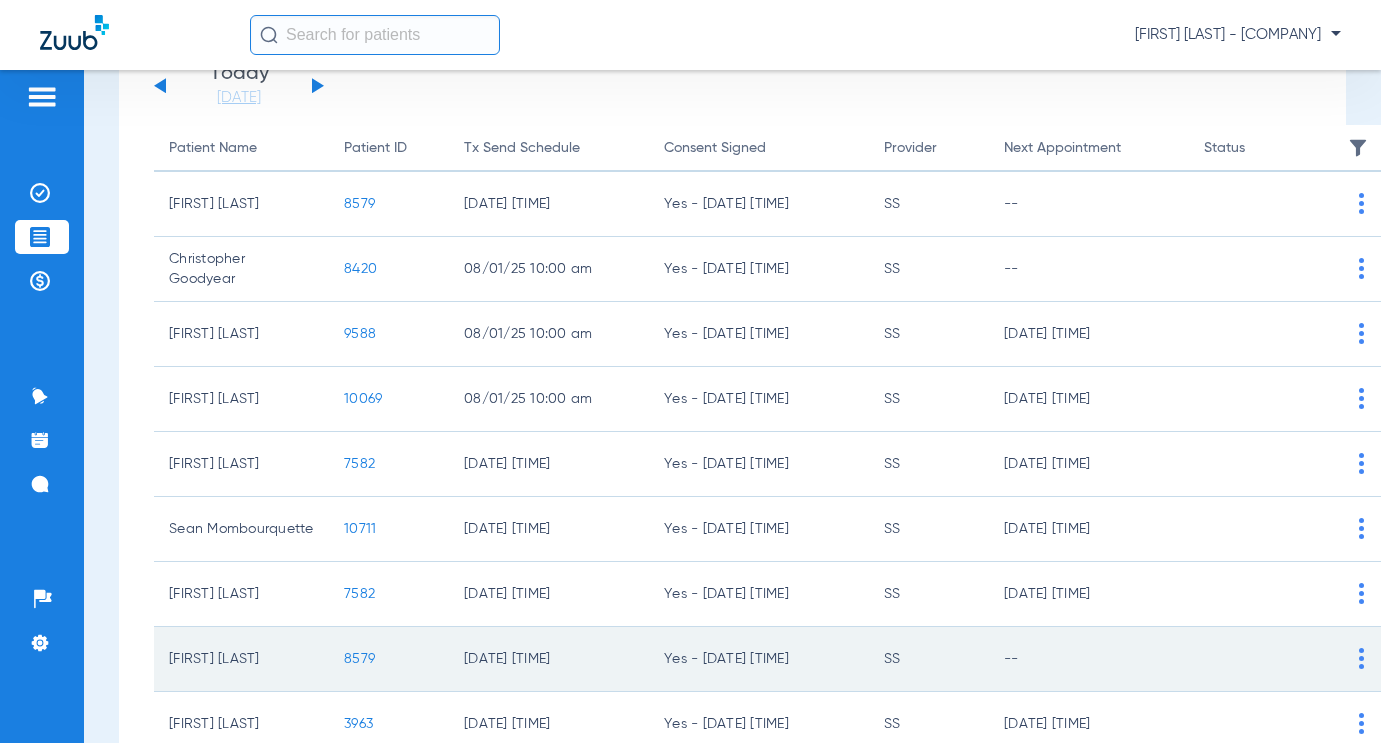 scroll, scrollTop: 376, scrollLeft: 0, axis: vertical 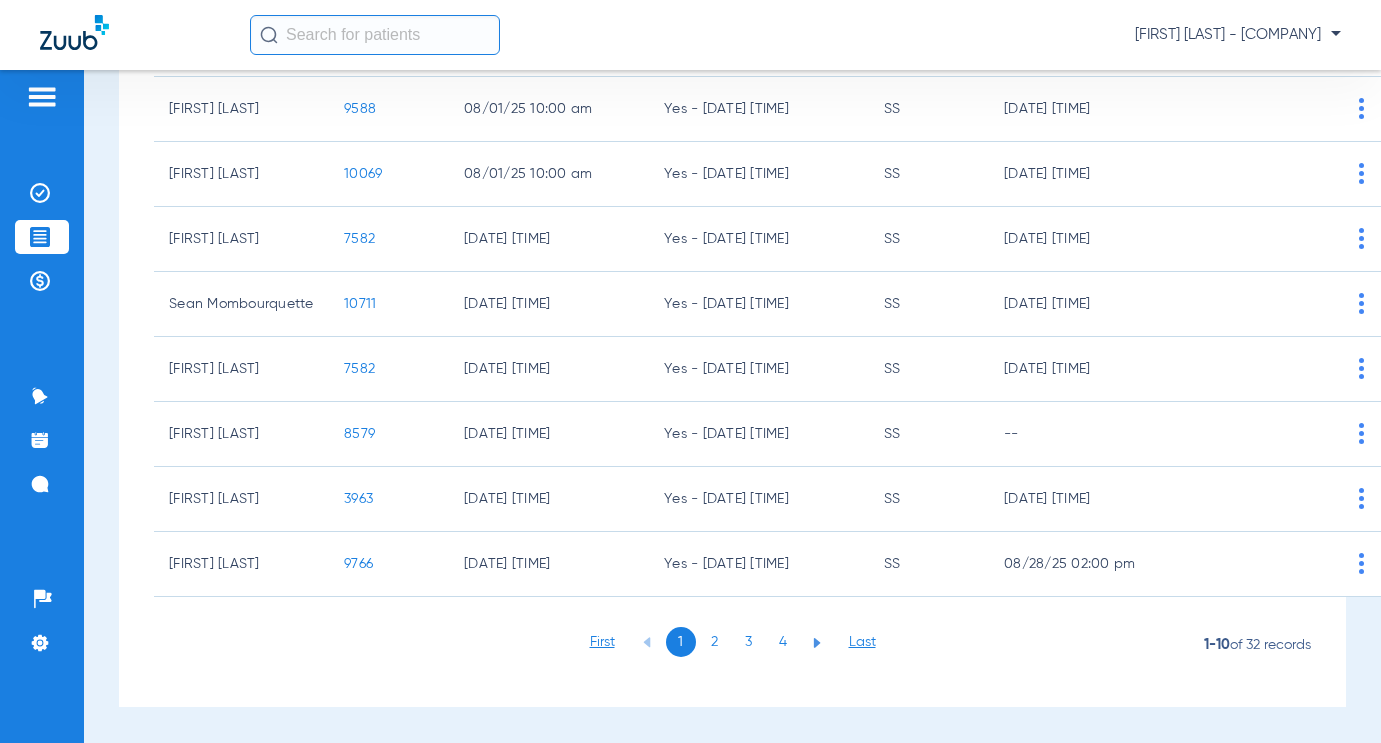 click on "4" 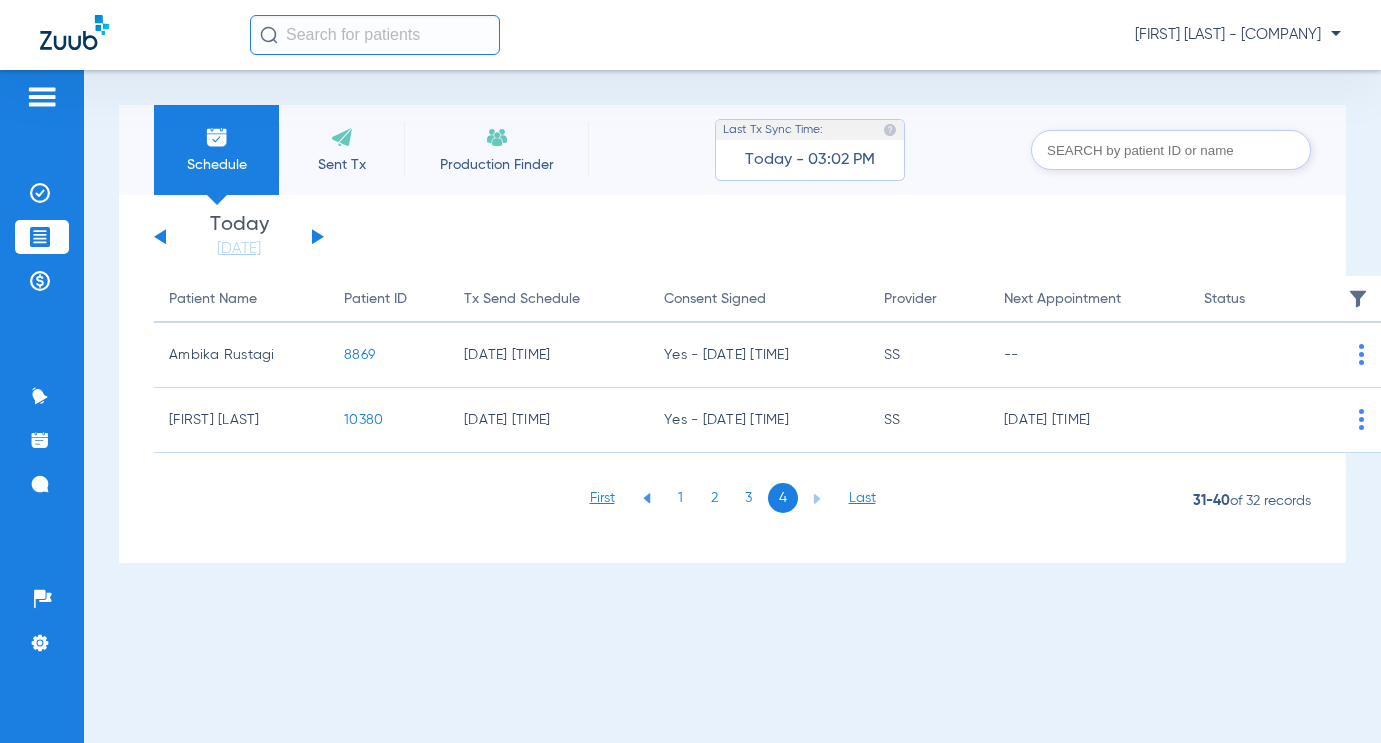 click on "3" 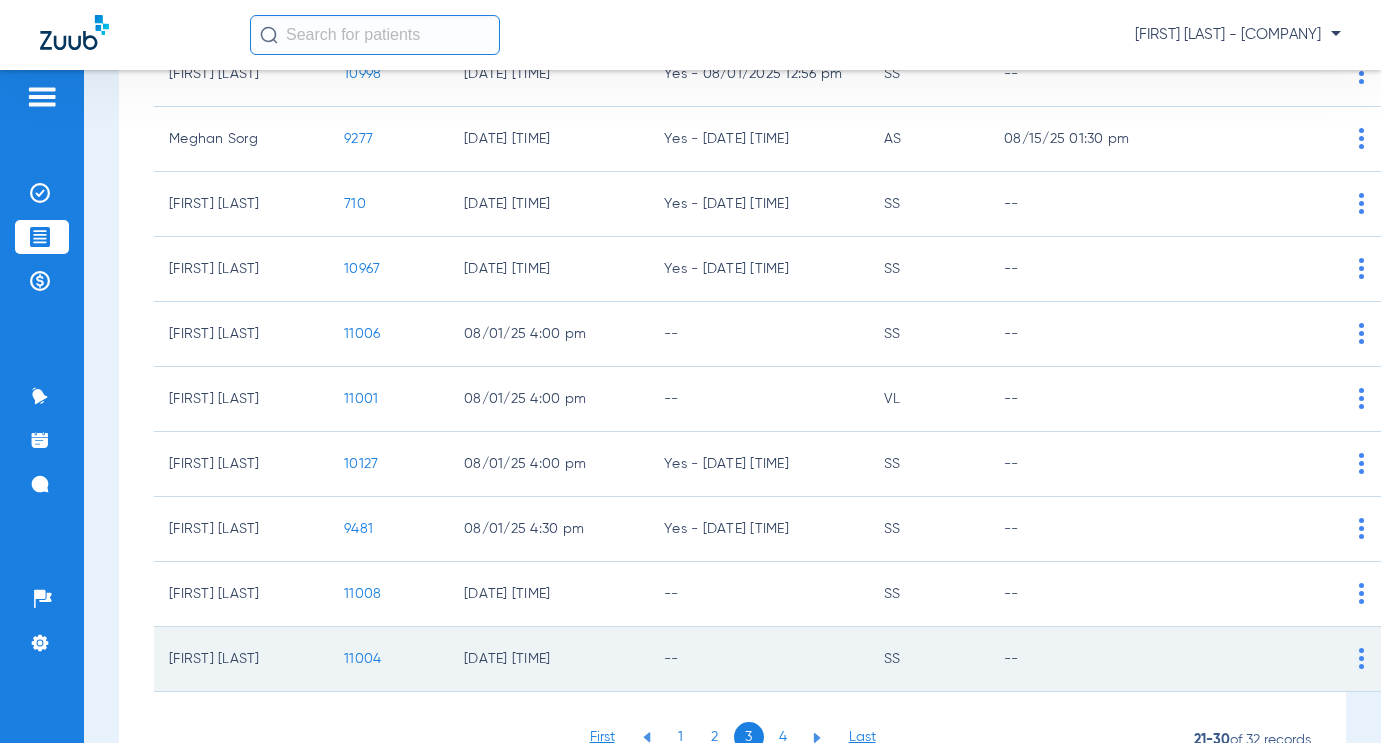 scroll, scrollTop: 376, scrollLeft: 0, axis: vertical 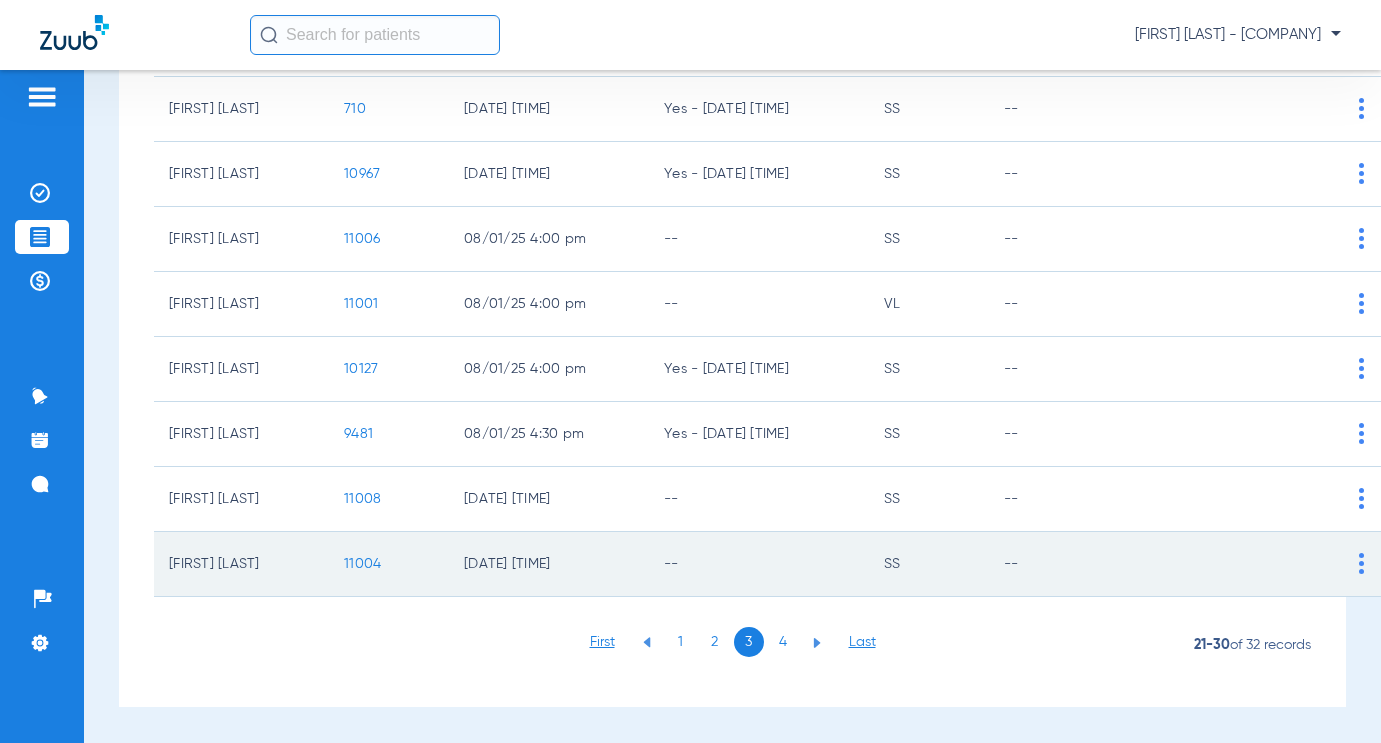 click on "11004" 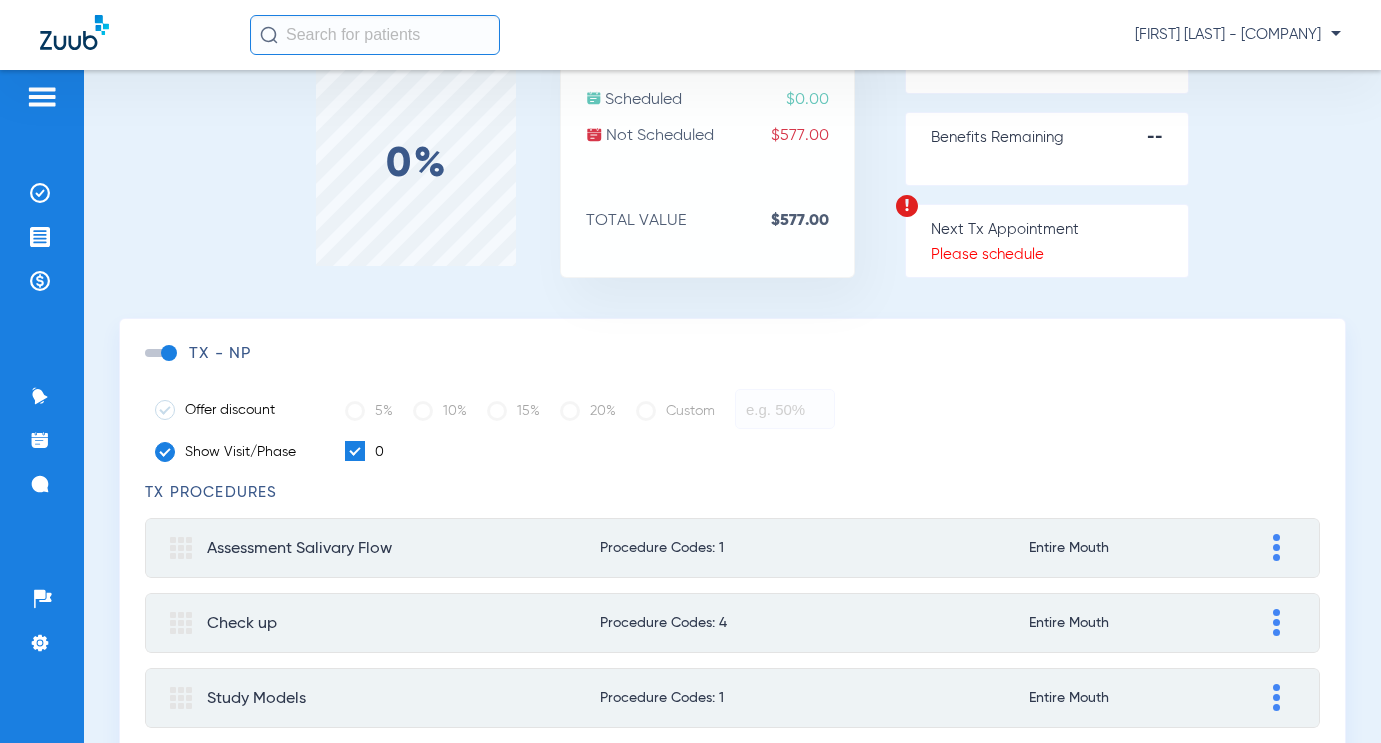 scroll, scrollTop: 0, scrollLeft: 0, axis: both 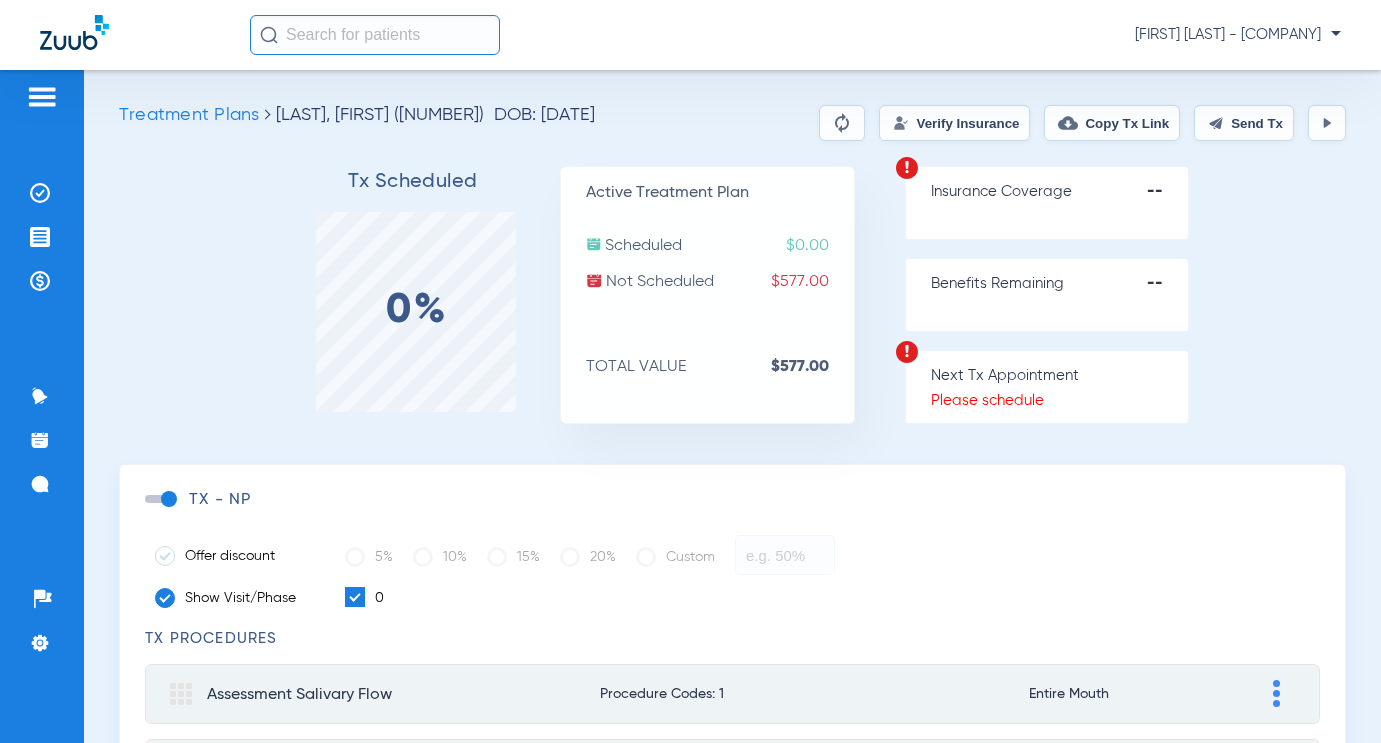 click on "Send Tx" 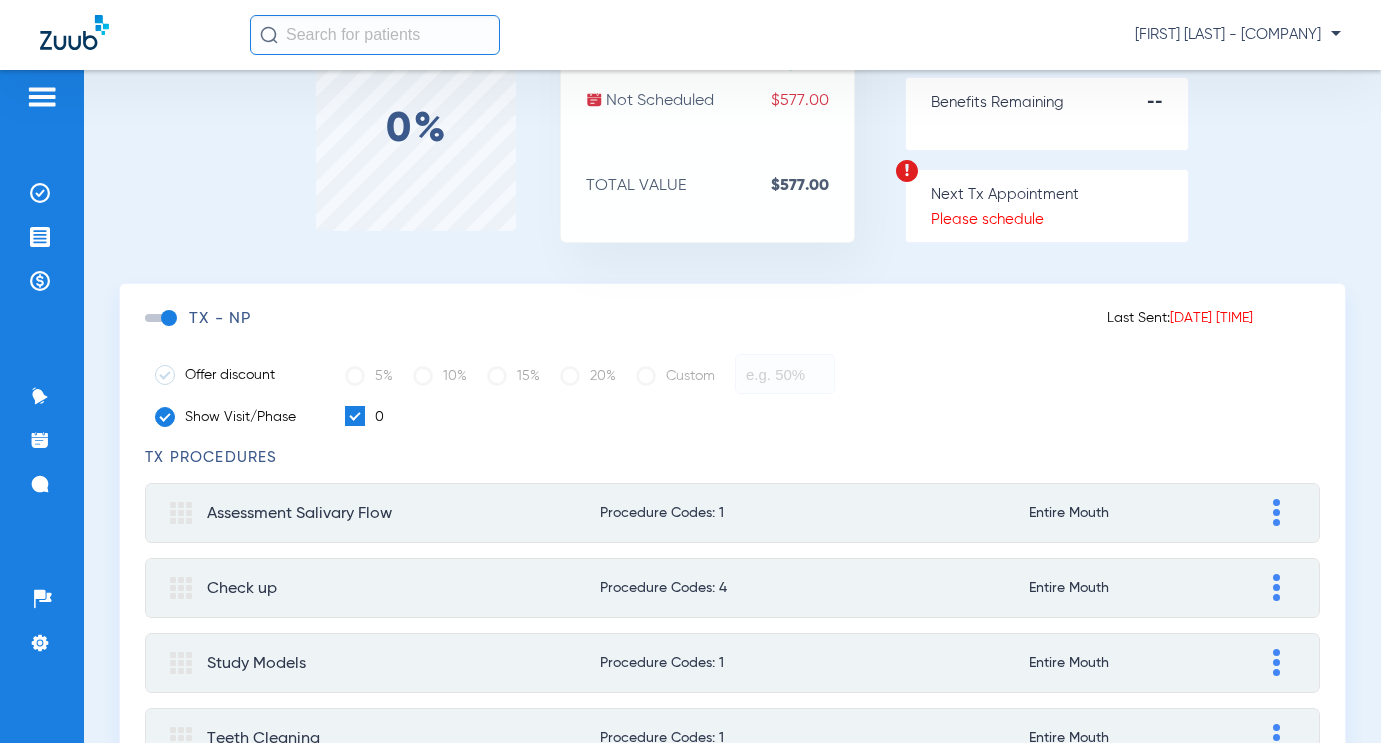 scroll, scrollTop: 200, scrollLeft: 0, axis: vertical 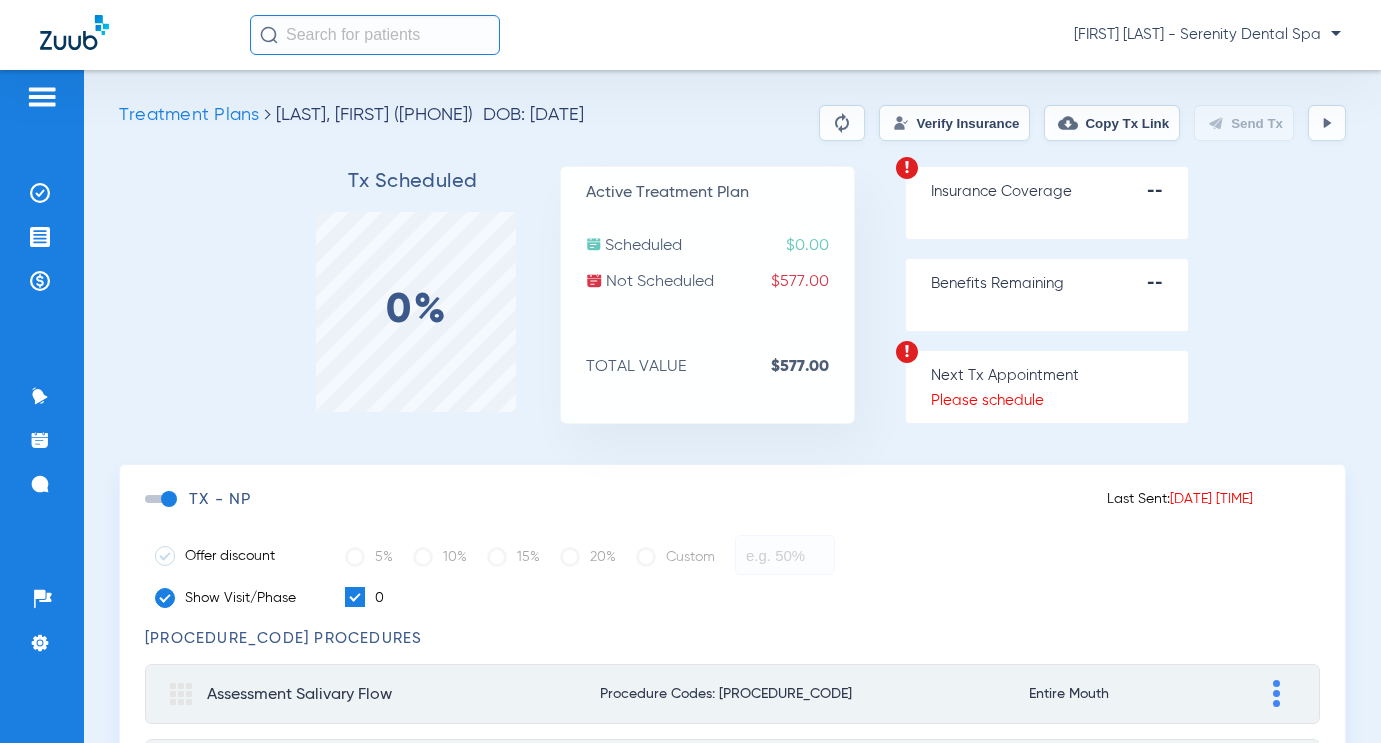 click 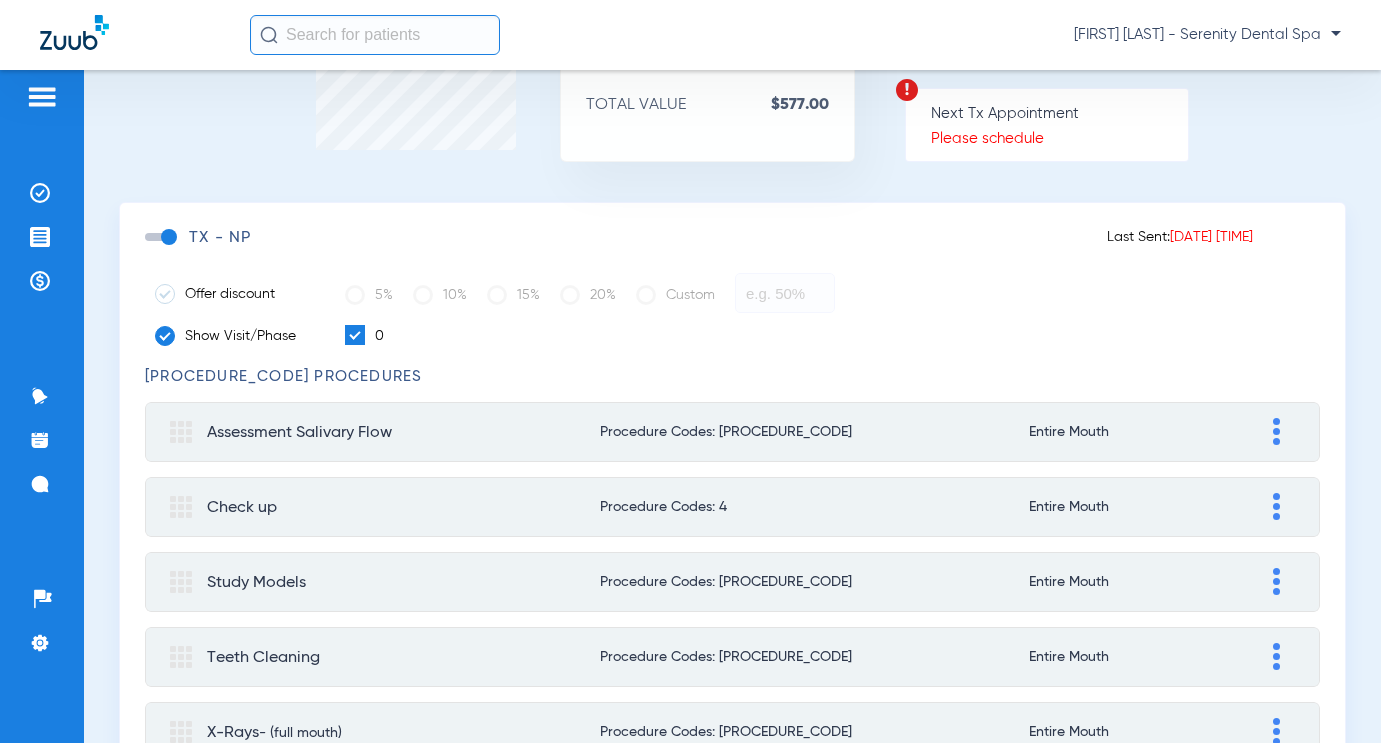 scroll, scrollTop: 0, scrollLeft: 0, axis: both 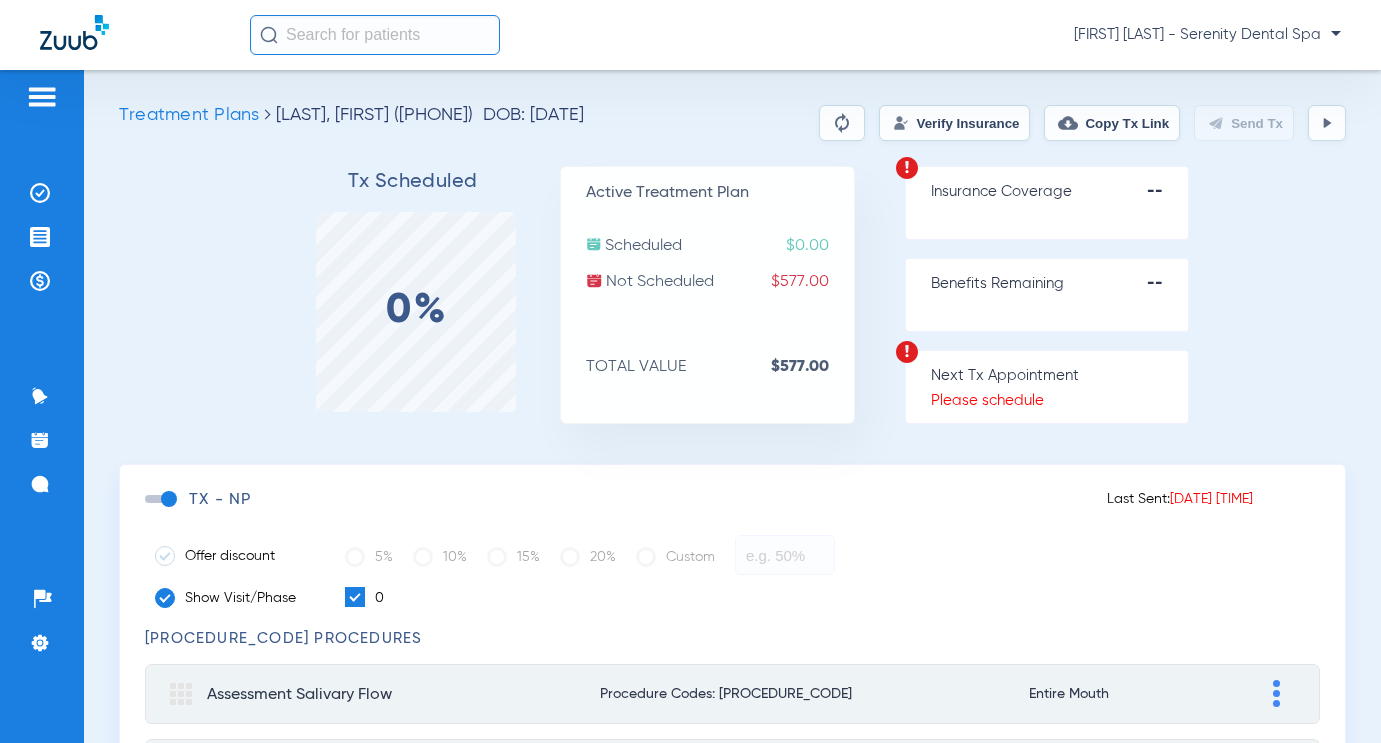 click 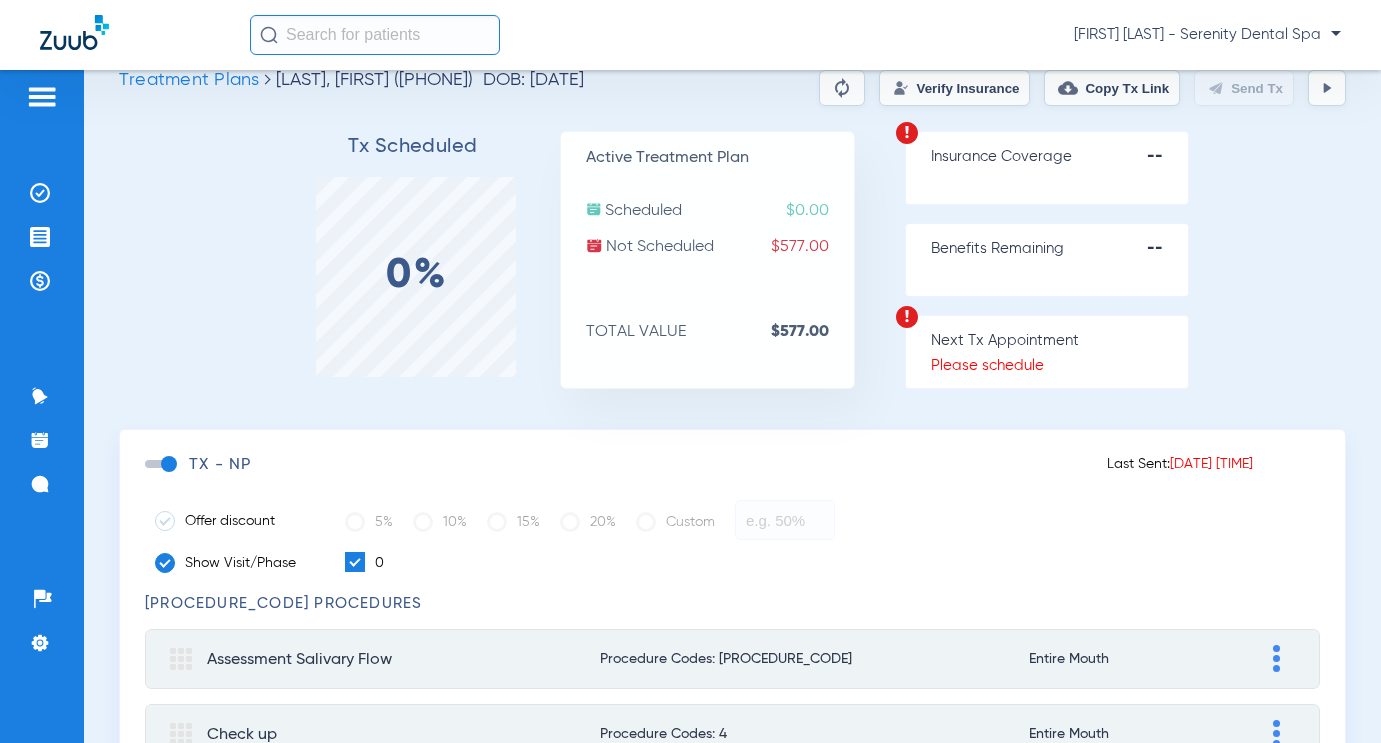 scroll, scrollTop: 0, scrollLeft: 0, axis: both 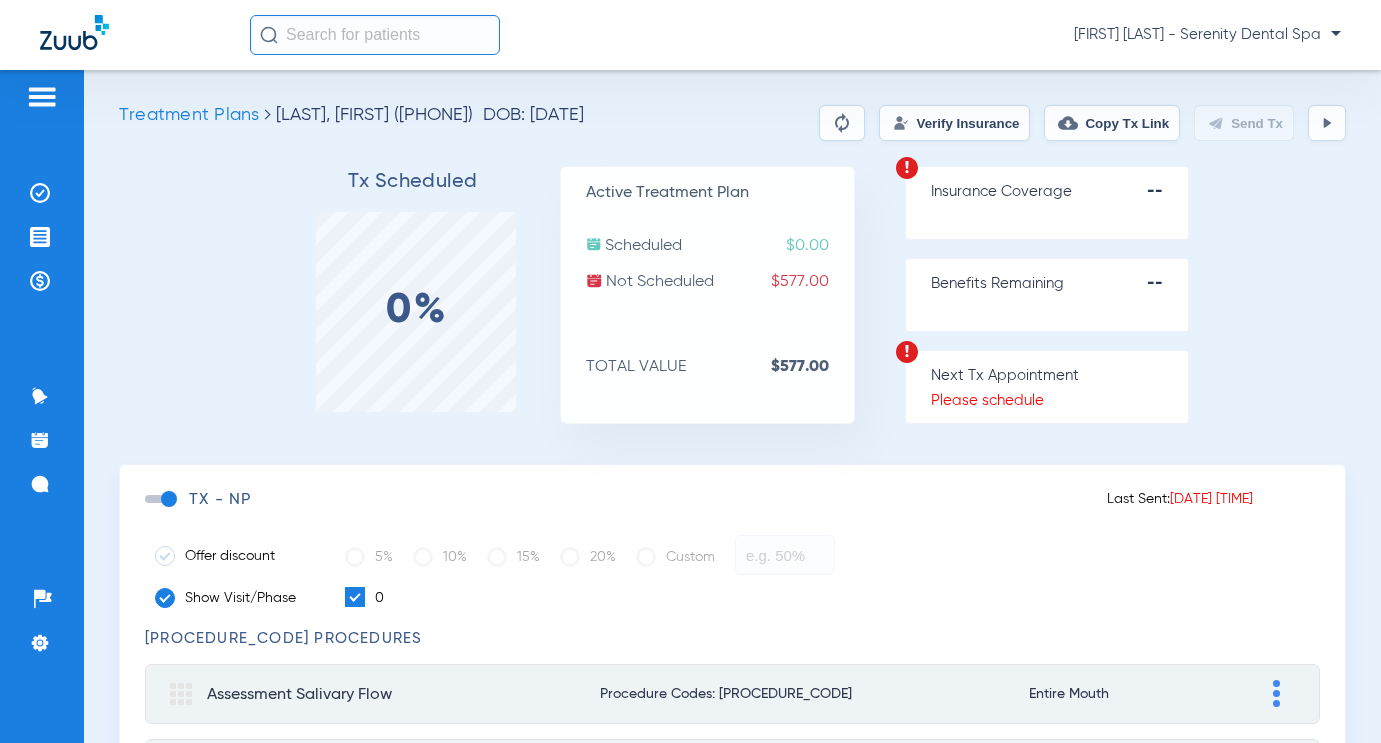 click 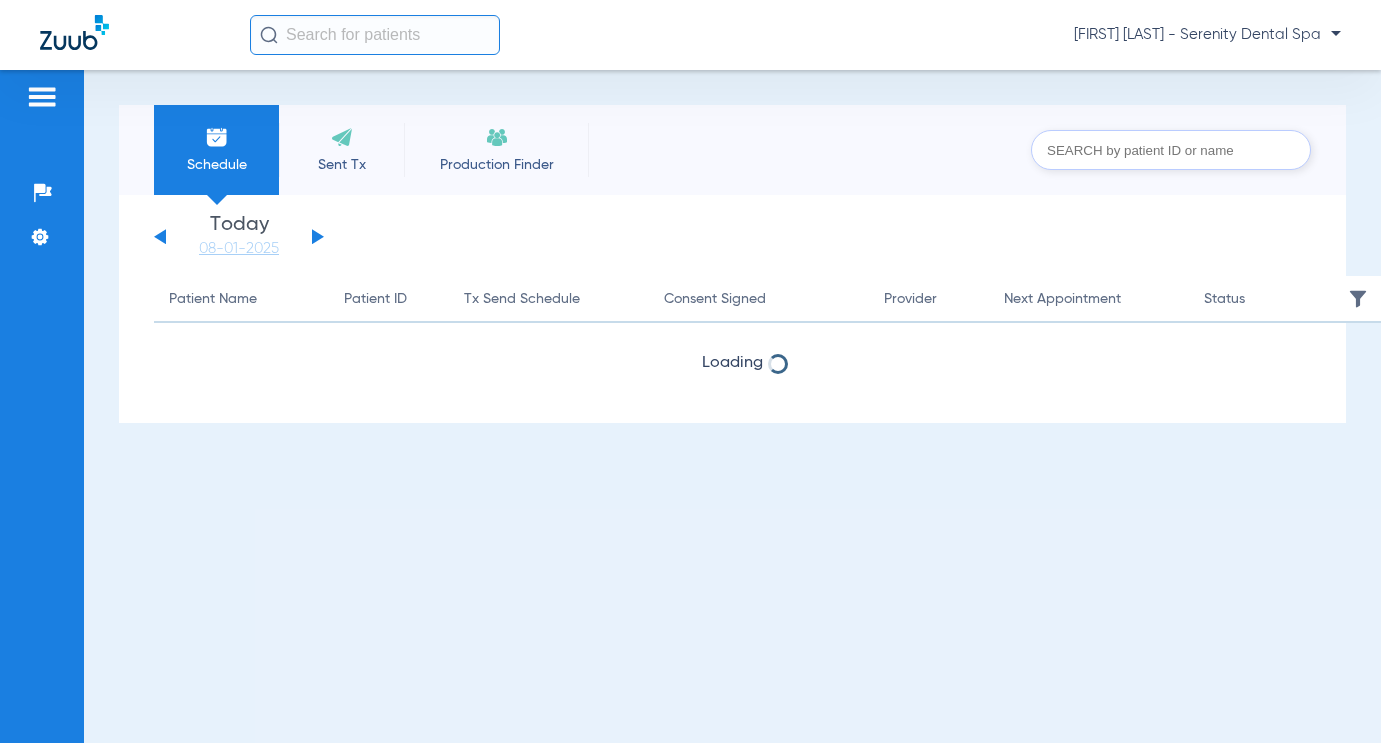 scroll, scrollTop: 0, scrollLeft: 0, axis: both 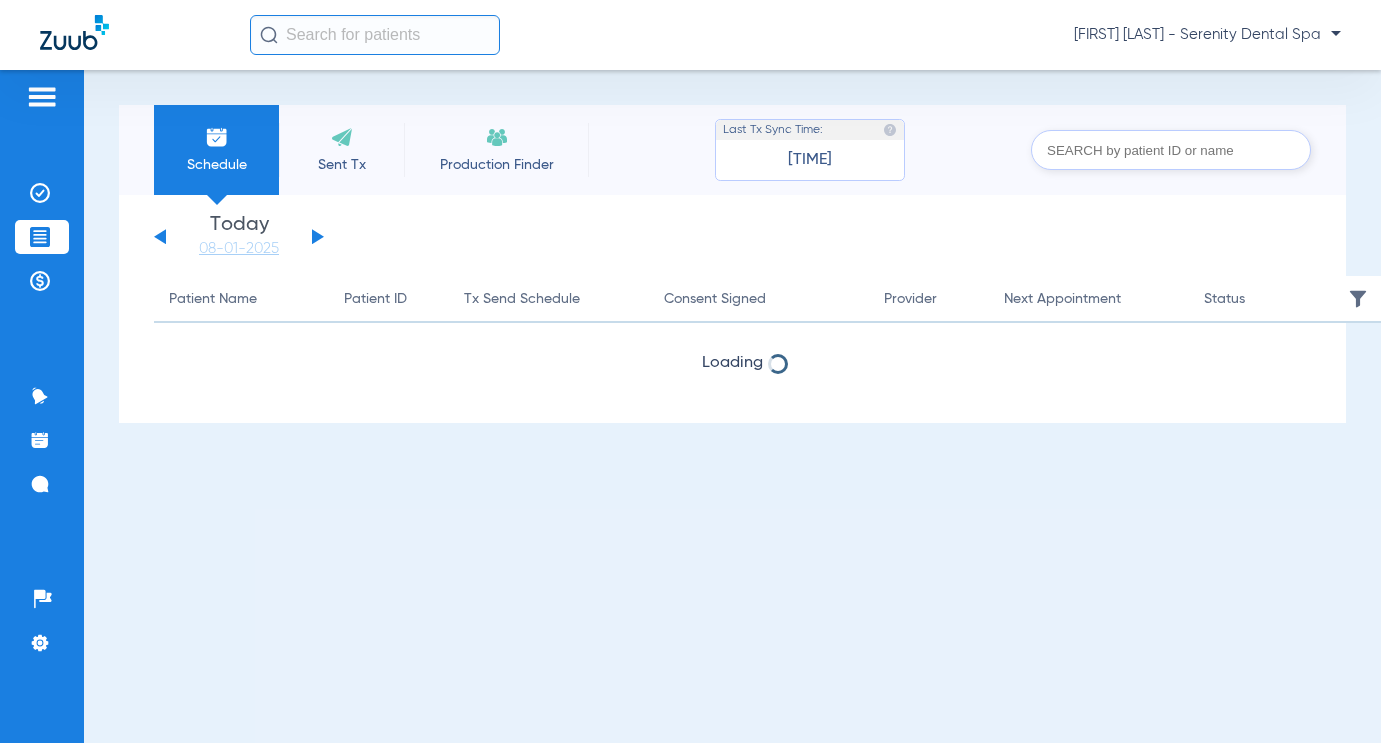 click 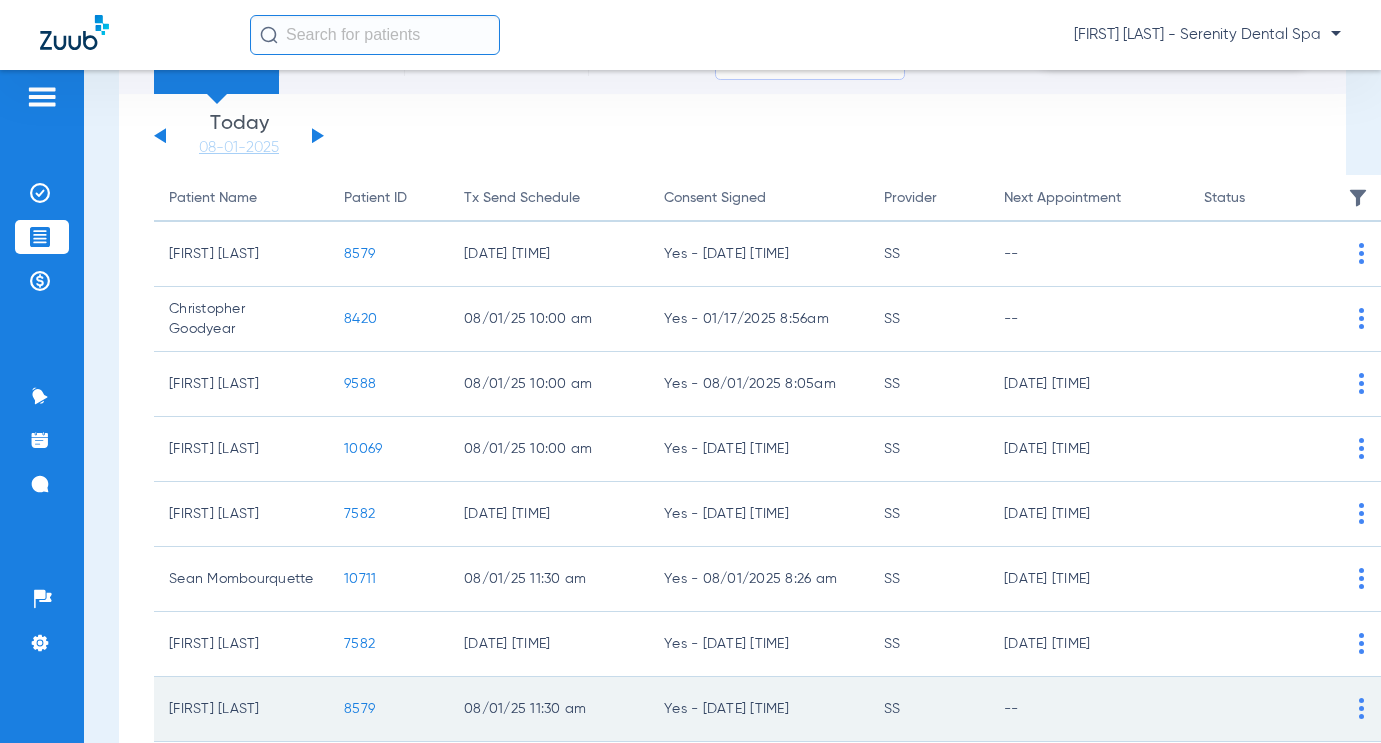 scroll, scrollTop: 376, scrollLeft: 0, axis: vertical 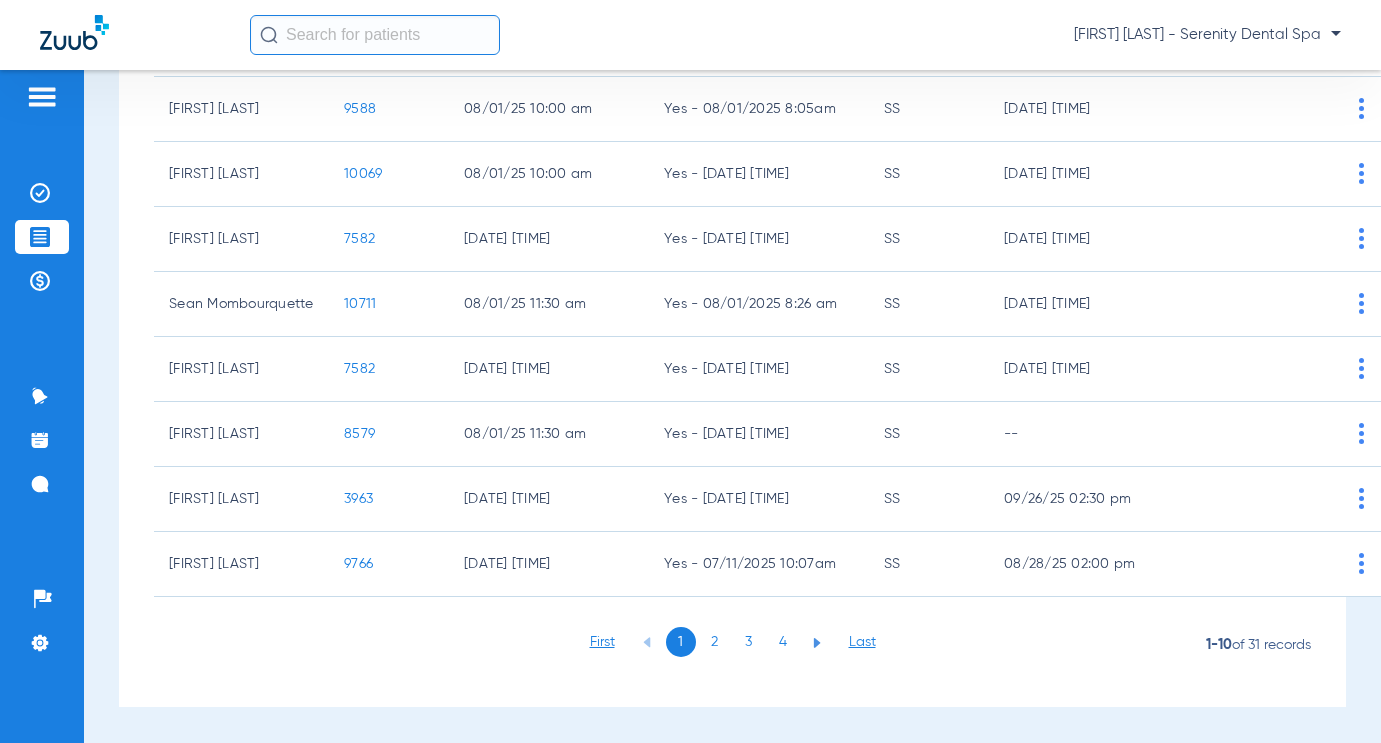 click on "4" 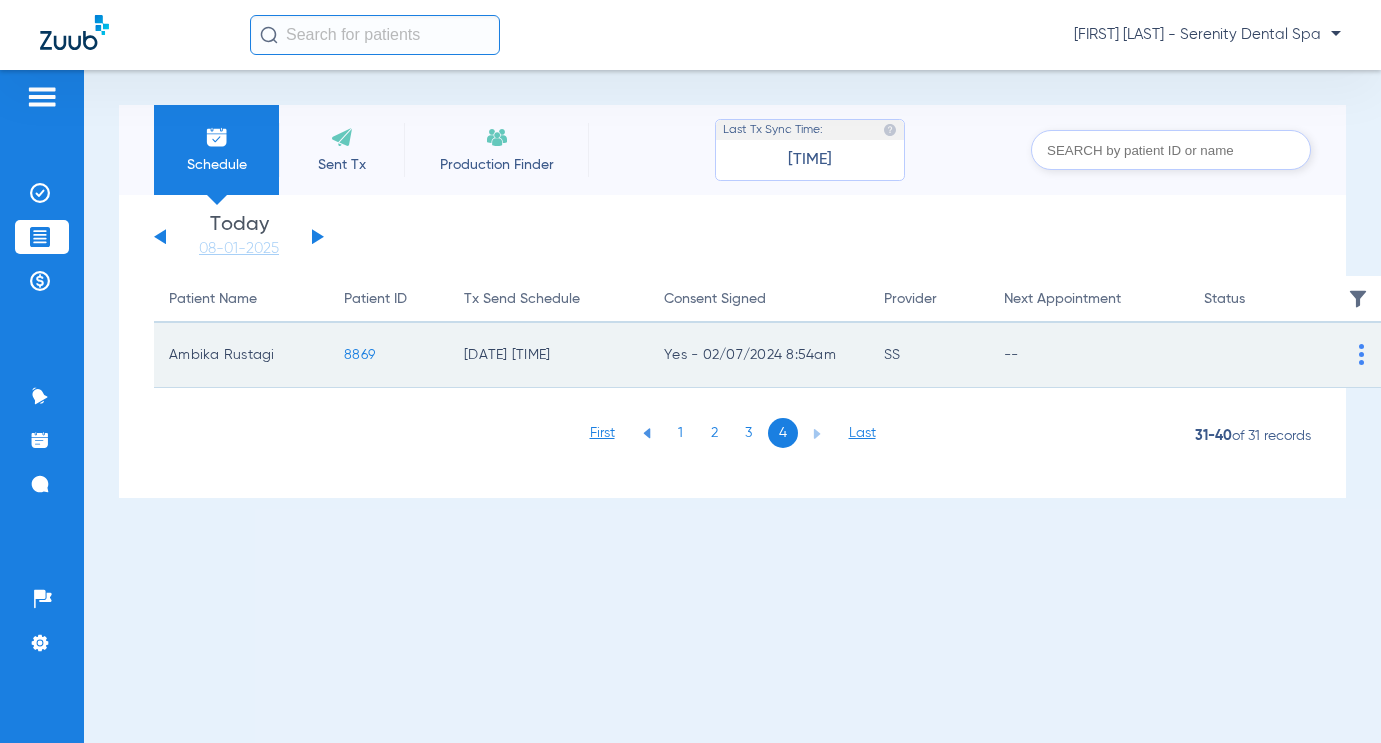 click on "8869" 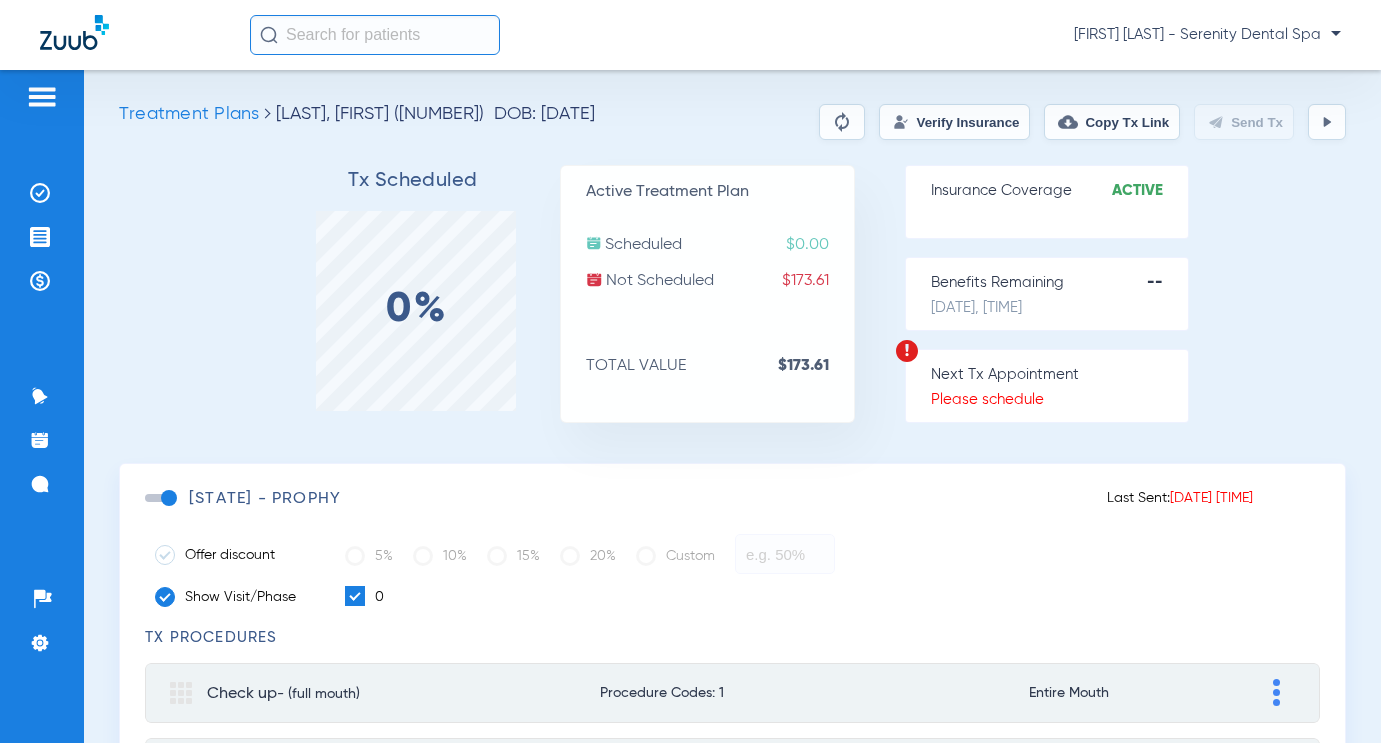 scroll, scrollTop: 0, scrollLeft: 0, axis: both 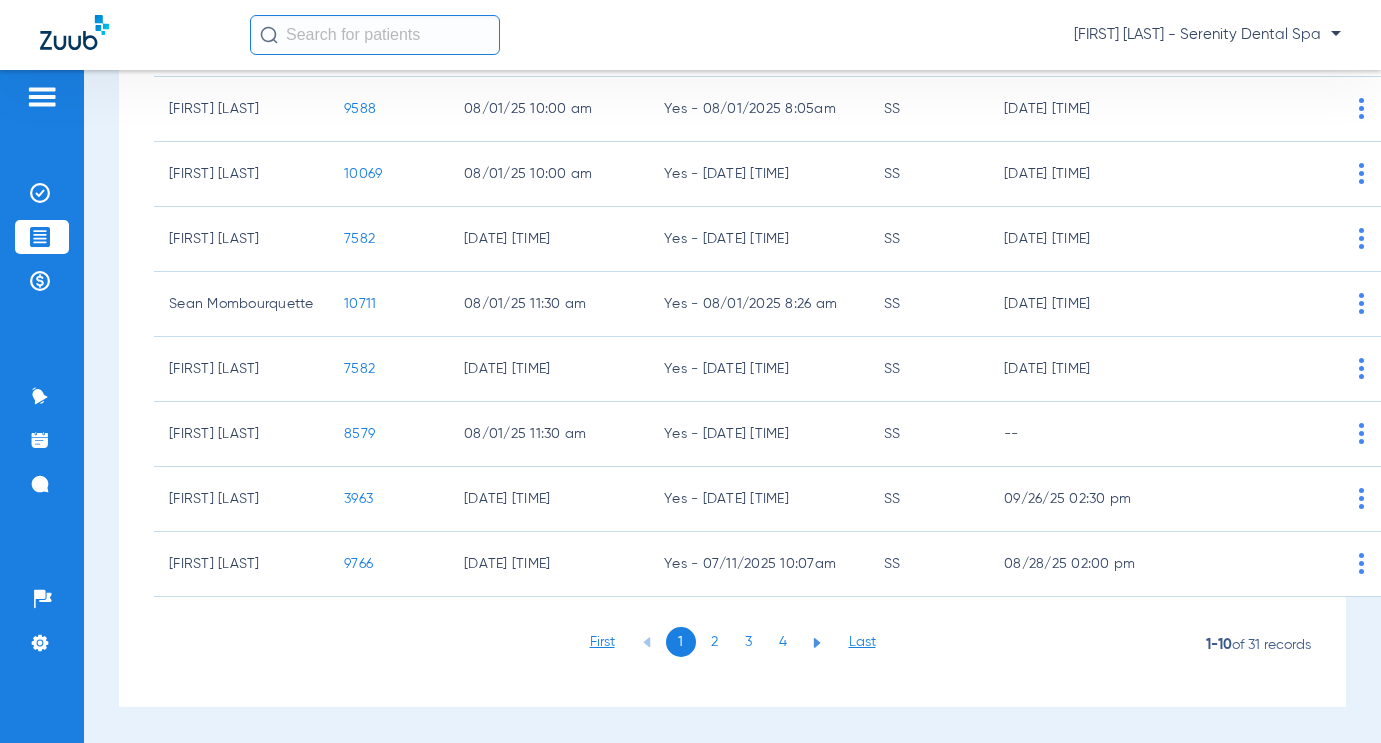 click on "3" 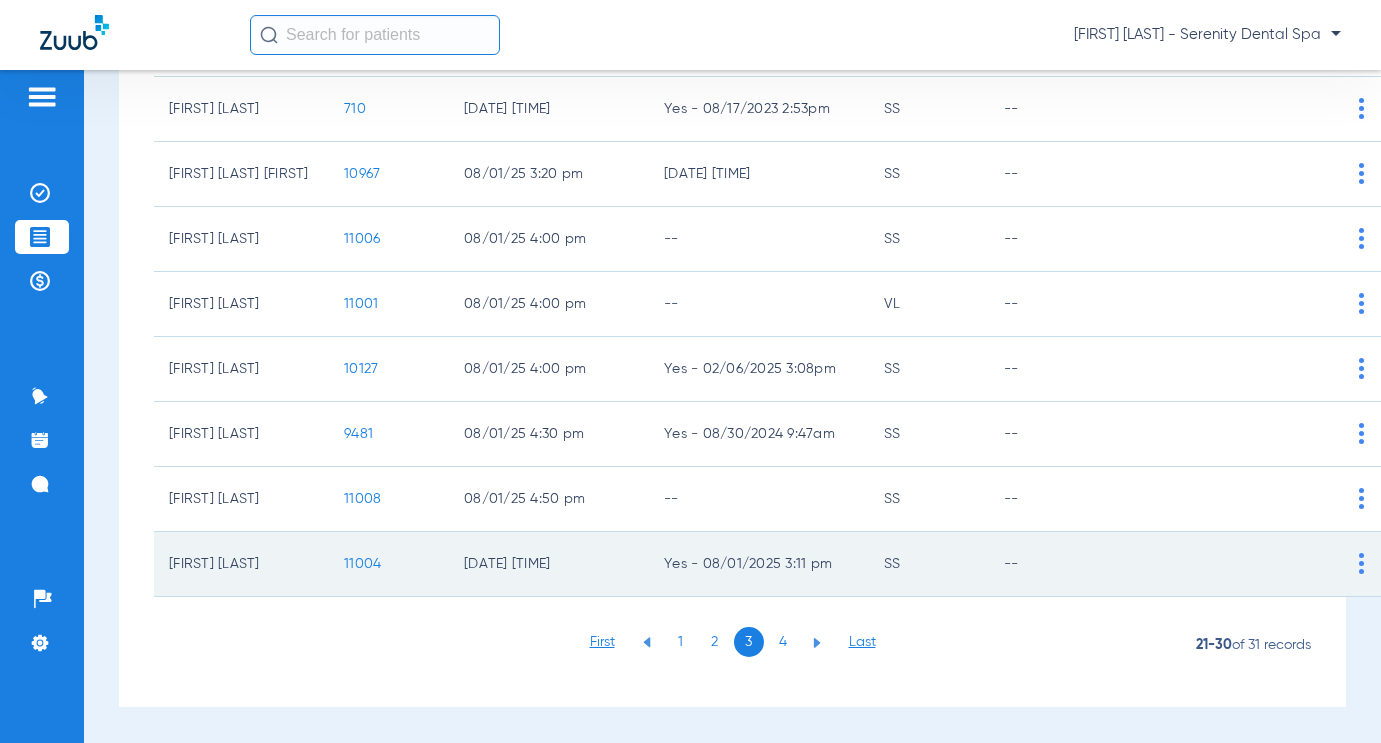 click on "11004" 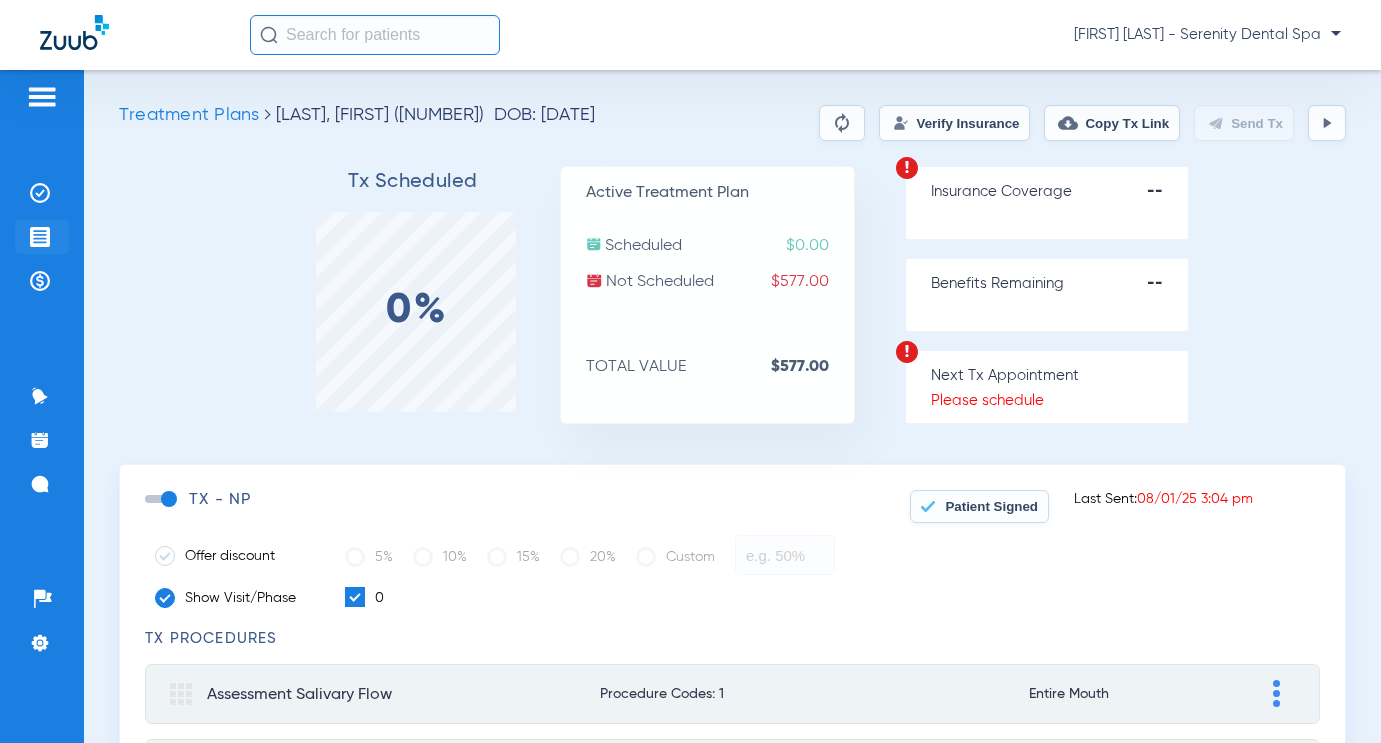 click on "Treatment Acceptance" 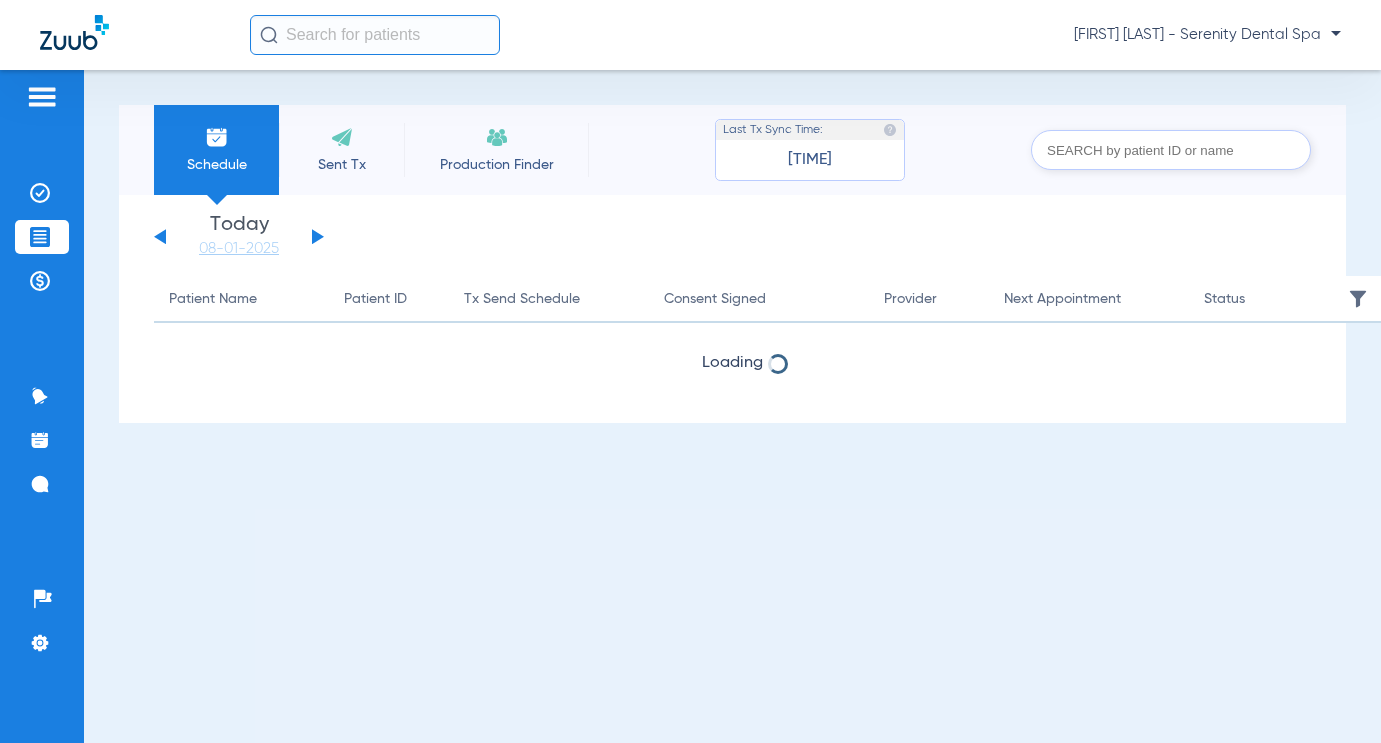 click on "Wednesday   05-28-2025   Thursday   05-29-2025   Friday   05-30-2025   Saturday   05-31-2025   Sunday   06-01-2025   Monday   06-02-2025   Tuesday   06-03-2025   Wednesday   06-04-2025   Thursday   06-05-2025   Friday   06-06-2025   Saturday   06-07-2025   Sunday   06-08-2025   Monday   06-09-2025   Tuesday   06-10-2025   Wednesday   06-11-2025   Thursday   06-12-2025   Friday   06-13-2025   Saturday   06-14-2025   Sunday   06-15-2025   Monday   06-16-2025   Tuesday   06-17-2025   Wednesday   06-18-2025   Thursday   06-19-2025   Friday   06-20-2025   Saturday   06-21-2025   Sunday   06-22-2025   Monday   06-23-2025   Tuesday   06-24-2025   Wednesday   06-25-2025   Thursday   06-26-2025   Friday   06-27-2025   Saturday   06-28-2025   Sunday   06-29-2025   Monday   06-30-2025   Tuesday   07-01-2025   Wednesday   07-02-2025   Thursday   07-03-2025   Friday   07-04-2025   Saturday   07-05-2025   Sunday   07-06-2025   Monday   07-07-2025   Tuesday   07-08-2025   Wednesday   07-09-2025   Thursday   07-10-2025" 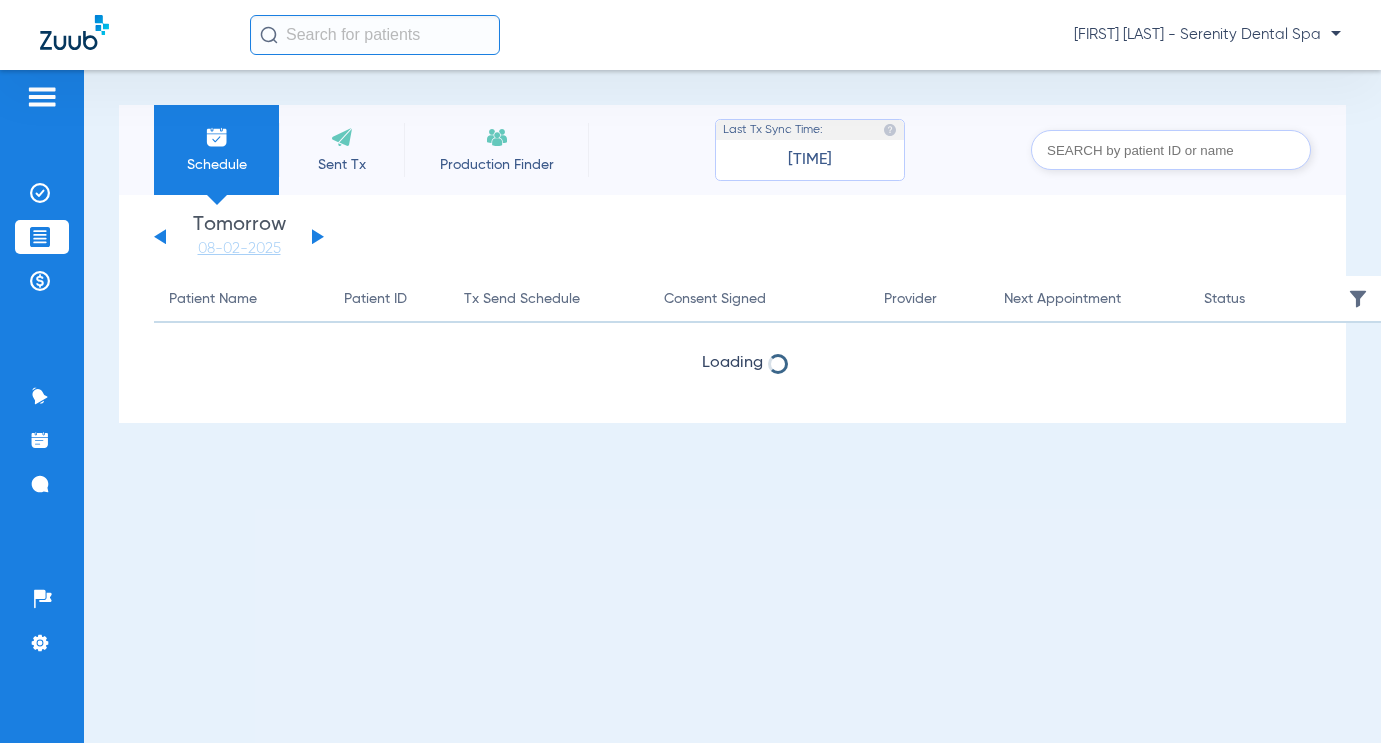 click 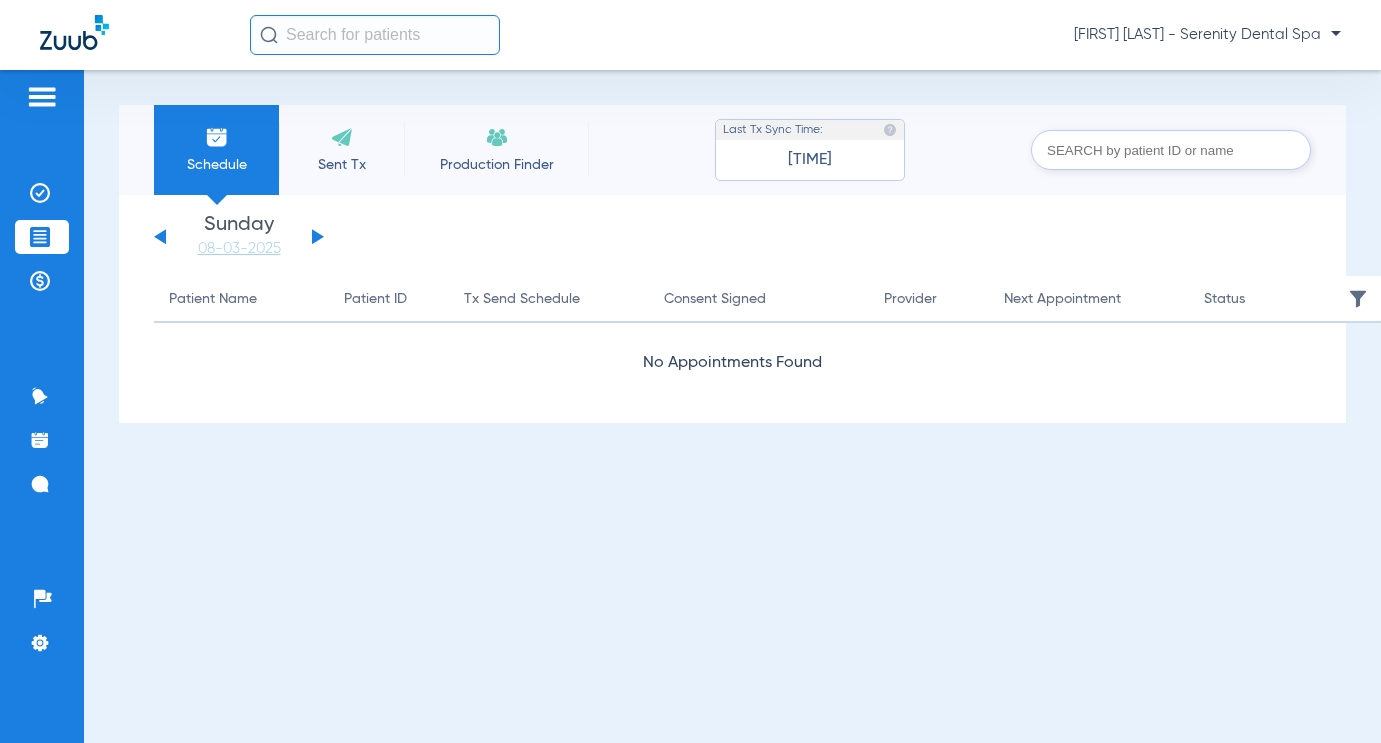 click on "Wednesday   05-28-2025   Thursday   05-29-2025   Friday   05-30-2025   Saturday   05-31-2025   Sunday   06-01-2025   Monday   06-02-2025   Tuesday   06-03-2025   Wednesday   06-04-2025   Thursday   06-05-2025   Friday   06-06-2025   Saturday   06-07-2025   Sunday   06-08-2025   Monday   06-09-2025   Tuesday   06-10-2025   Wednesday   06-11-2025   Thursday   06-12-2025   Friday   06-13-2025   Saturday   06-14-2025   Sunday   06-15-2025   Monday   06-16-2025   Tuesday   06-17-2025   Wednesday   06-18-2025   Thursday   06-19-2025   Friday   06-20-2025   Saturday   06-21-2025   Sunday   06-22-2025   Monday   06-23-2025   Tuesday   06-24-2025   Wednesday   06-25-2025   Thursday   06-26-2025   Friday   06-27-2025   Saturday   06-28-2025   Sunday   06-29-2025   Monday   06-30-2025   Tuesday   07-01-2025   Wednesday   07-02-2025   Thursday   07-03-2025   Friday   07-04-2025   Saturday   07-05-2025   Sunday   07-06-2025   Monday   07-07-2025   Tuesday   07-08-2025   Wednesday   07-09-2025   Thursday   07-10-2025" 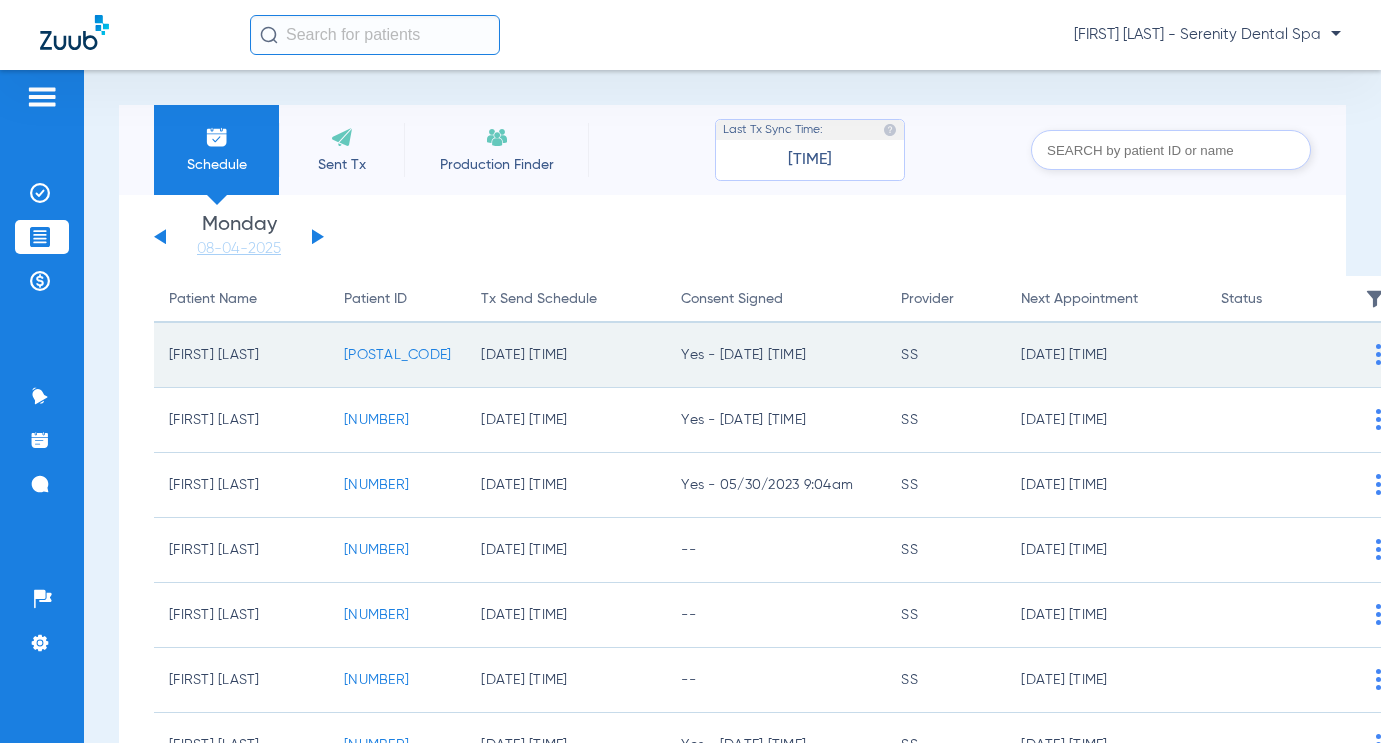 click on "10306" 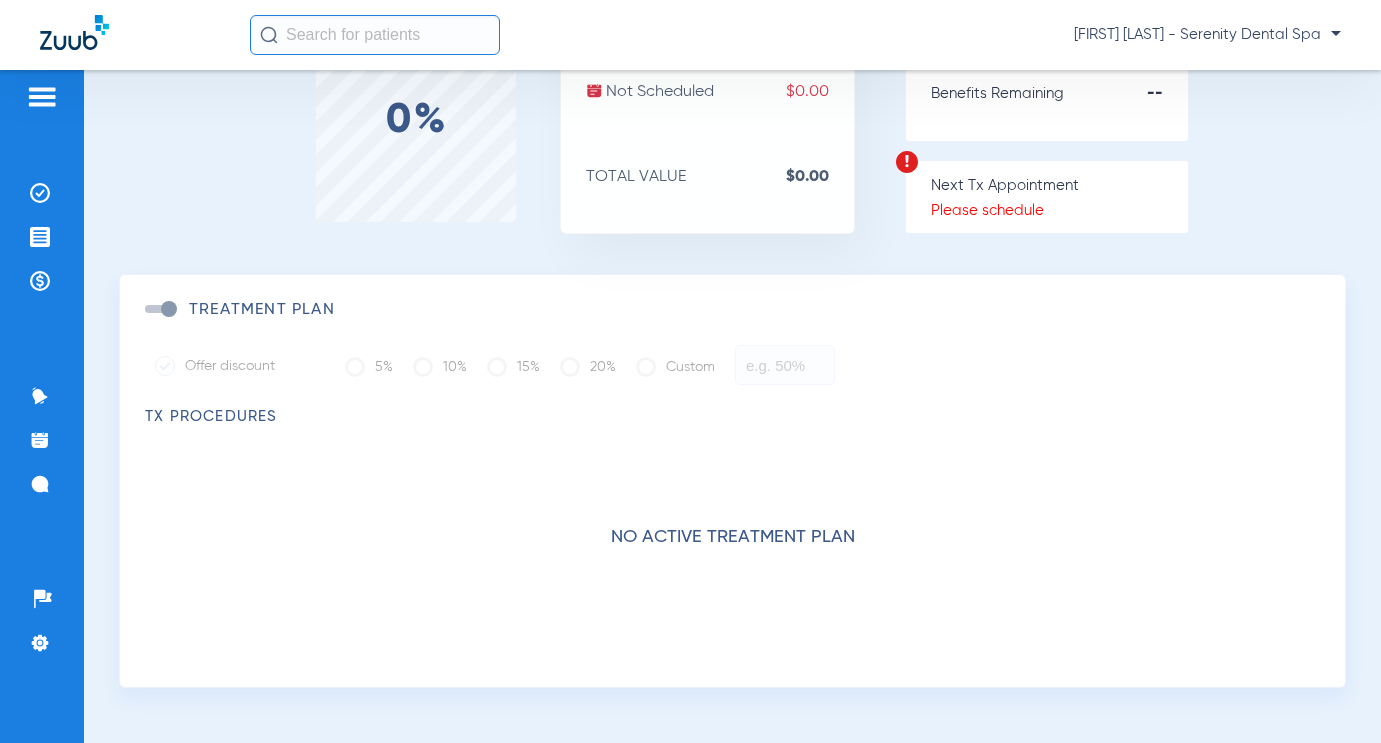 scroll, scrollTop: 199, scrollLeft: 0, axis: vertical 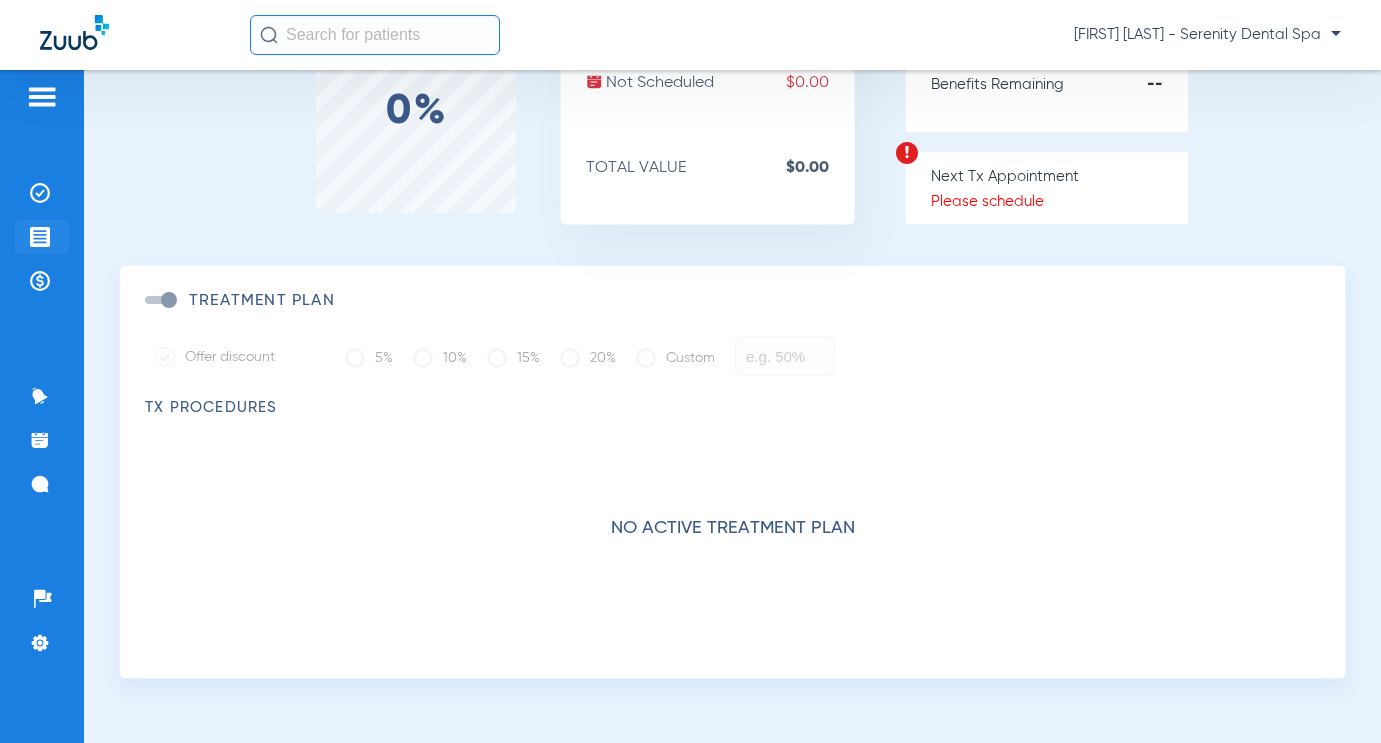 click 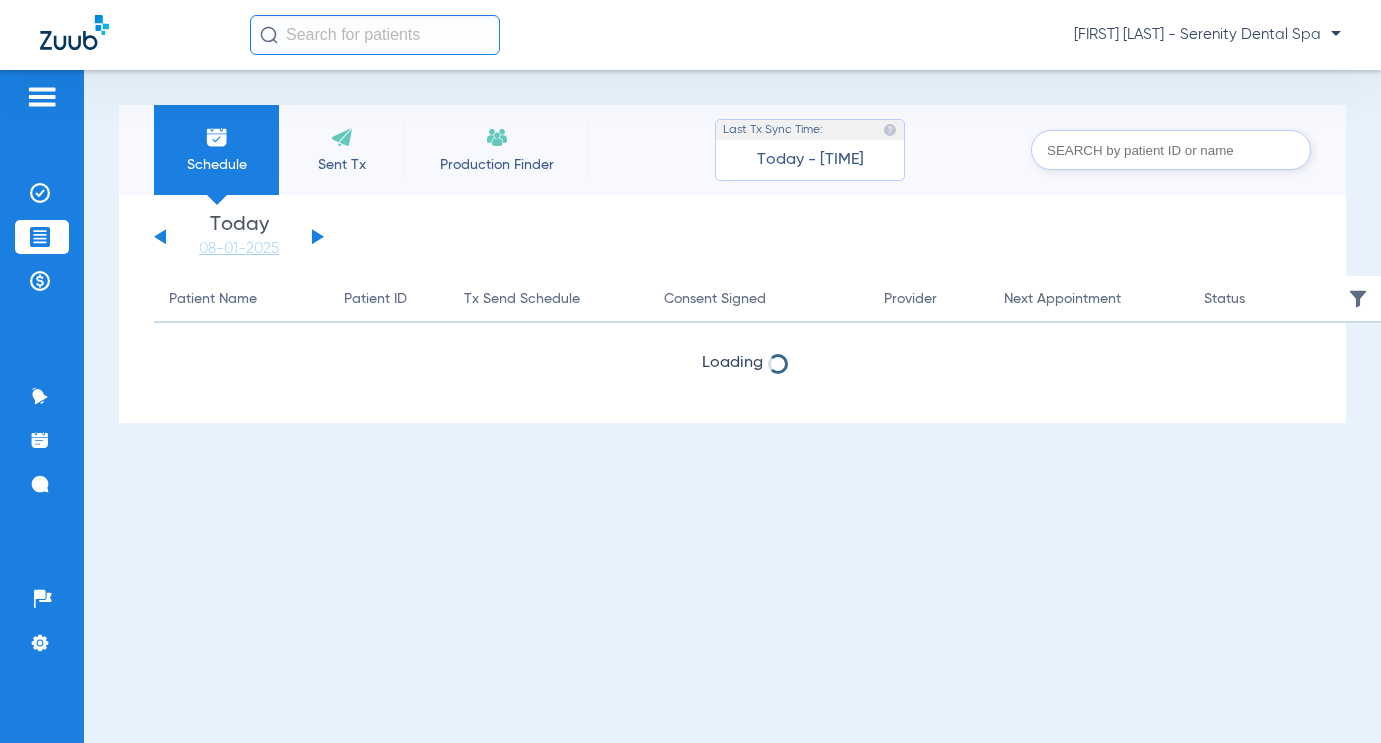 click on "Wednesday   05-28-2025   Thursday   05-29-2025   Friday   05-30-2025   Saturday   05-31-2025   Sunday   06-01-2025   Monday   06-02-2025   Tuesday   06-03-2025   Wednesday   06-04-2025   Thursday   06-05-2025   Friday   06-06-2025   Saturday   06-07-2025   Sunday   06-08-2025   Monday   06-09-2025   Tuesday   06-10-2025   Wednesday   06-11-2025   Thursday   06-12-2025   Friday   06-13-2025   Saturday   06-14-2025   Sunday   06-15-2025   Monday   06-16-2025   Tuesday   06-17-2025   Wednesday   06-18-2025   Thursday   06-19-2025   Friday   06-20-2025   Saturday   06-21-2025   Sunday   06-22-2025   Monday   06-23-2025   Tuesday   06-24-2025   Wednesday   06-25-2025   Thursday   06-26-2025   Friday   06-27-2025   Saturday   06-28-2025   Sunday   06-29-2025   Monday   06-30-2025   Tuesday   07-01-2025   Wednesday   07-02-2025   Thursday   07-03-2025   Friday   07-04-2025   Saturday   07-05-2025   Sunday   07-06-2025   Monday   07-07-2025   Tuesday   07-08-2025   Wednesday   07-09-2025   Thursday   07-10-2025" 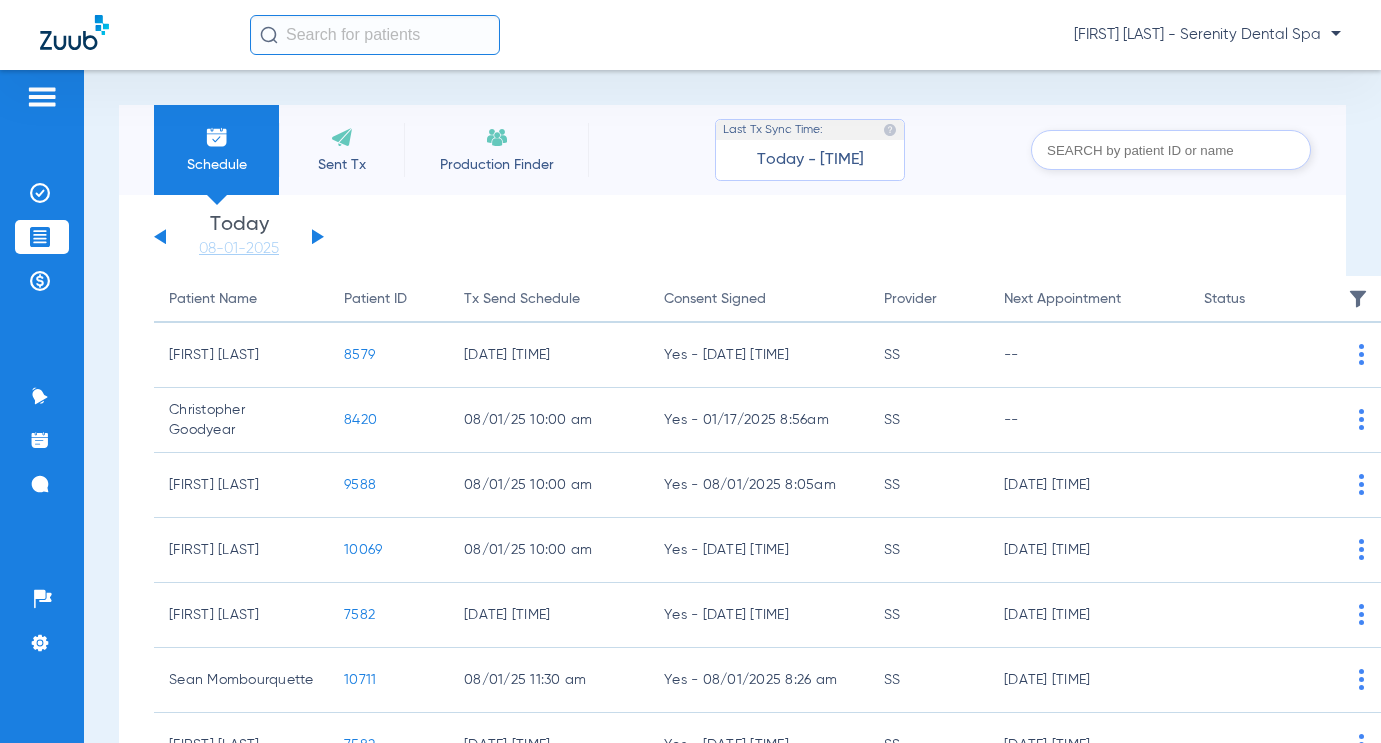 click on "Wednesday   05-28-2025   Thursday   05-29-2025   Friday   05-30-2025   Saturday   05-31-2025   Sunday   06-01-2025   Monday   06-02-2025   Tuesday   06-03-2025   Wednesday   06-04-2025   Thursday   06-05-2025   Friday   06-06-2025   Saturday   06-07-2025   Sunday   06-08-2025   Monday   06-09-2025   Tuesday   06-10-2025   Wednesday   06-11-2025   Thursday   06-12-2025   Friday   06-13-2025   Saturday   06-14-2025   Sunday   06-15-2025   Monday   06-16-2025   Tuesday   06-17-2025   Wednesday   06-18-2025   Thursday   06-19-2025   Friday   06-20-2025   Saturday   06-21-2025   Sunday   06-22-2025   Monday   06-23-2025   Tuesday   06-24-2025   Wednesday   06-25-2025   Thursday   06-26-2025   Friday   06-27-2025   Saturday   06-28-2025   Sunday   06-29-2025   Monday   06-30-2025   Tuesday   07-01-2025   Wednesday   07-02-2025   Thursday   07-03-2025   Friday   07-04-2025   Saturday   07-05-2025   Sunday   07-06-2025   Monday   07-07-2025   Tuesday   07-08-2025   Wednesday   07-09-2025   Thursday   07-10-2025" 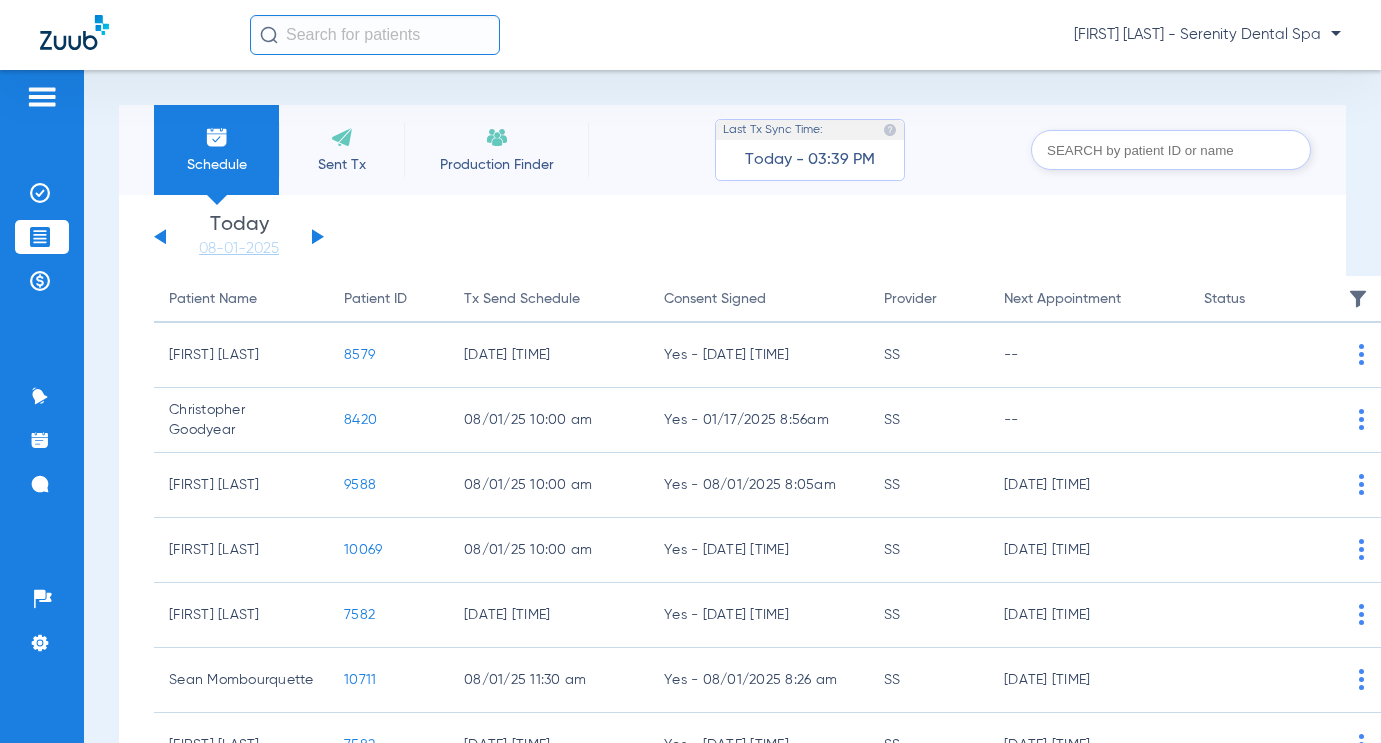 click 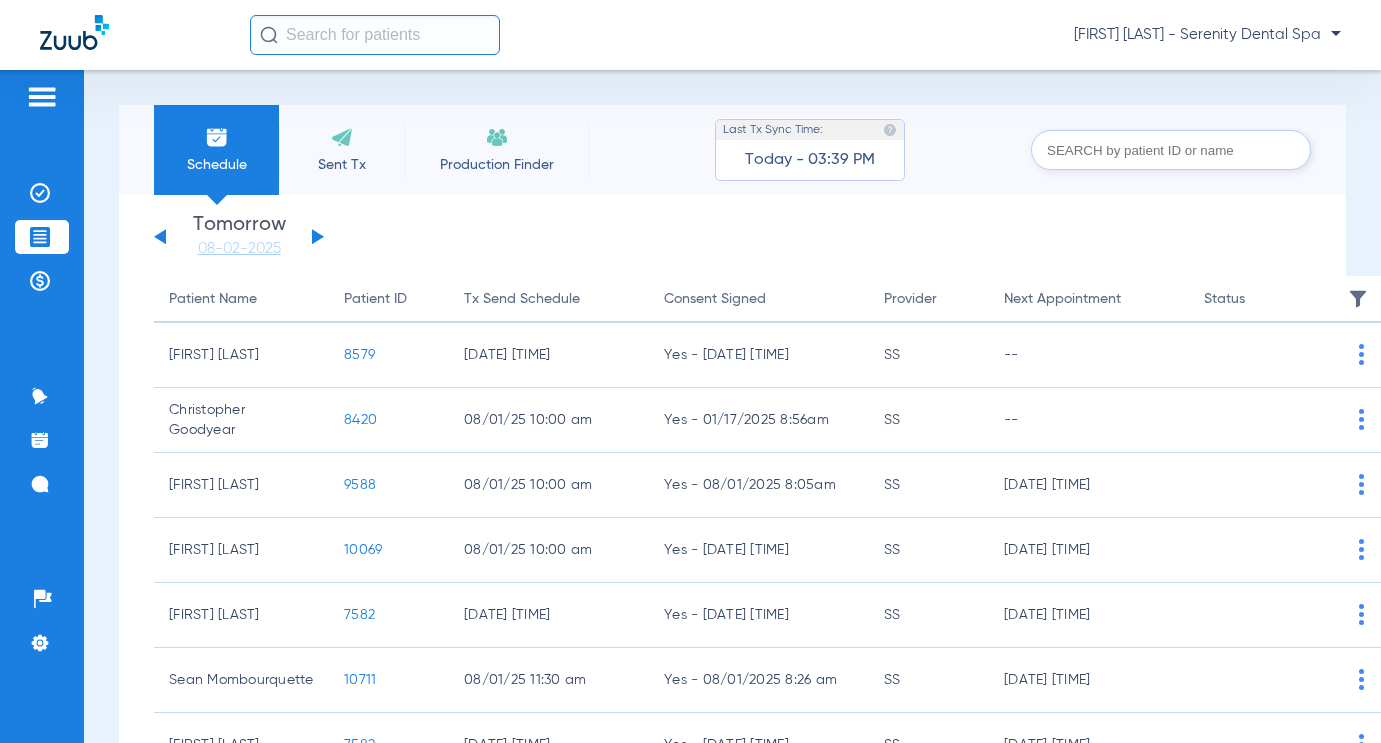 click 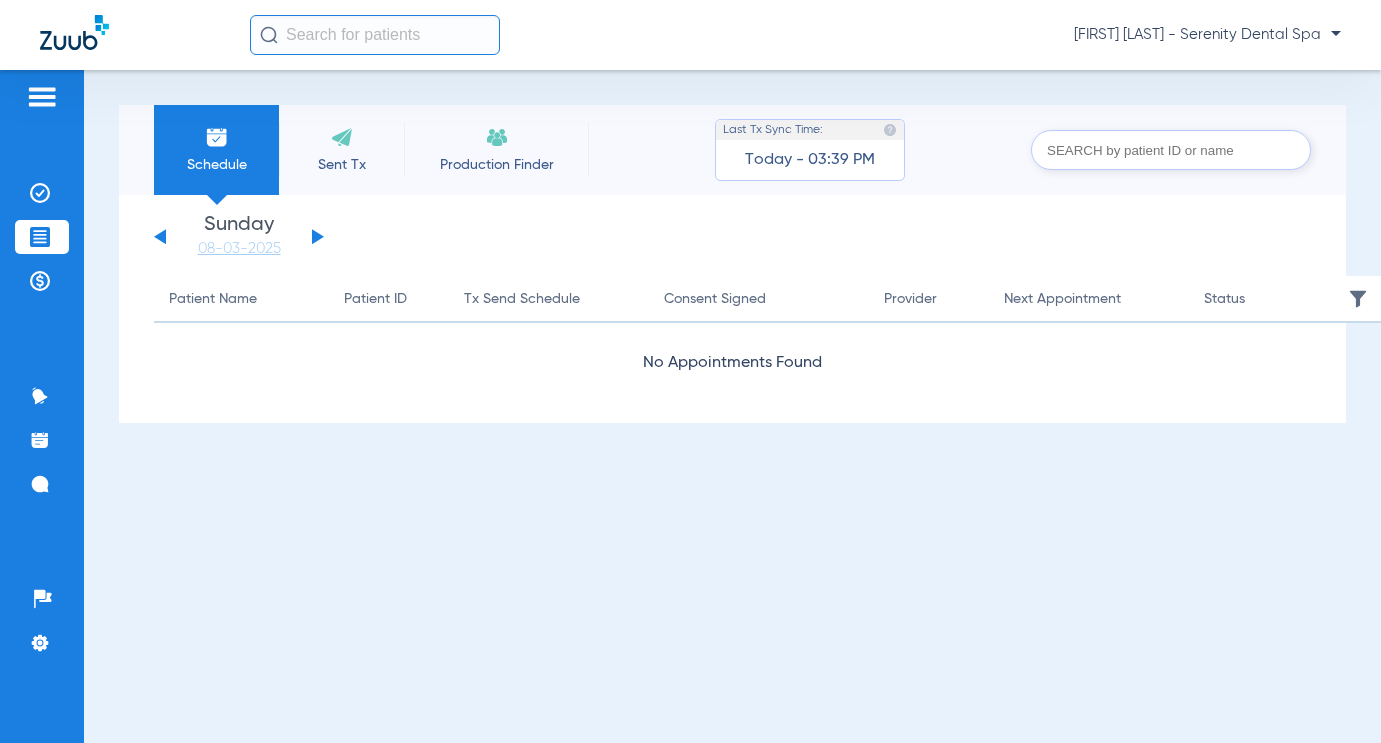click 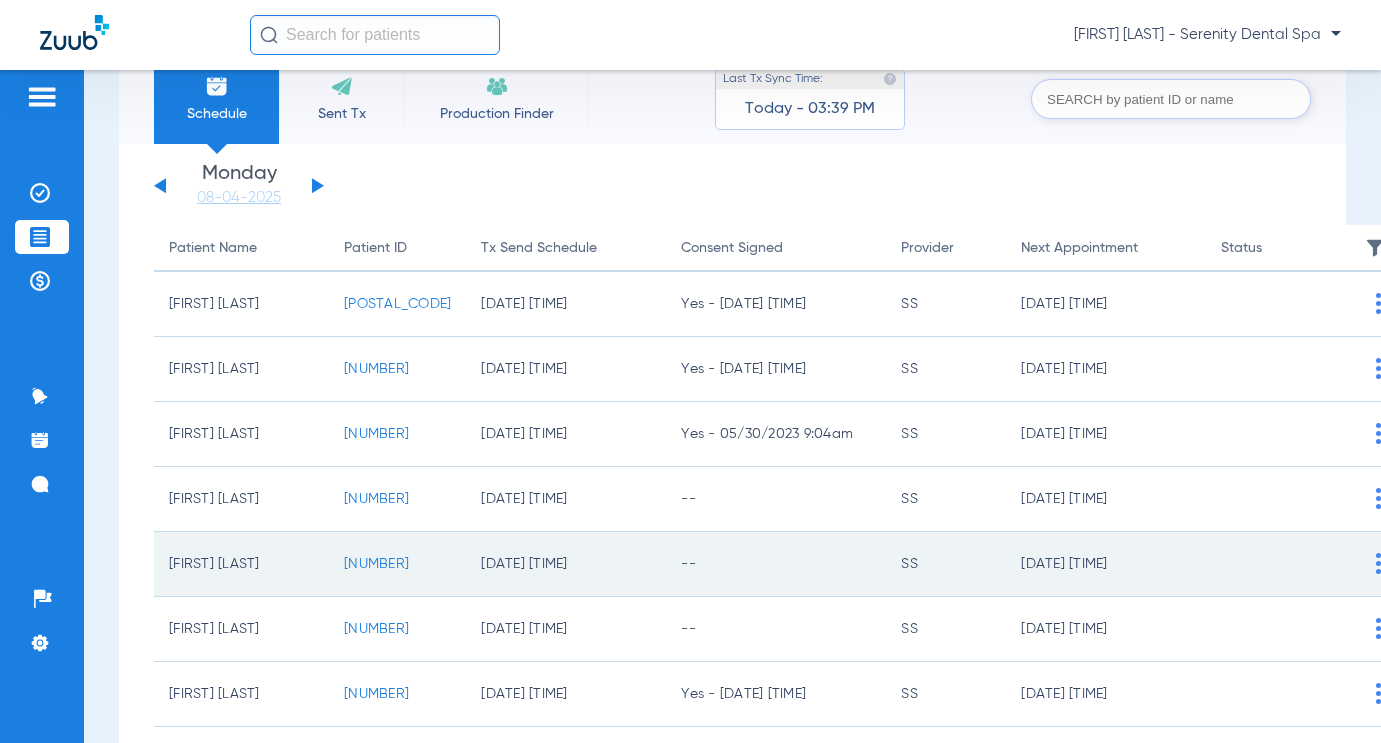 scroll, scrollTop: 100, scrollLeft: 0, axis: vertical 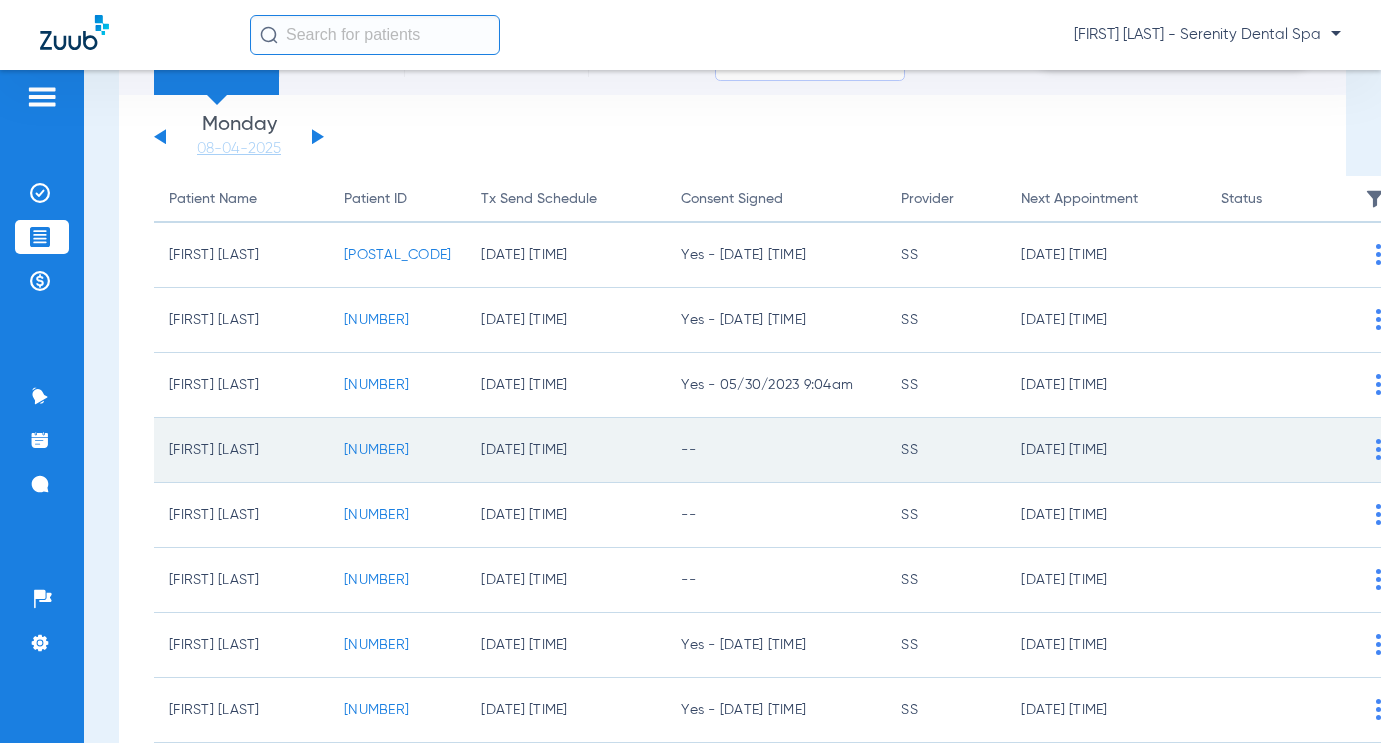 drag, startPoint x: 353, startPoint y: 510, endPoint x: 253, endPoint y: 442, distance: 120.92973 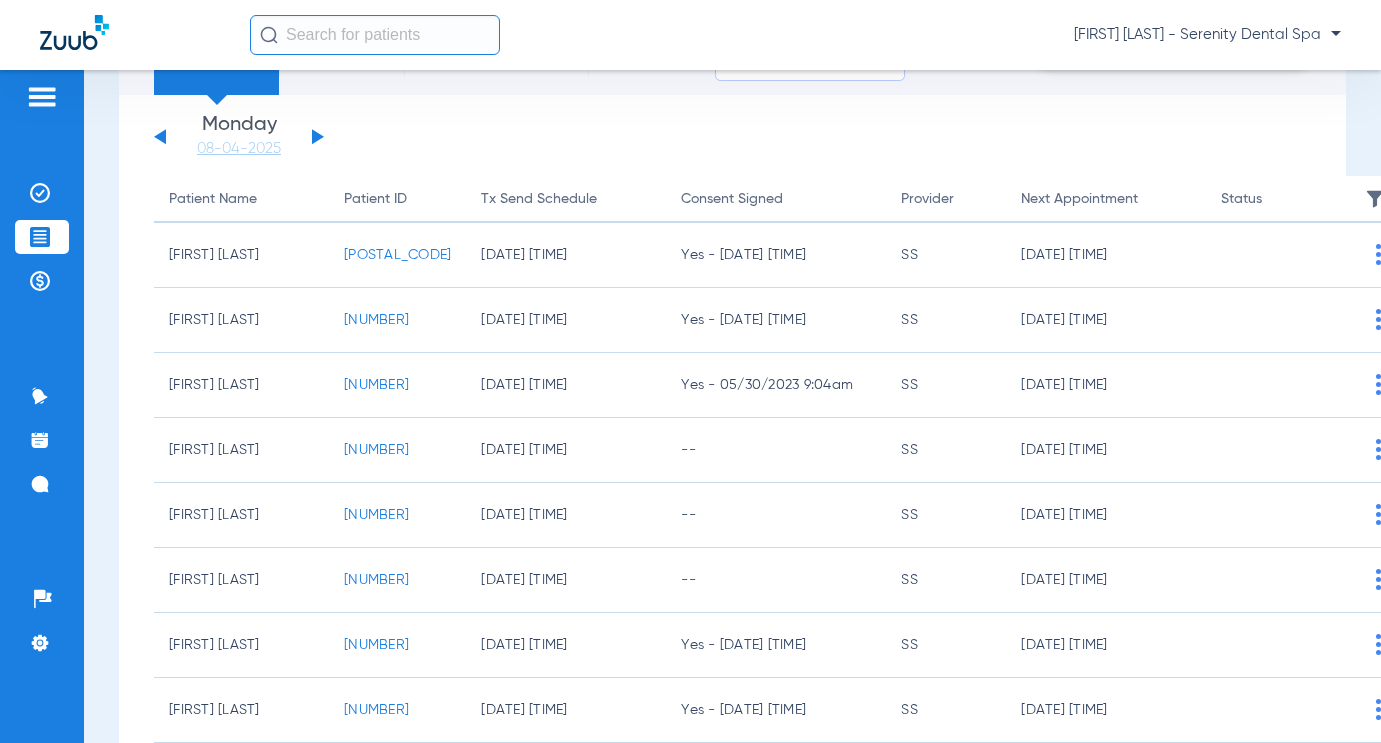 click on "8357" 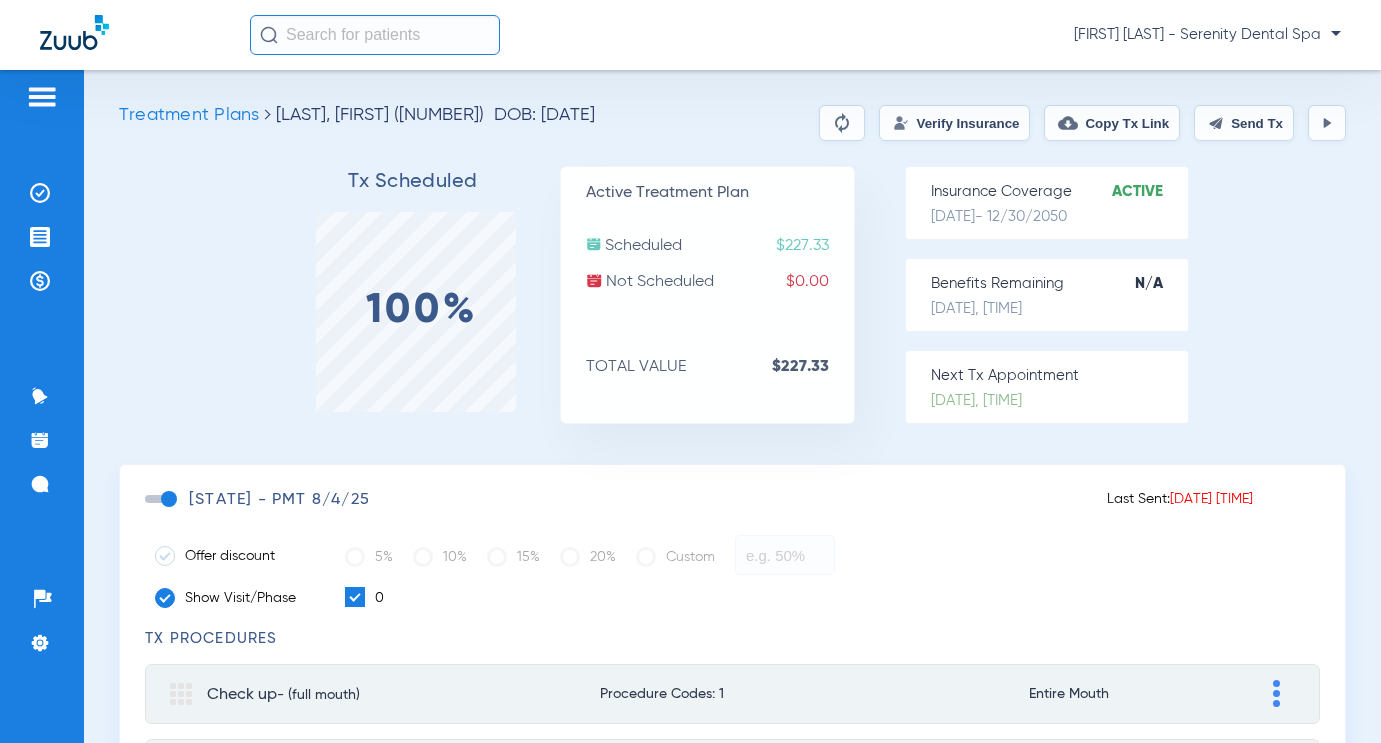 click on "Send Tx" 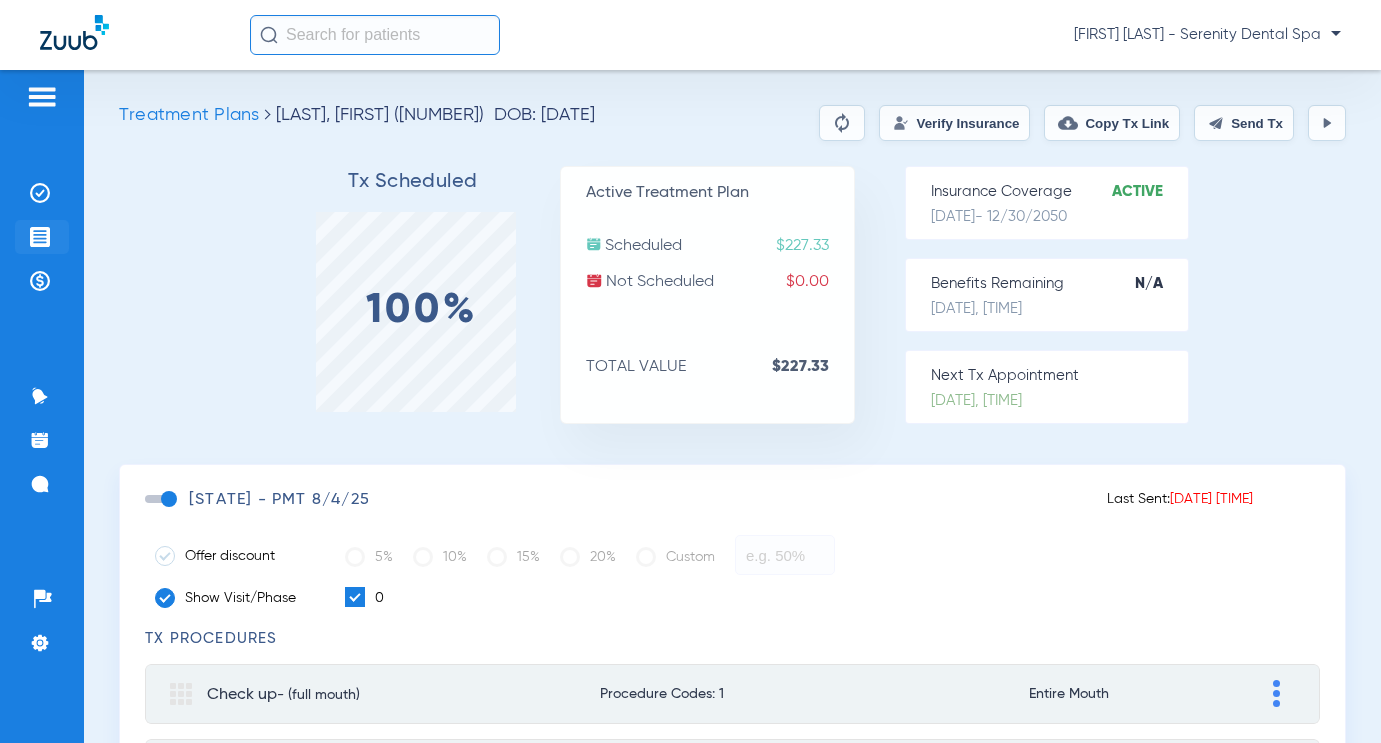 click 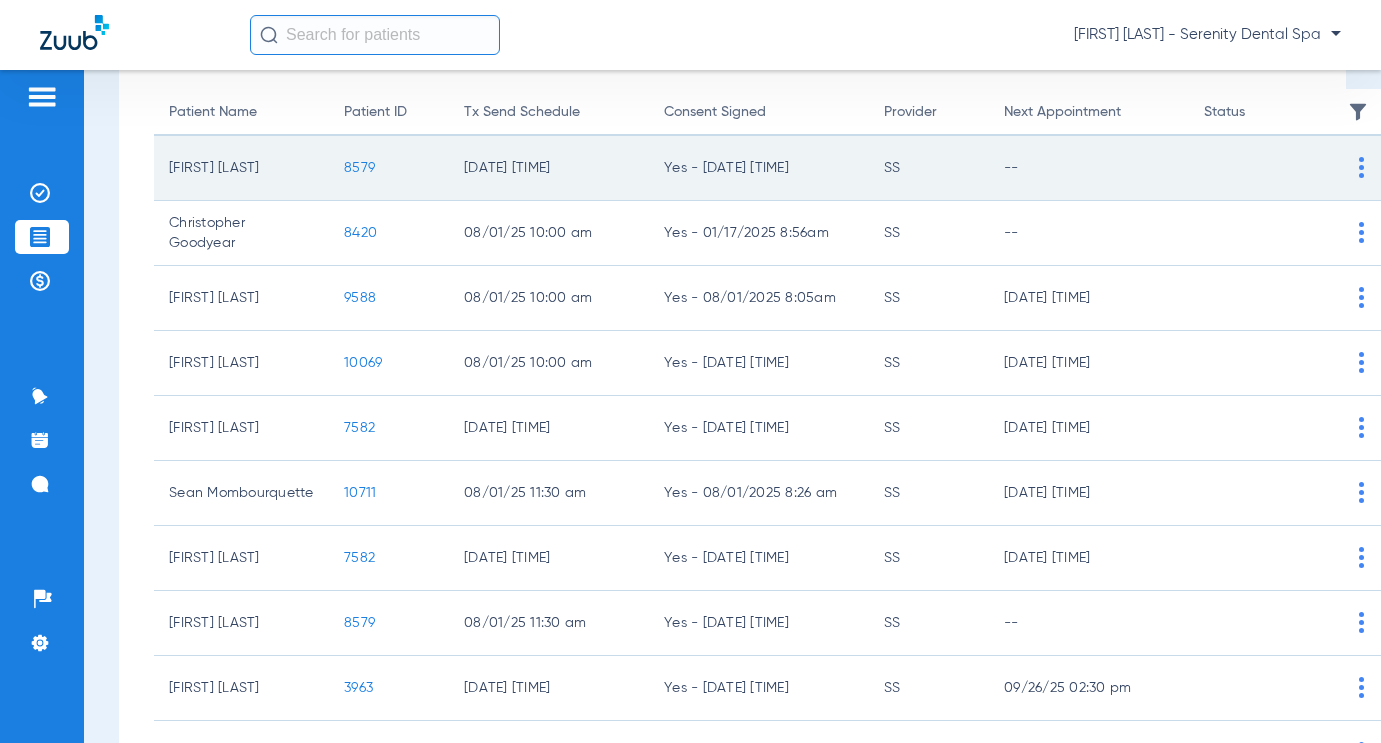 scroll, scrollTop: 0, scrollLeft: 0, axis: both 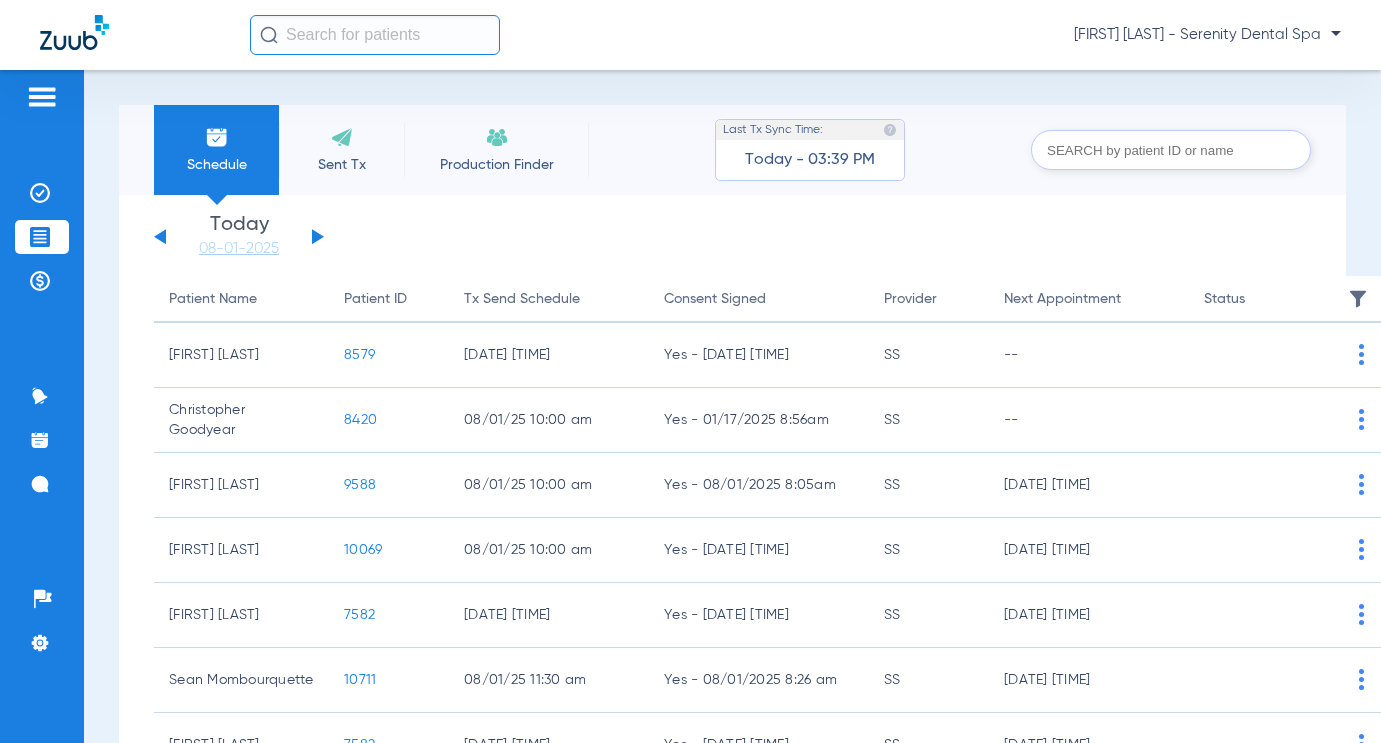 click on "Wednesday   05-28-2025   Thursday   05-29-2025   Friday   05-30-2025   Saturday   05-31-2025   Sunday   06-01-2025   Monday   06-02-2025   Tuesday   06-03-2025   Wednesday   06-04-2025   Thursday   06-05-2025   Friday   06-06-2025   Saturday   06-07-2025   Sunday   06-08-2025   Monday   06-09-2025   Tuesday   06-10-2025   Wednesday   06-11-2025   Thursday   06-12-2025   Friday   06-13-2025   Saturday   06-14-2025   Sunday   06-15-2025   Monday   06-16-2025   Tuesday   06-17-2025   Wednesday   06-18-2025   Thursday   06-19-2025   Friday   06-20-2025   Saturday   06-21-2025   Sunday   06-22-2025   Monday   06-23-2025   Tuesday   06-24-2025   Wednesday   06-25-2025   Thursday   06-26-2025   Friday   06-27-2025   Saturday   06-28-2025   Sunday   06-29-2025   Monday   06-30-2025   Tuesday   07-01-2025   Wednesday   07-02-2025   Thursday   07-03-2025   Friday   07-04-2025   Saturday   07-05-2025   Sunday   07-06-2025   Monday   07-07-2025   Tuesday   07-08-2025   Wednesday   07-09-2025   Thursday   07-10-2025  Su" 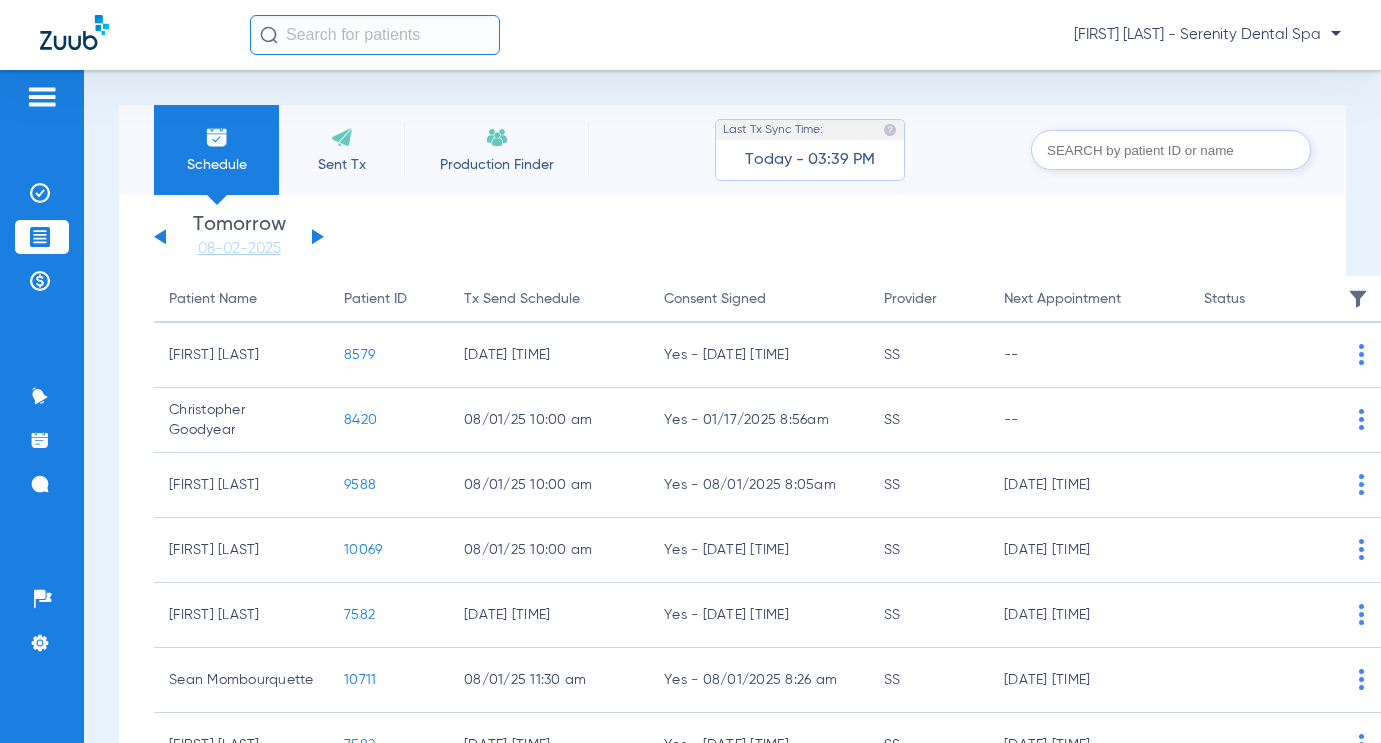 click 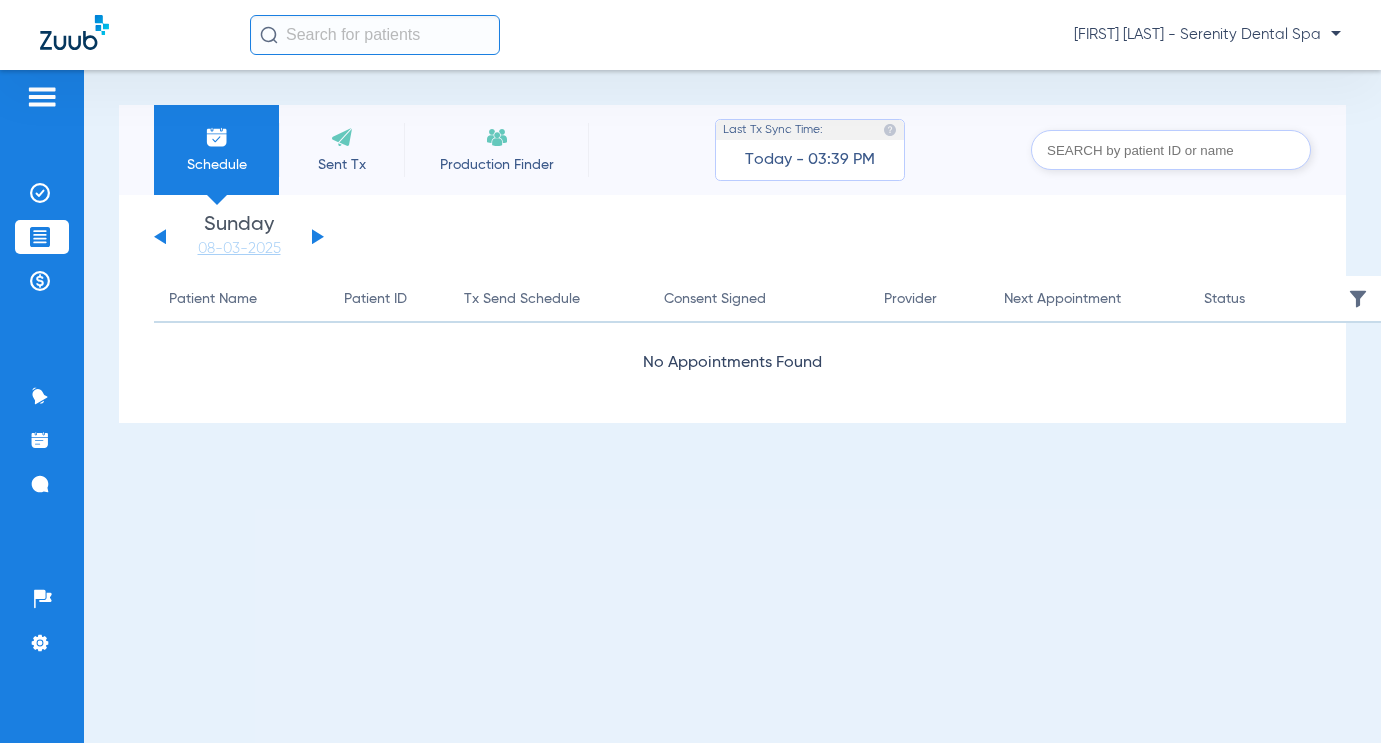 click 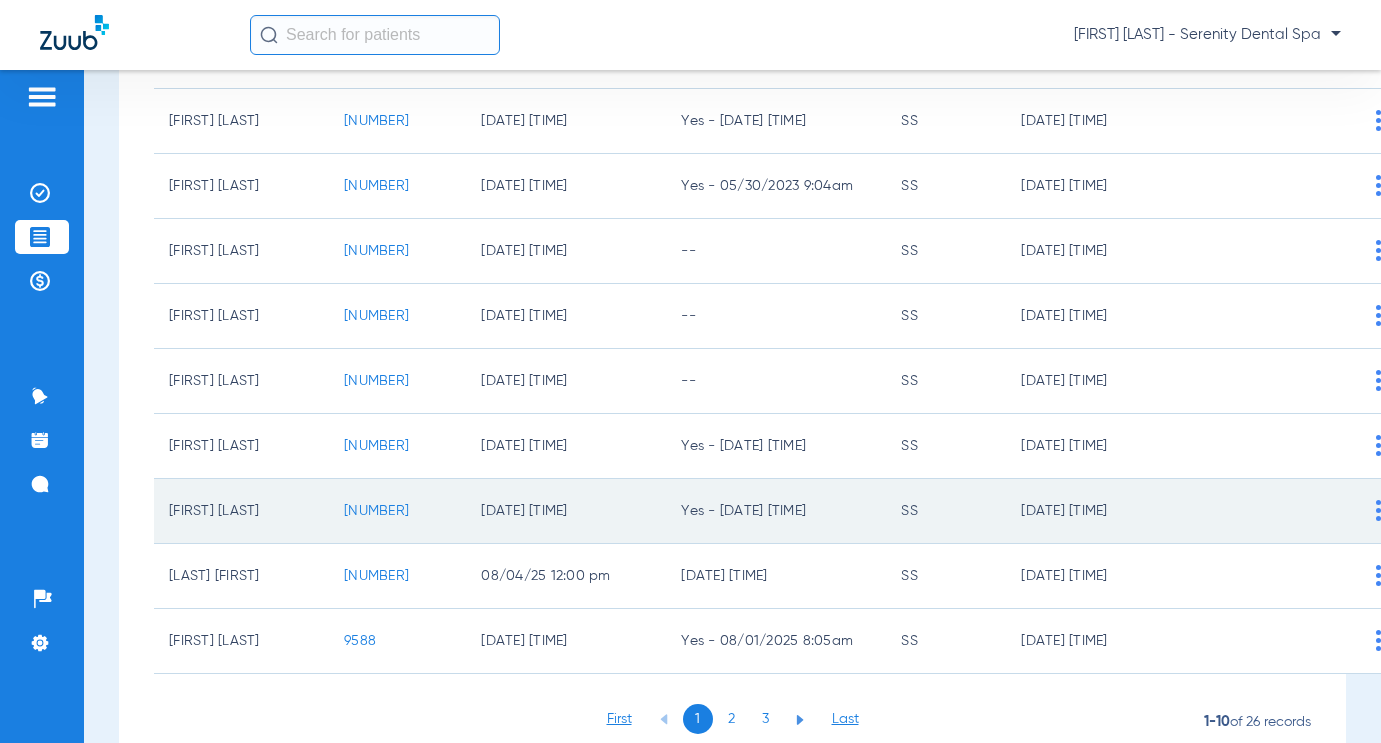scroll, scrollTop: 300, scrollLeft: 0, axis: vertical 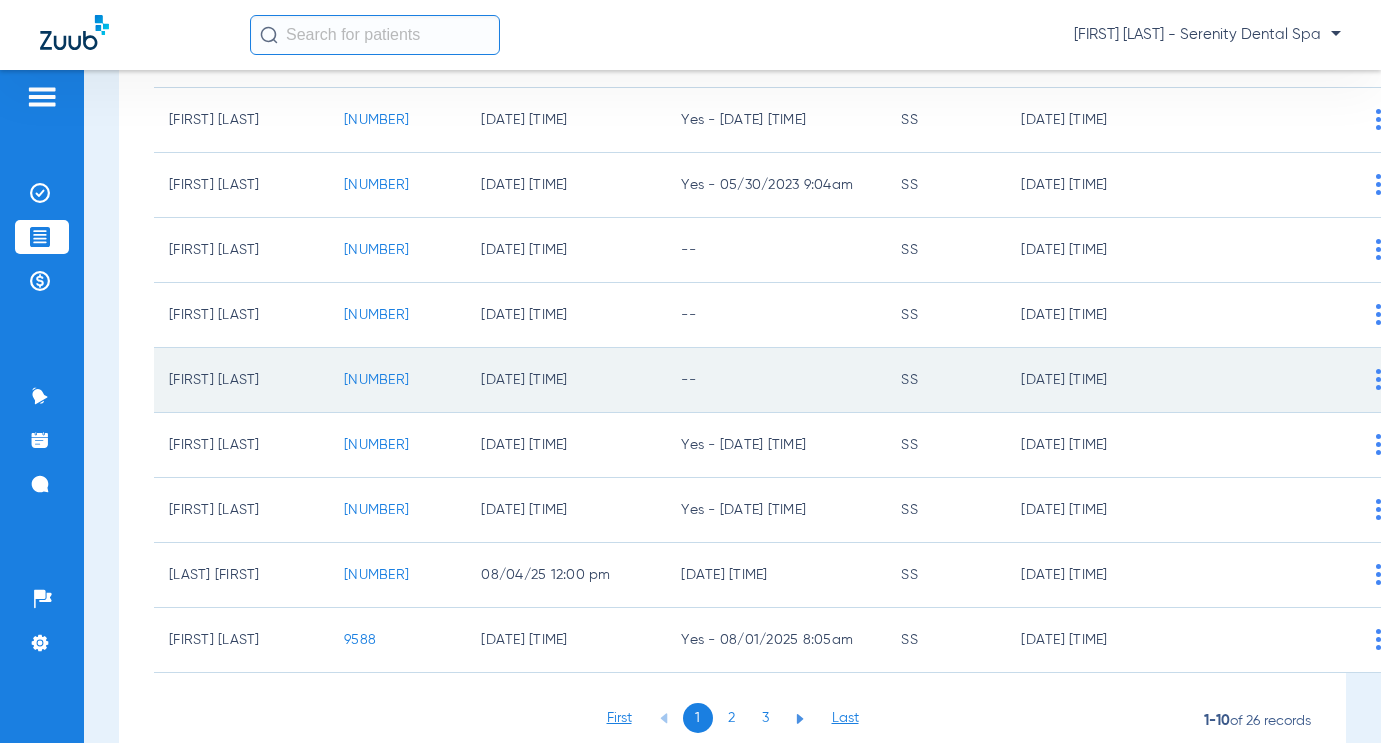 click on "10765" 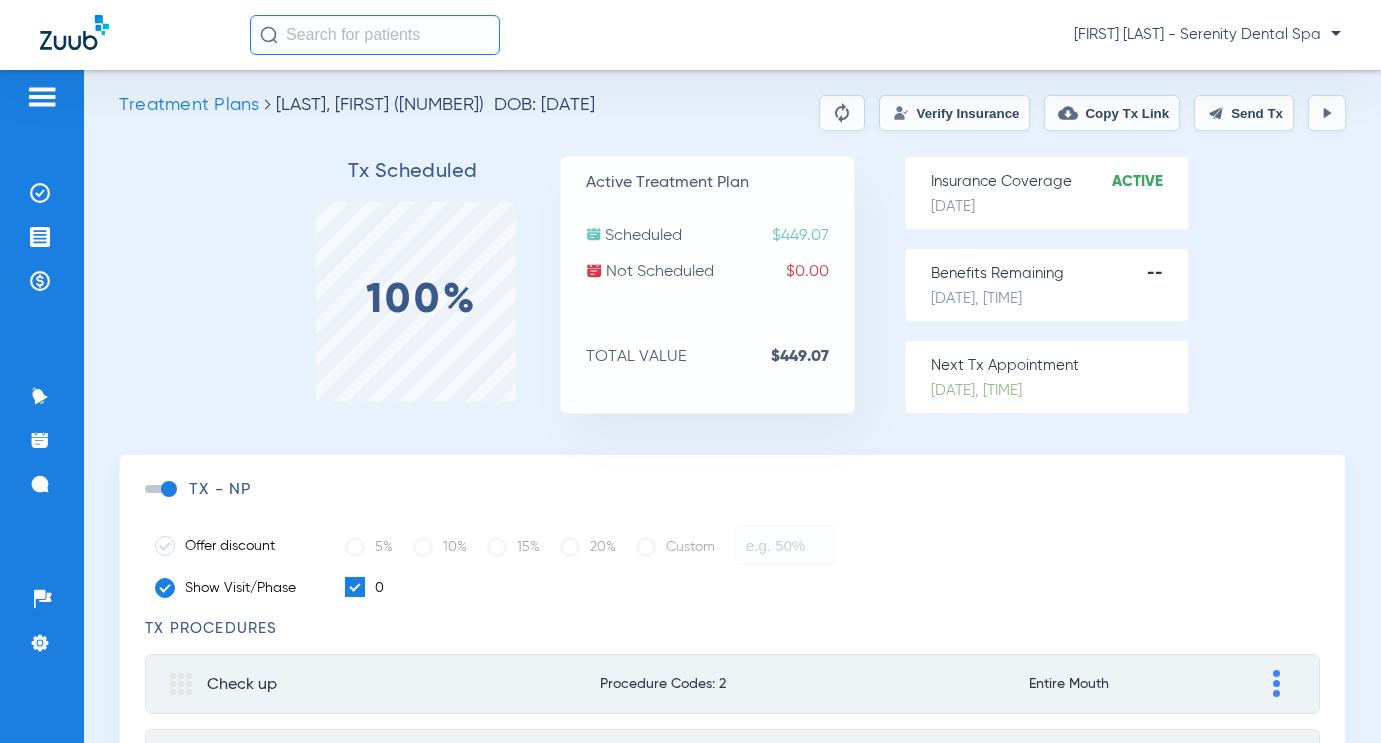 scroll, scrollTop: 0, scrollLeft: 0, axis: both 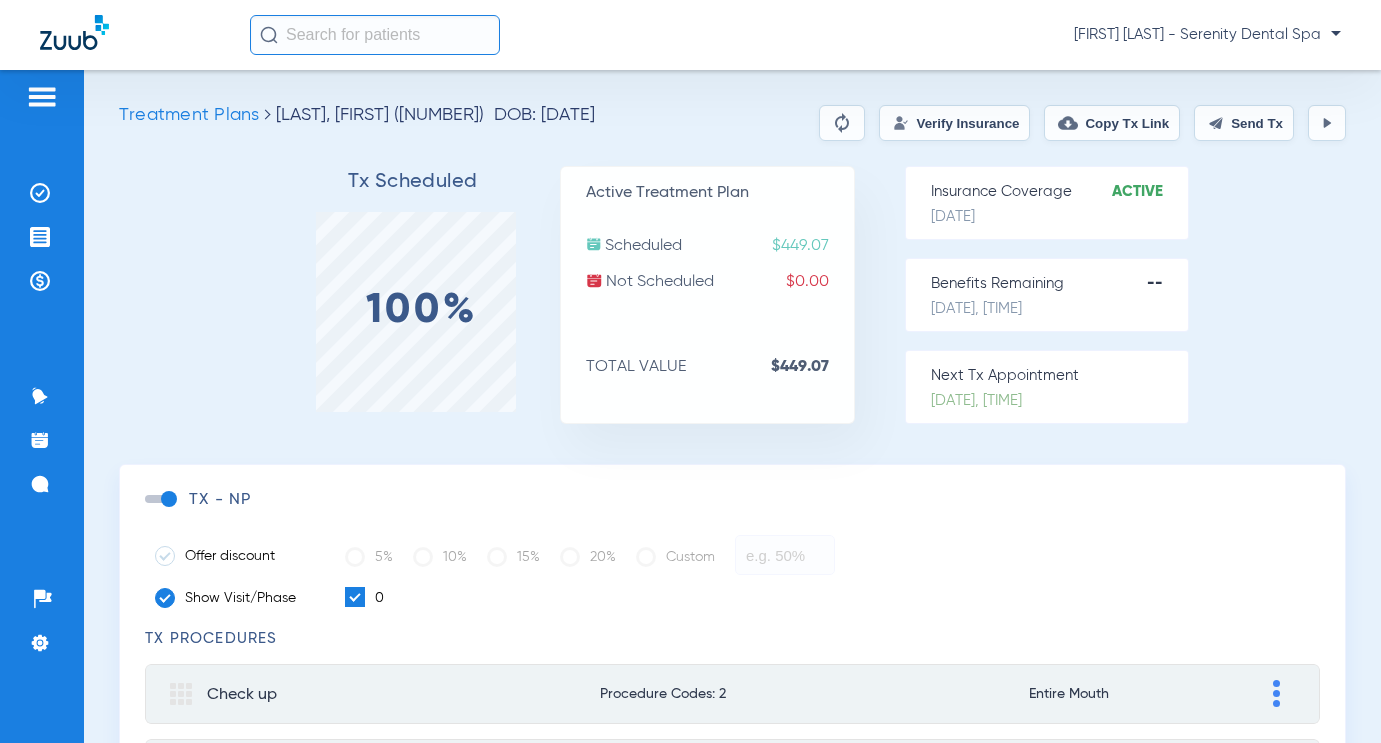 click on "Send Tx" 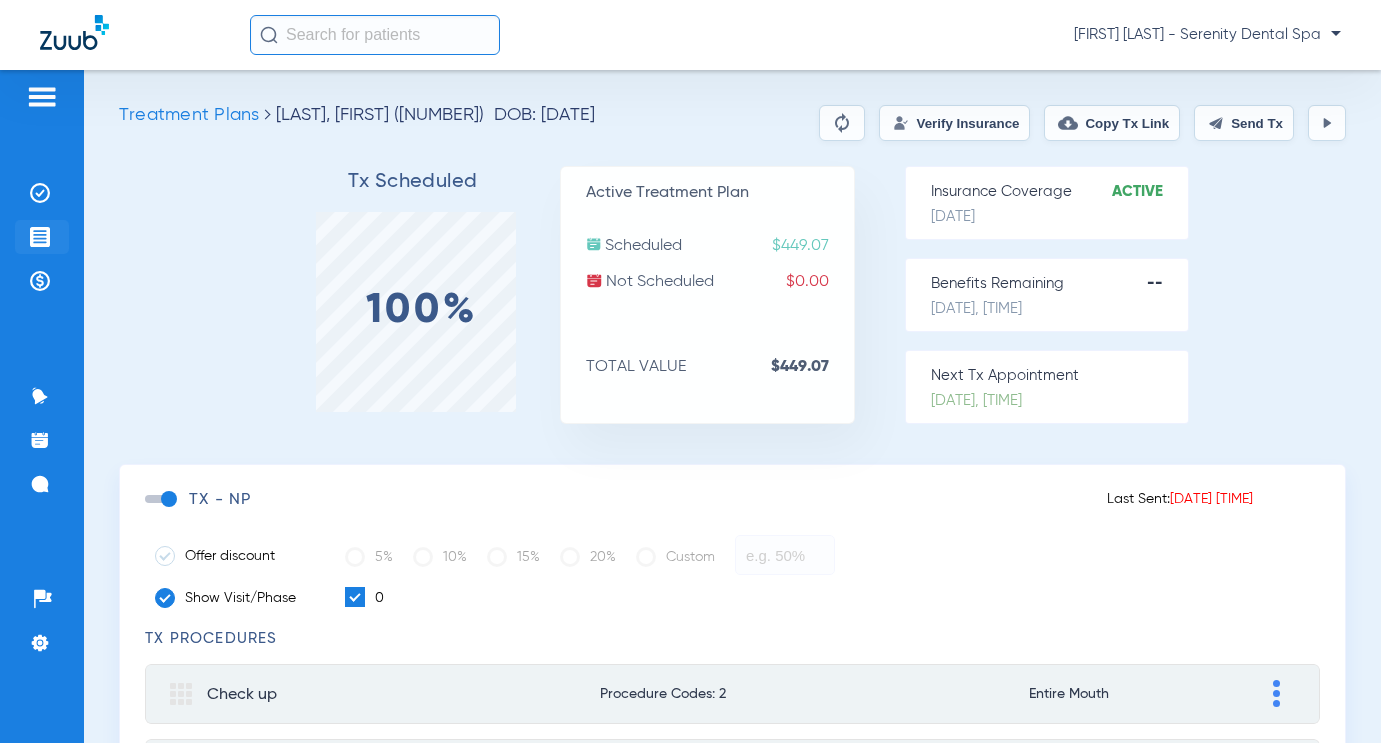 click 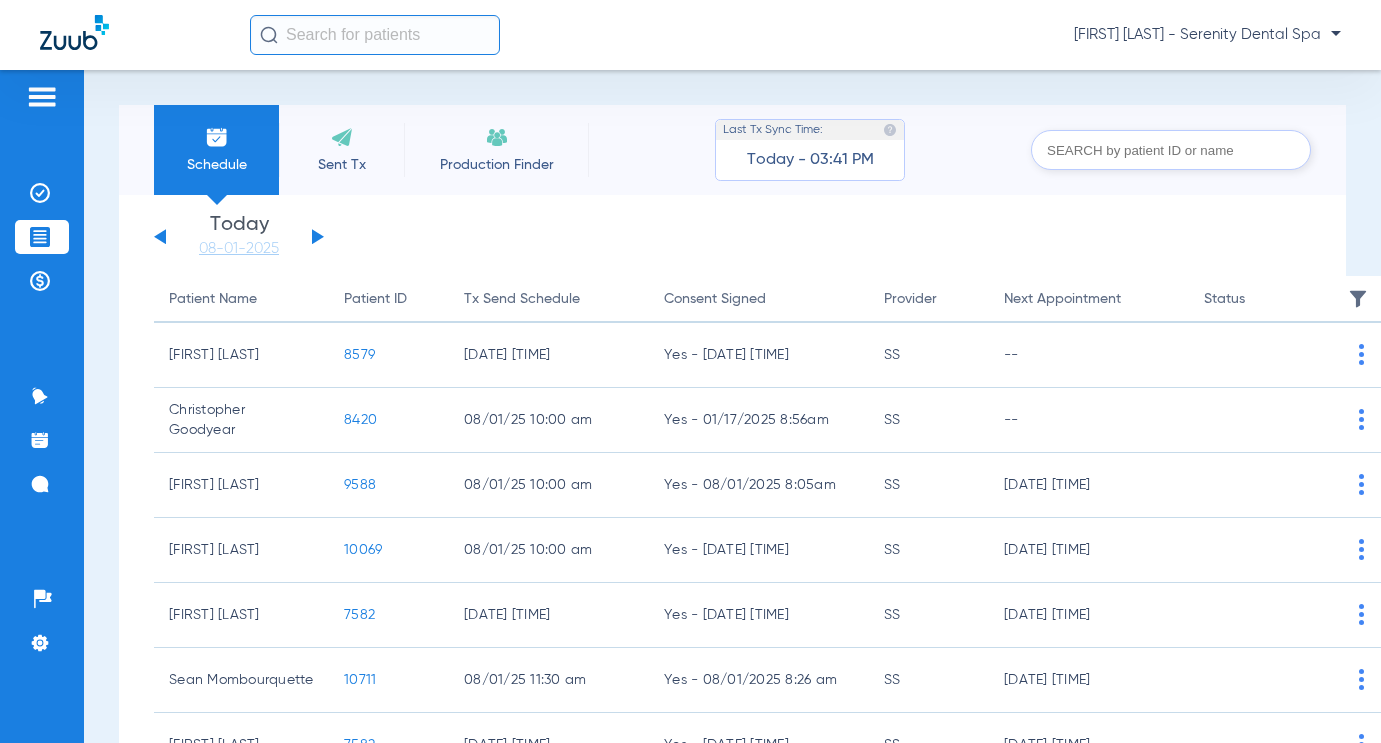 click on "Wednesday   05-28-2025   Thursday   05-29-2025   Friday   05-30-2025   Saturday   05-31-2025   Sunday   06-01-2025   Monday   06-02-2025   Tuesday   06-03-2025   Wednesday   06-04-2025   Thursday   06-05-2025   Friday   06-06-2025   Saturday   06-07-2025   Sunday   06-08-2025   Monday   06-09-2025   Tuesday   06-10-2025   Wednesday   06-11-2025   Thursday   06-12-2025   Friday   06-13-2025   Saturday   06-14-2025   Sunday   06-15-2025   Monday   06-16-2025   Tuesday   06-17-2025   Wednesday   06-18-2025   Thursday   06-19-2025   Friday   06-20-2025   Saturday   06-21-2025   Sunday   06-22-2025   Monday   06-23-2025   Tuesday   06-24-2025   Wednesday   06-25-2025   Thursday   06-26-2025   Friday   06-27-2025   Saturday   06-28-2025   Sunday   06-29-2025   Monday   06-30-2025   Tuesday   07-01-2025   Wednesday   07-02-2025   Thursday   07-03-2025   Friday   07-04-2025   Saturday   07-05-2025   Sunday   07-06-2025   Monday   07-07-2025   Tuesday   07-08-2025   Wednesday   07-09-2025   Thursday   07-10-2025" 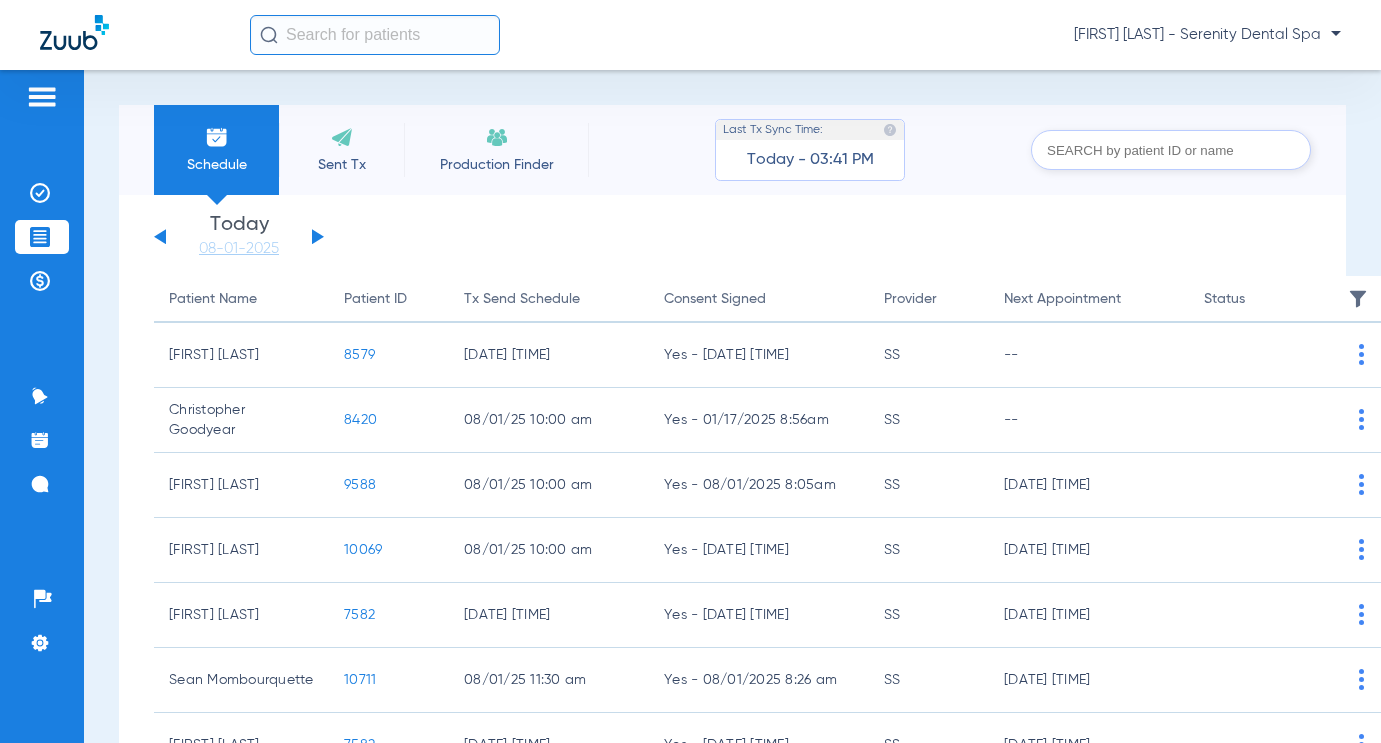 click on "Wednesday   05-28-2025   Thursday   05-29-2025   Friday   05-30-2025   Saturday   05-31-2025   Sunday   06-01-2025   Monday   06-02-2025   Tuesday   06-03-2025   Wednesday   06-04-2025   Thursday   06-05-2025   Friday   06-06-2025   Saturday   06-07-2025   Sunday   06-08-2025   Monday   06-09-2025   Tuesday   06-10-2025   Wednesday   06-11-2025   Thursday   06-12-2025   Friday   06-13-2025   Saturday   06-14-2025   Sunday   06-15-2025   Monday   06-16-2025   Tuesday   06-17-2025   Wednesday   06-18-2025   Thursday   06-19-2025   Friday   06-20-2025   Saturday   06-21-2025   Sunday   06-22-2025   Monday   06-23-2025   Tuesday   06-24-2025   Wednesday   06-25-2025   Thursday   06-26-2025   Friday   06-27-2025   Saturday   06-28-2025   Sunday   06-29-2025   Monday   06-30-2025   Tuesday   07-01-2025   Wednesday   07-02-2025   Thursday   07-03-2025   Friday   07-04-2025   Saturday   07-05-2025   Sunday   07-06-2025   Monday   07-07-2025   Tuesday   07-08-2025   Wednesday   07-09-2025   Thursday   07-10-2025" 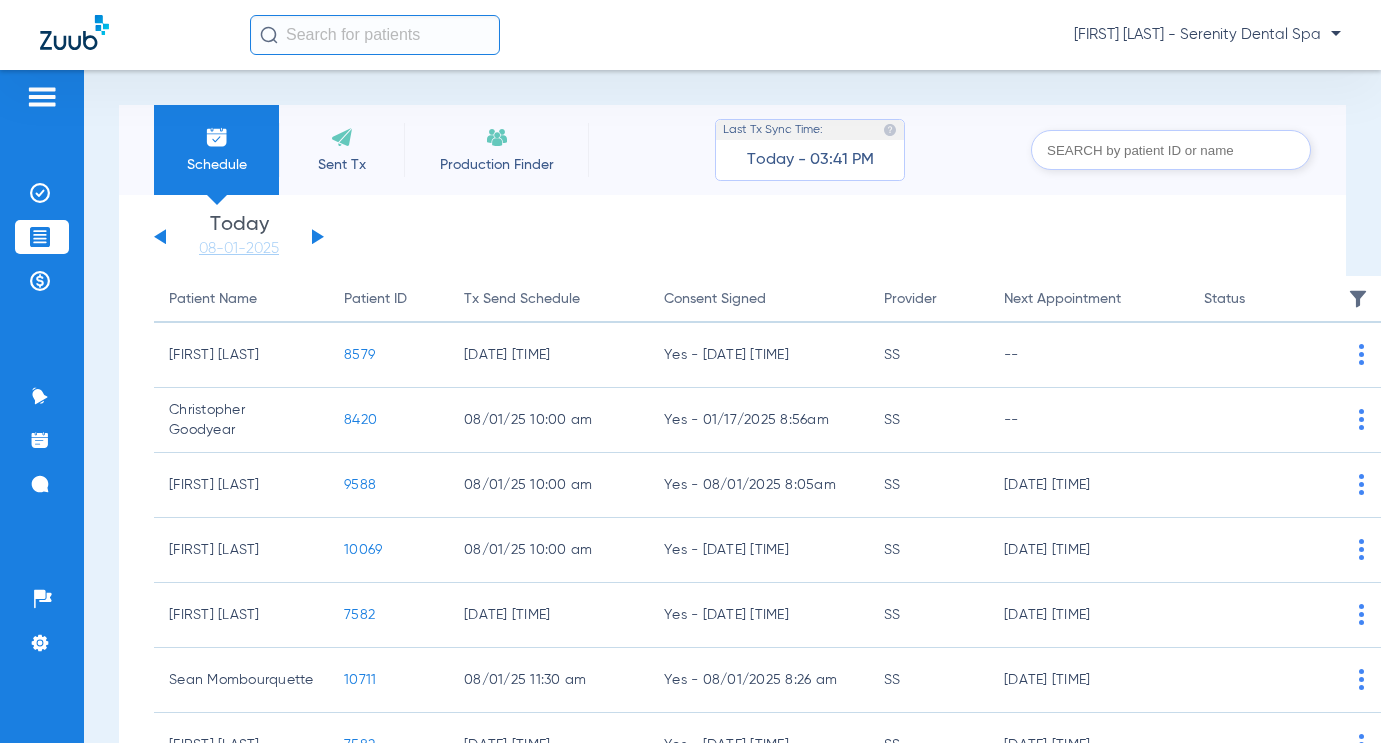 click on "Wednesday   05-28-2025   Thursday   05-29-2025   Friday   05-30-2025   Saturday   05-31-2025   Sunday   06-01-2025   Monday   06-02-2025   Tuesday   06-03-2025   Wednesday   06-04-2025   Thursday   06-05-2025   Friday   06-06-2025   Saturday   06-07-2025   Sunday   06-08-2025   Monday   06-09-2025   Tuesday   06-10-2025   Wednesday   06-11-2025   Thursday   06-12-2025   Friday   06-13-2025   Saturday   06-14-2025   Sunday   06-15-2025   Monday   06-16-2025   Tuesday   06-17-2025   Wednesday   06-18-2025   Thursday   06-19-2025   Friday   06-20-2025   Saturday   06-21-2025   Sunday   06-22-2025   Monday   06-23-2025   Tuesday   06-24-2025   Wednesday   06-25-2025   Thursday   06-26-2025   Friday   06-27-2025   Saturday   06-28-2025   Sunday   06-29-2025   Monday   06-30-2025   Tuesday   07-01-2025   Wednesday   07-02-2025   Thursday   07-03-2025   Friday   07-04-2025   Saturday   07-05-2025   Sunday   07-06-2025   Monday   07-07-2025   Tuesday   07-08-2025   Wednesday   07-09-2025   Thursday   07-10-2025" 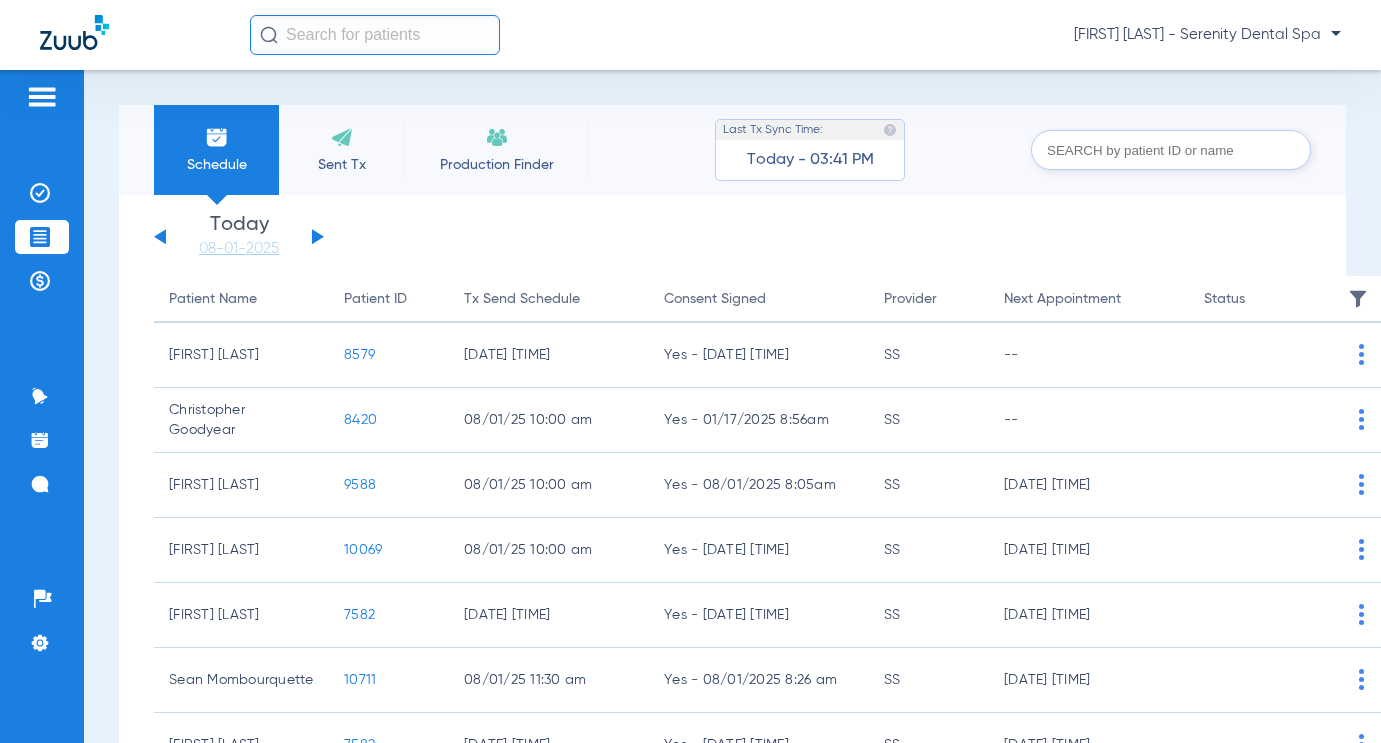 click 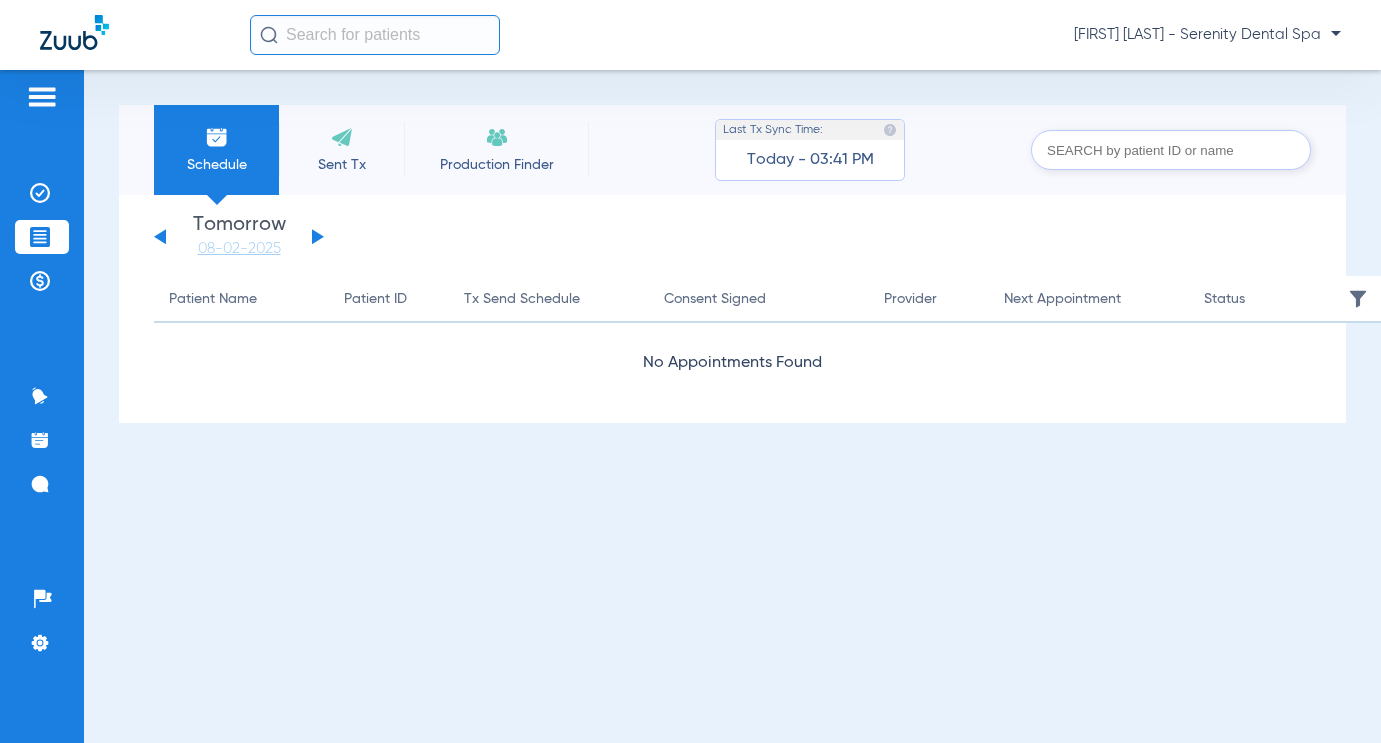 click 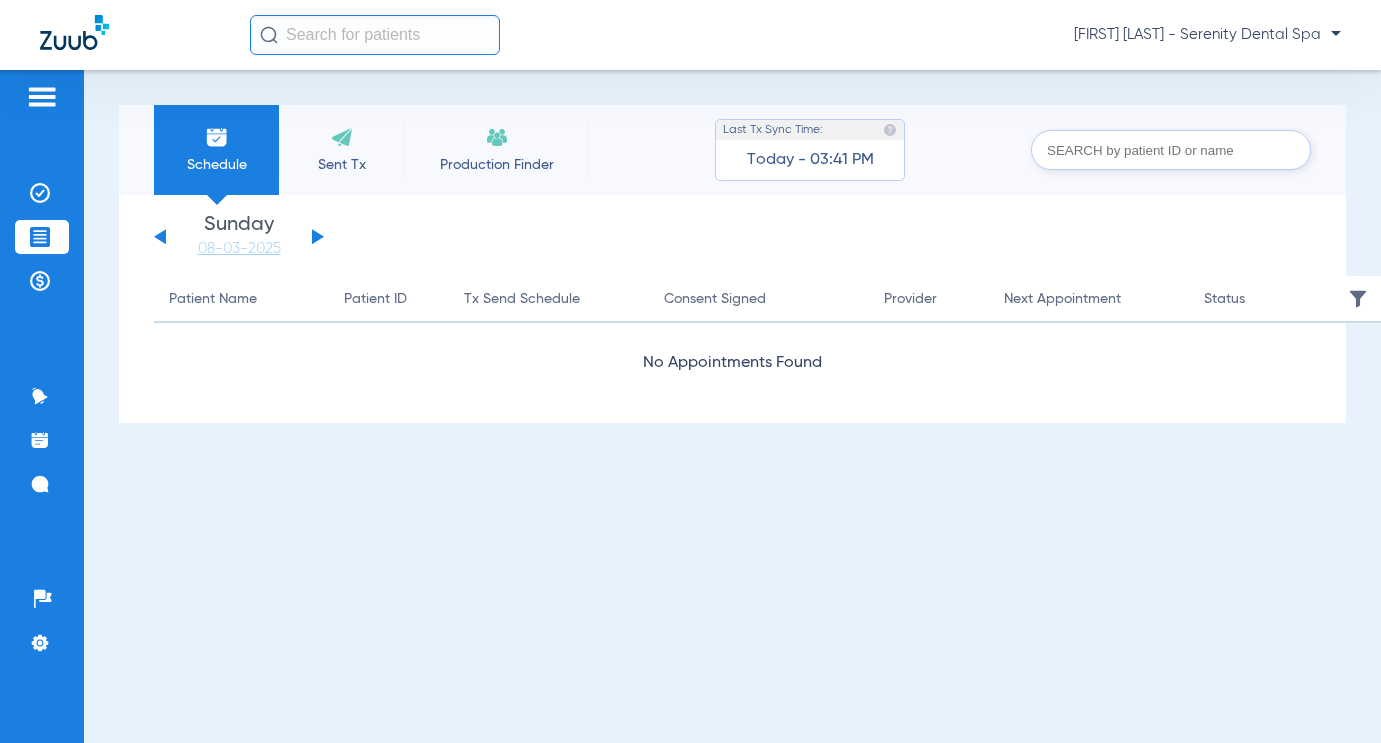 click 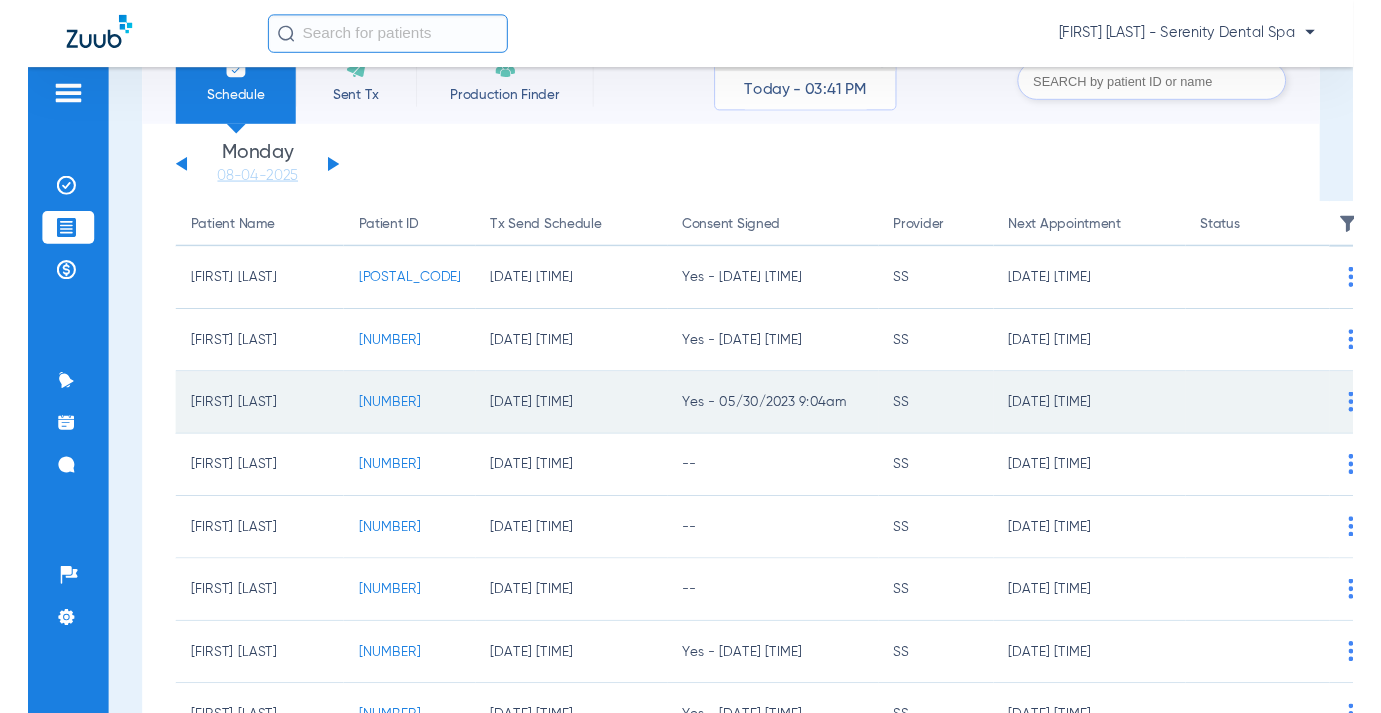 scroll, scrollTop: 300, scrollLeft: 0, axis: vertical 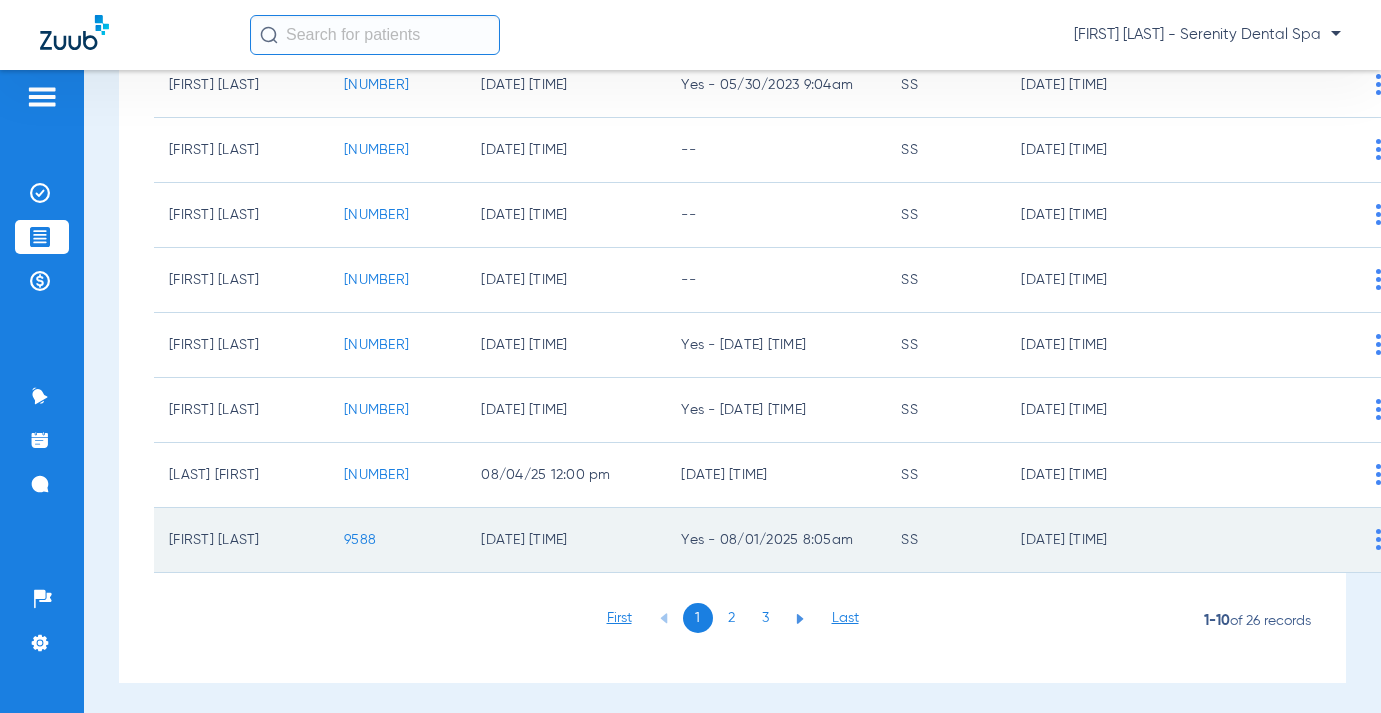 click on "9588" 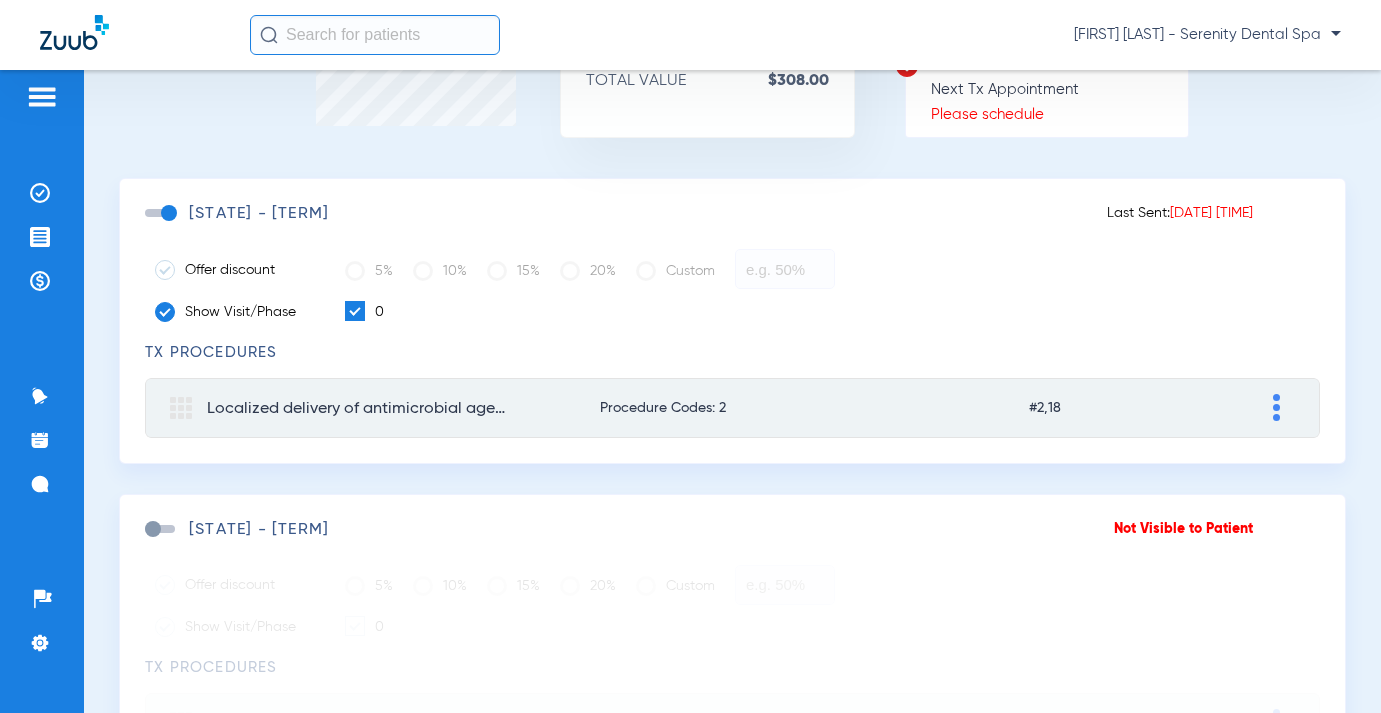 scroll, scrollTop: 300, scrollLeft: 0, axis: vertical 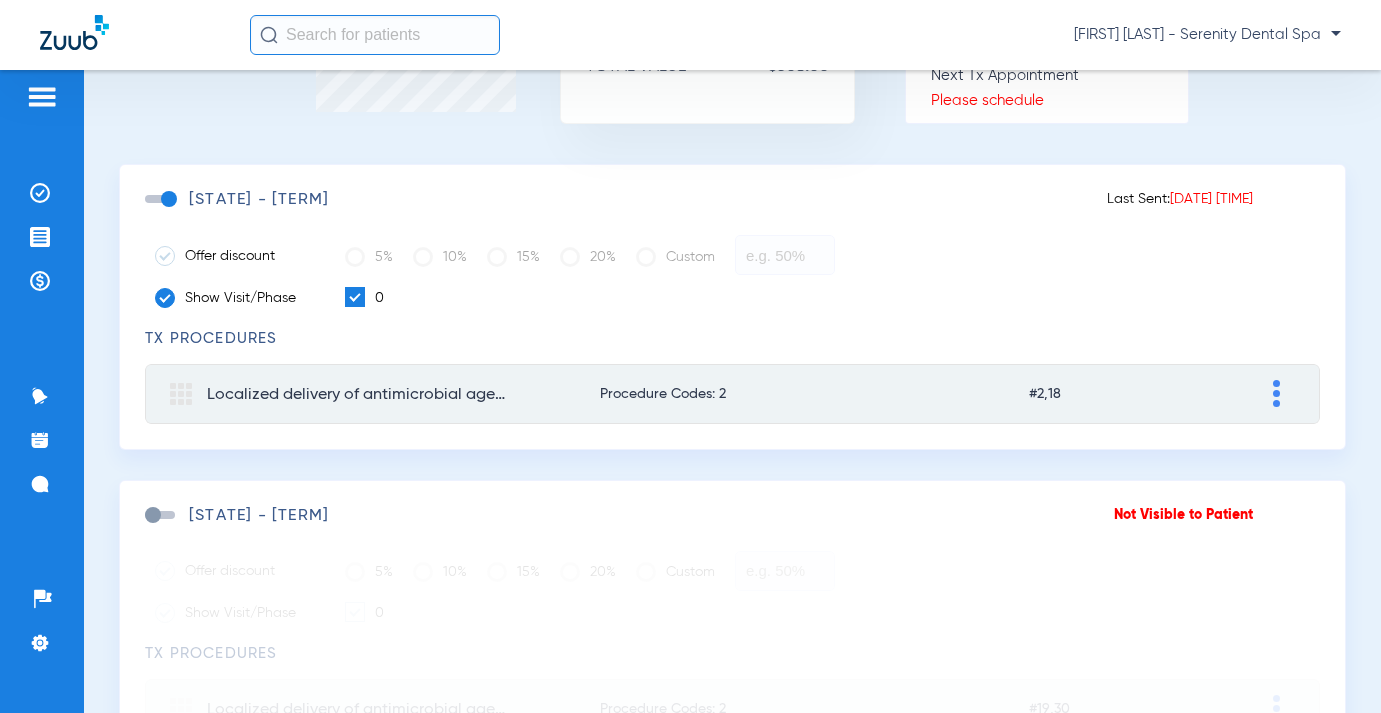 click 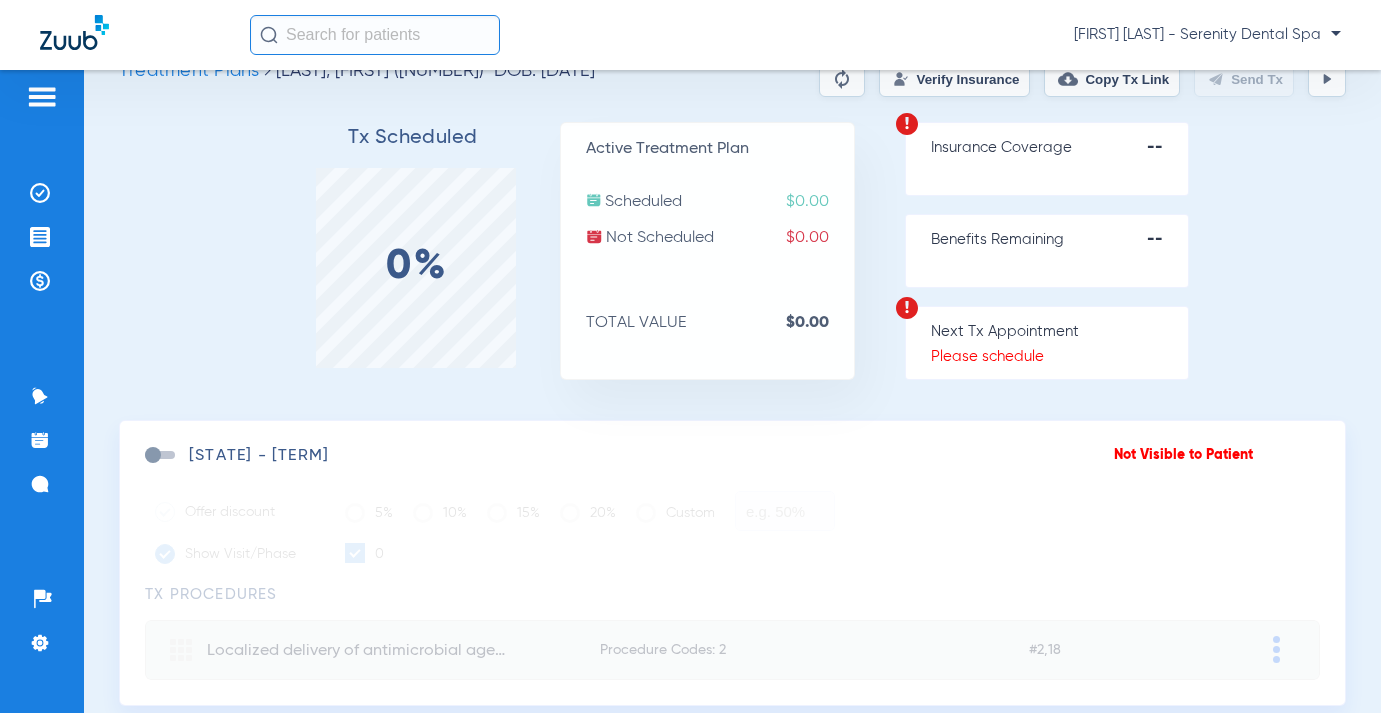 scroll, scrollTop: 0, scrollLeft: 0, axis: both 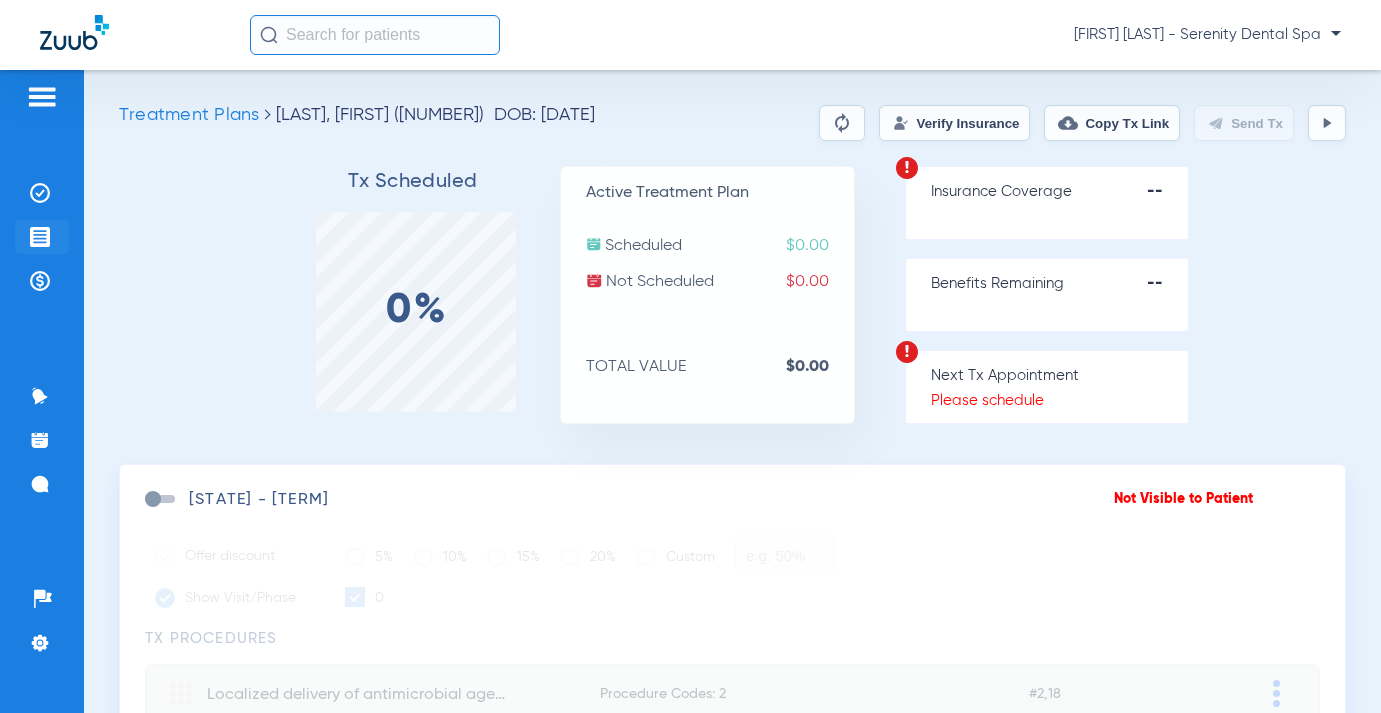 click on "Treatment Acceptance" 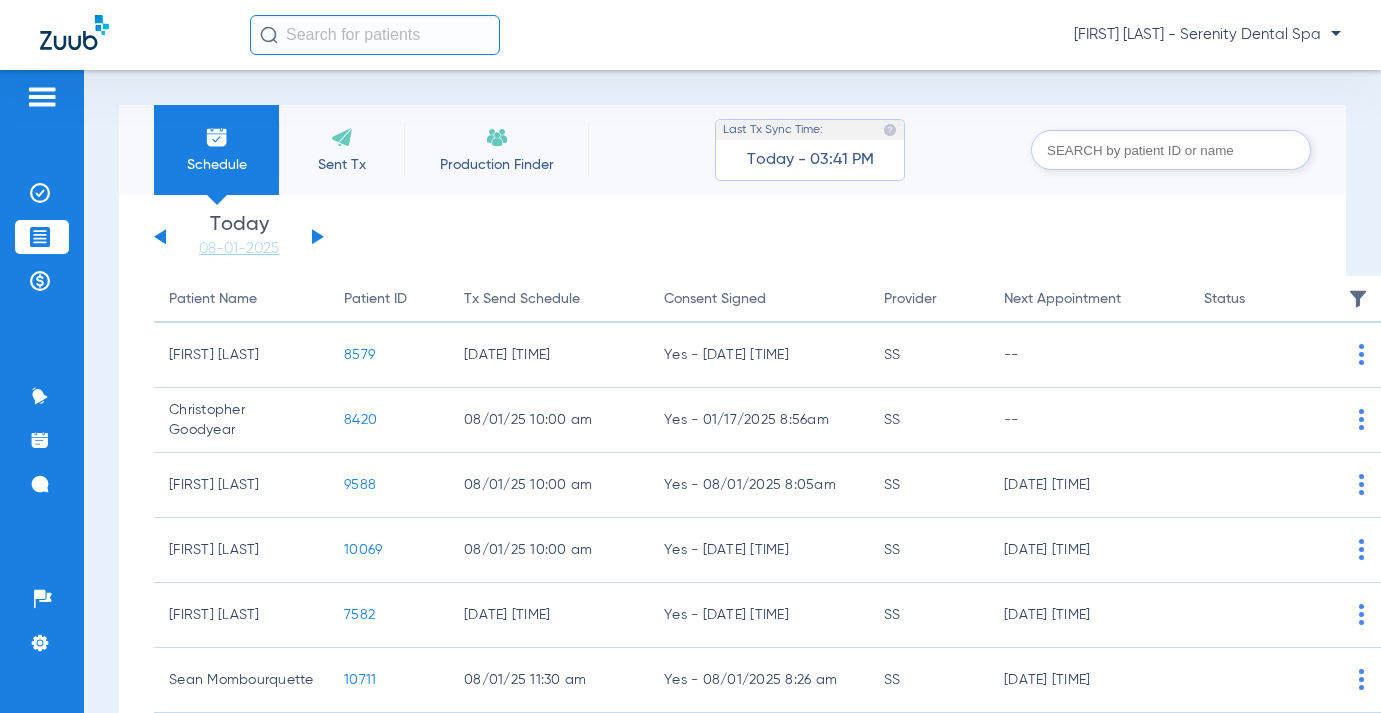click 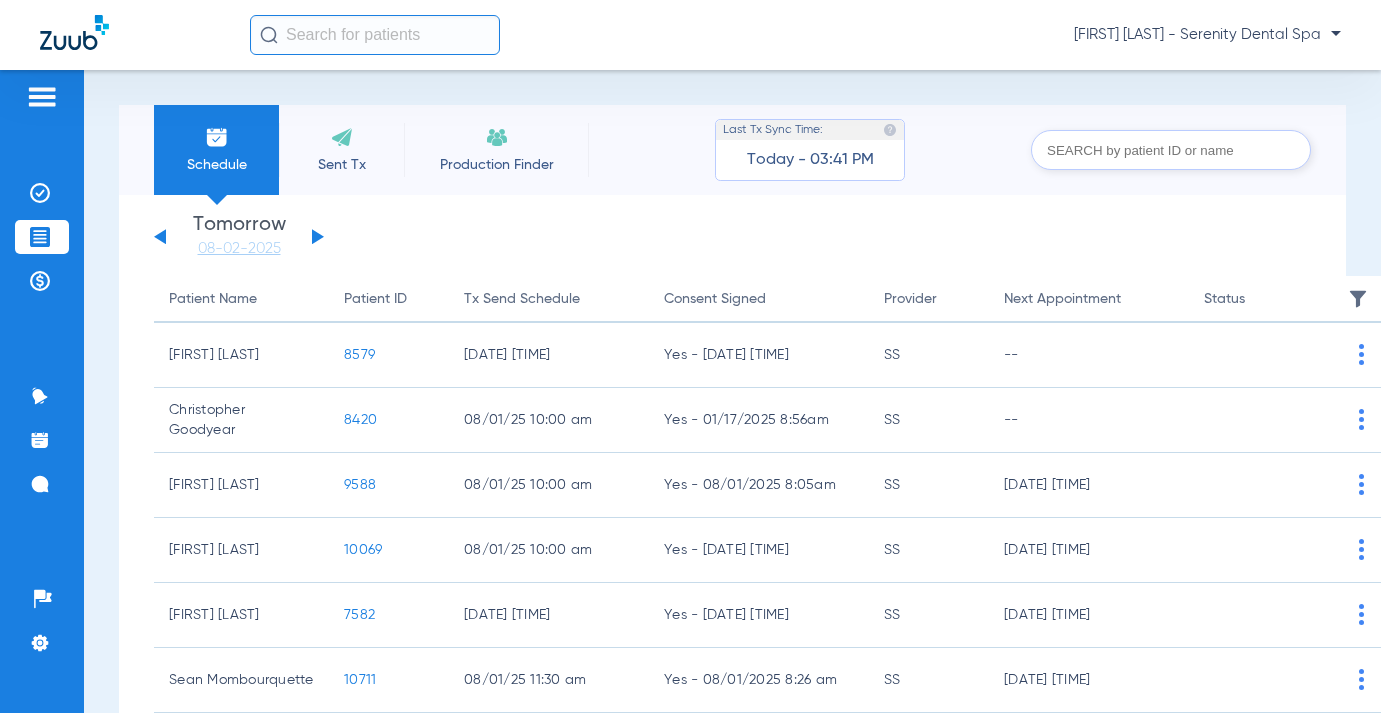 click 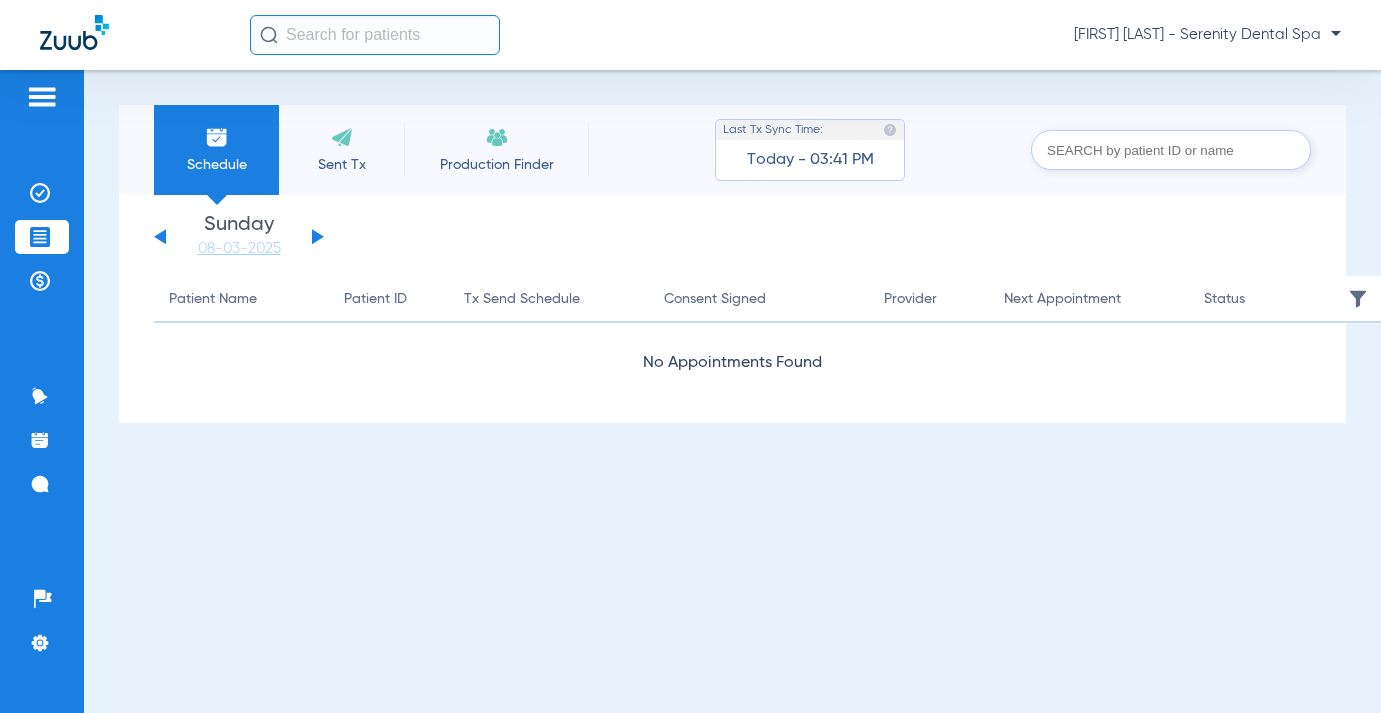 click on "Wednesday   05-28-2025   Thursday   05-29-2025   Friday   05-30-2025   Saturday   05-31-2025   Sunday   06-01-2025   Monday   06-02-2025   Tuesday   06-03-2025   Wednesday   06-04-2025   Thursday   06-05-2025   Friday   06-06-2025   Saturday   06-07-2025   Sunday   06-08-2025   Monday   06-09-2025   Tuesday   06-10-2025   Wednesday   06-11-2025   Thursday   06-12-2025   Friday   06-13-2025   Saturday   06-14-2025   Sunday   06-15-2025   Monday   06-16-2025   Tuesday   06-17-2025   Wednesday   06-18-2025   Thursday   06-19-2025   Friday   06-20-2025   Saturday   06-21-2025   Sunday   06-22-2025   Monday   06-23-2025   Tuesday   06-24-2025   Wednesday   06-25-2025   Thursday   06-26-2025   Friday   06-27-2025   Saturday   06-28-2025   Sunday   06-29-2025   Monday   06-30-2025   Tuesday   07-01-2025   Wednesday   07-02-2025   Thursday   07-03-2025   Friday   07-04-2025   Saturday   07-05-2025   Sunday   07-06-2025   Monday   07-07-2025   Tuesday   07-08-2025   Wednesday   07-09-2025   Thursday   07-10-2025" 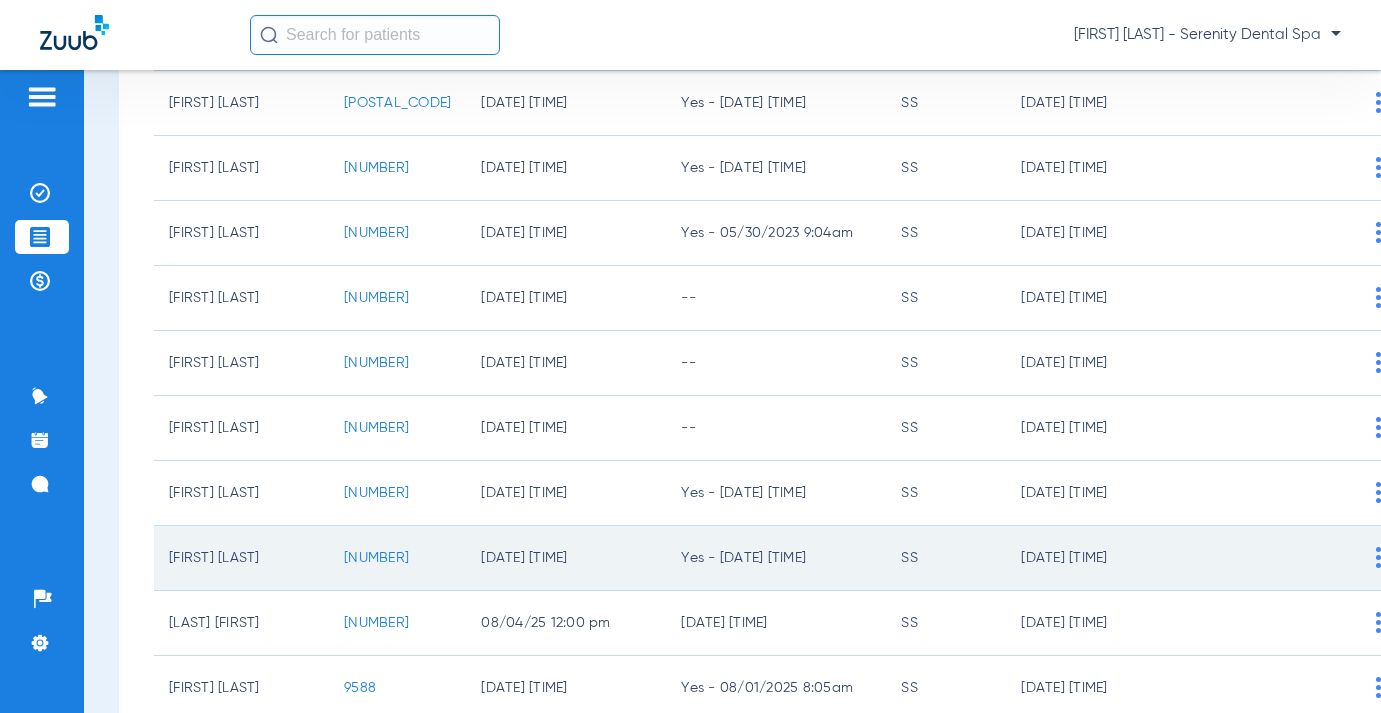 scroll, scrollTop: 300, scrollLeft: 0, axis: vertical 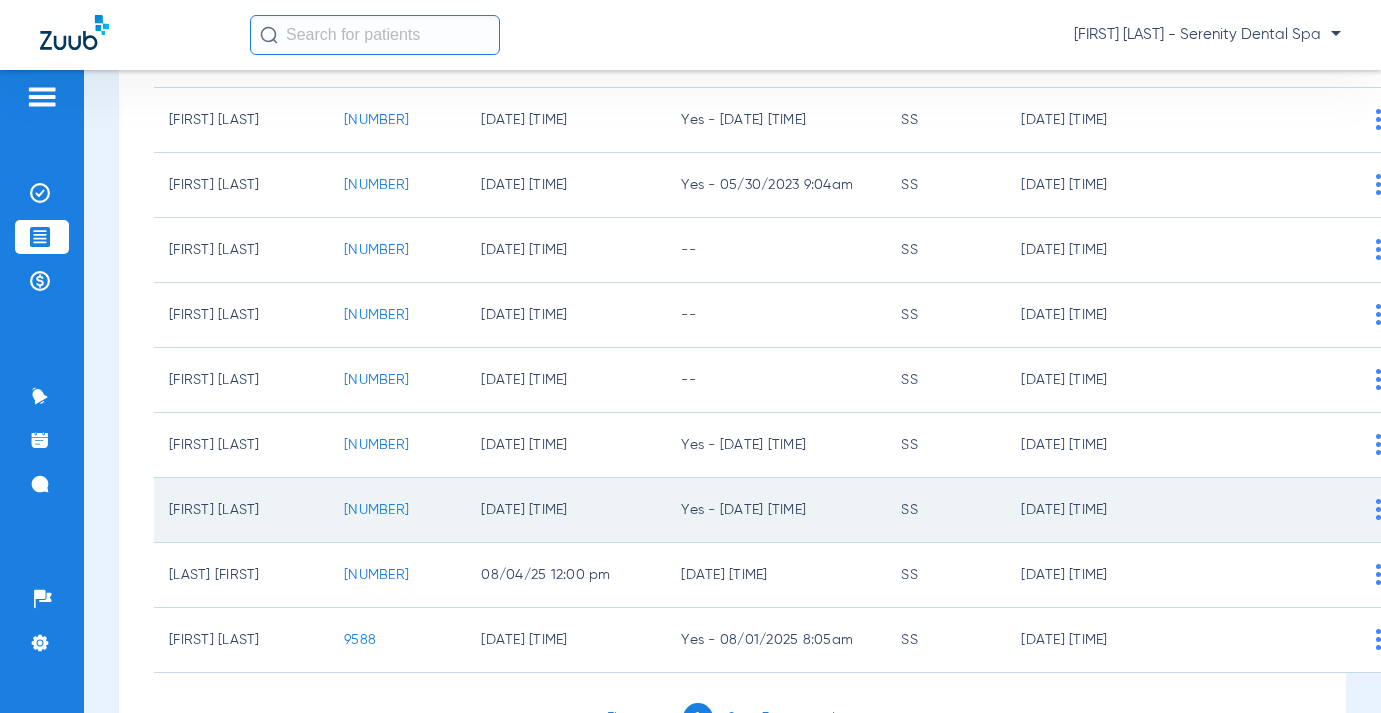 click on "9528" 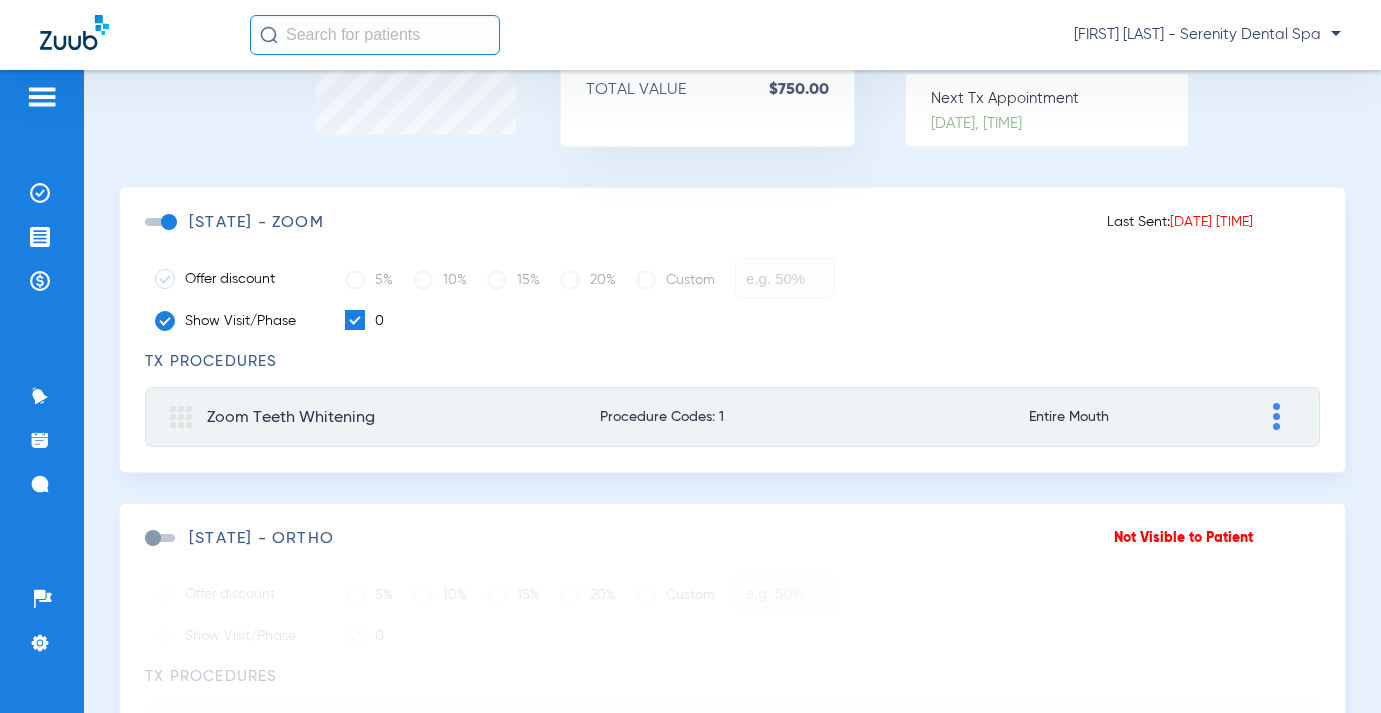 scroll, scrollTop: 300, scrollLeft: 0, axis: vertical 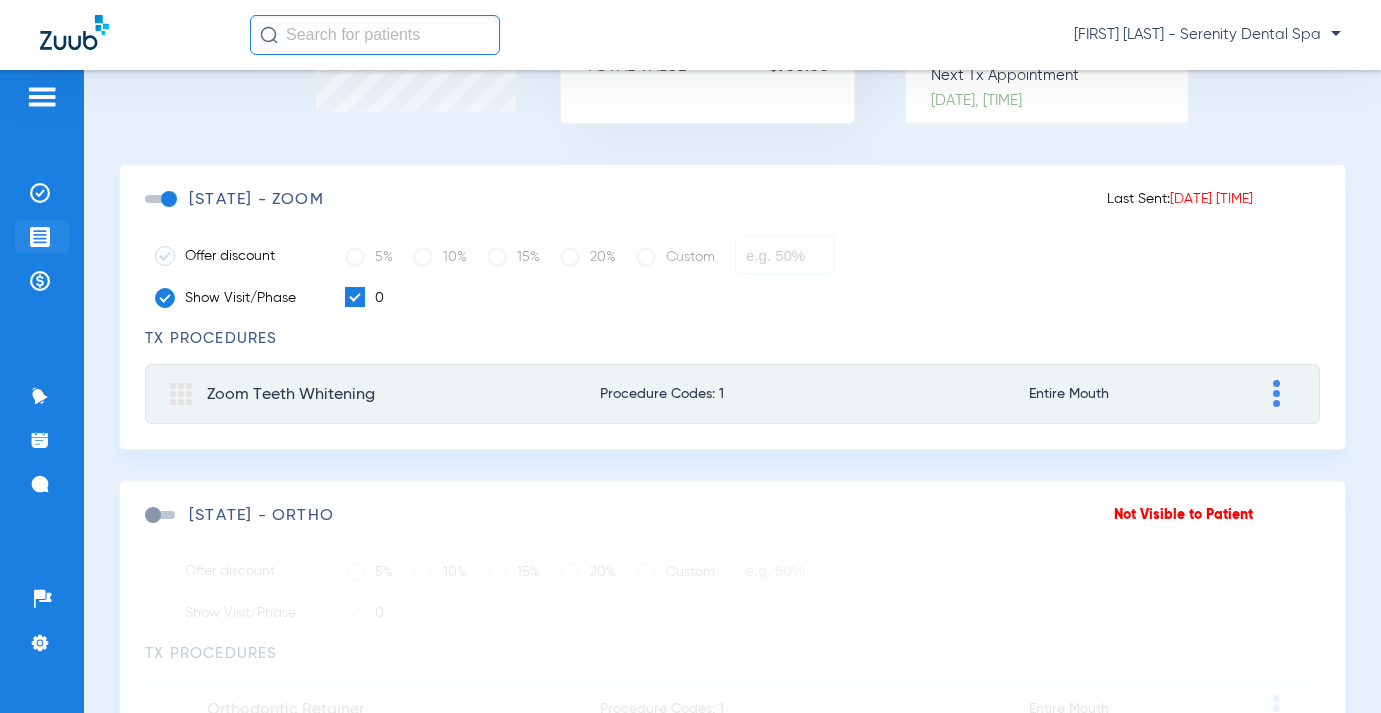 click on "Treatment Acceptance" 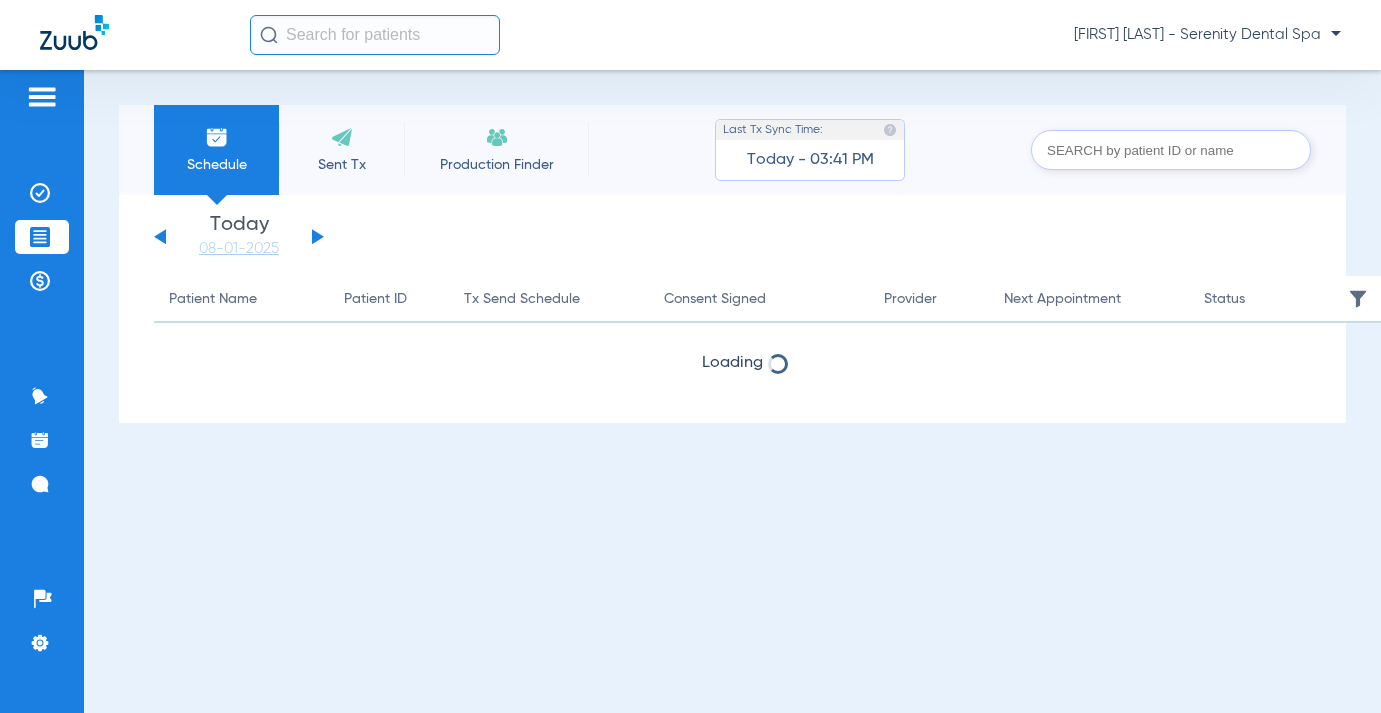 scroll, scrollTop: 0, scrollLeft: 0, axis: both 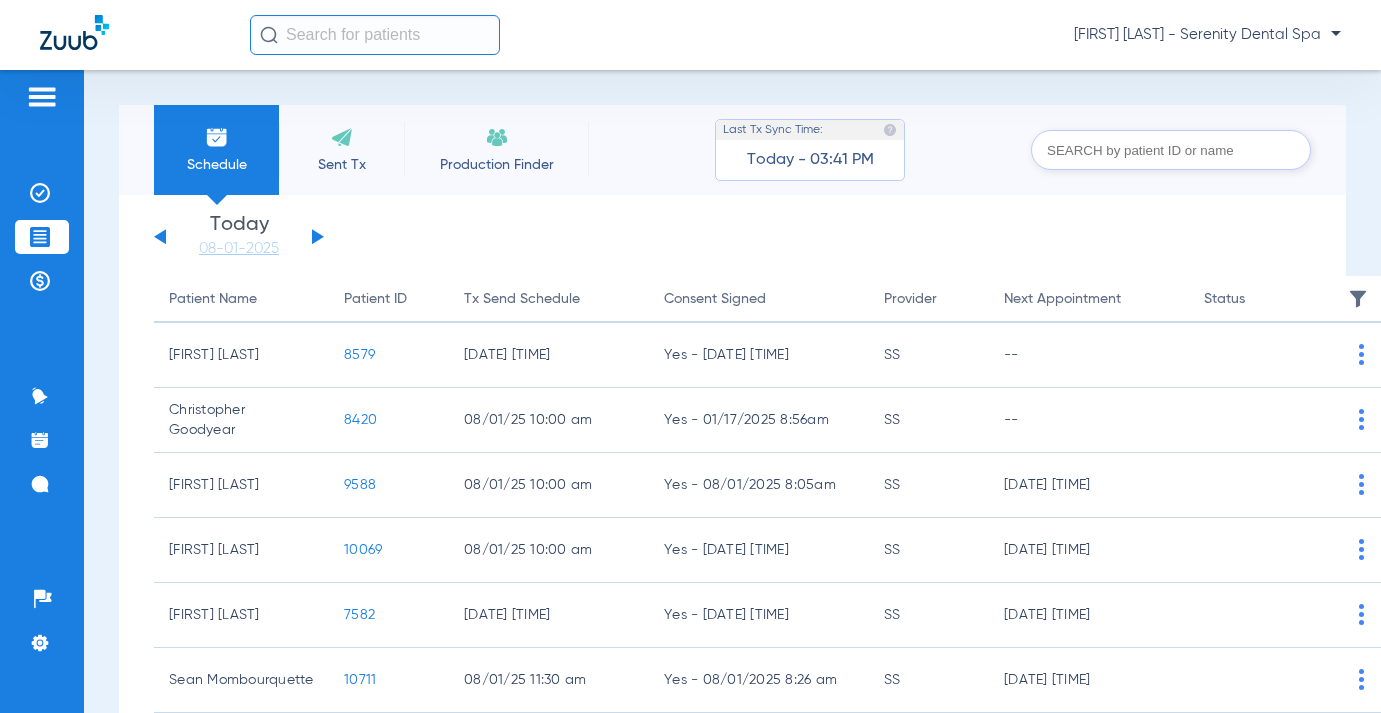 click on "Wednesday   05-28-2025   Thursday   05-29-2025   Friday   05-30-2025   Saturday   05-31-2025   Sunday   06-01-2025   Monday   06-02-2025   Tuesday   06-03-2025   Wednesday   06-04-2025   Thursday   06-05-2025   Friday   06-06-2025   Saturday   06-07-2025   Sunday   06-08-2025   Monday   06-09-2025   Tuesday   06-10-2025   Wednesday   06-11-2025   Thursday   06-12-2025   Friday   06-13-2025   Saturday   06-14-2025   Sunday   06-15-2025   Monday   06-16-2025   Tuesday   06-17-2025   Wednesday   06-18-2025   Thursday   06-19-2025   Friday   06-20-2025   Saturday   06-21-2025   Sunday   06-22-2025   Monday   06-23-2025   Tuesday   06-24-2025   Wednesday   06-25-2025   Thursday   06-26-2025   Friday   06-27-2025   Saturday   06-28-2025   Sunday   06-29-2025   Monday   06-30-2025   Tuesday   07-01-2025   Wednesday   07-02-2025   Thursday   07-03-2025   Friday   07-04-2025   Saturday   07-05-2025   Sunday   07-06-2025   Monday   07-07-2025   Tuesday   07-08-2025   Wednesday   07-09-2025   Thursday   07-10-2025" 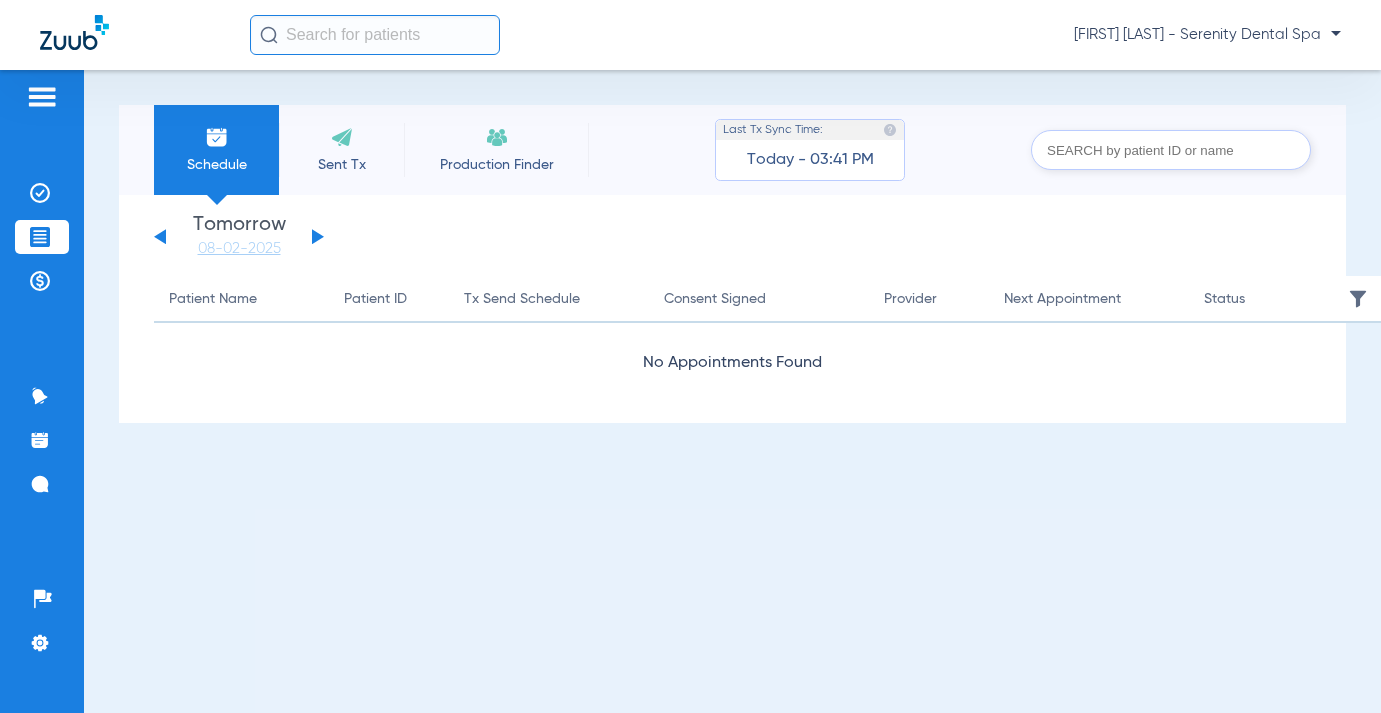 click 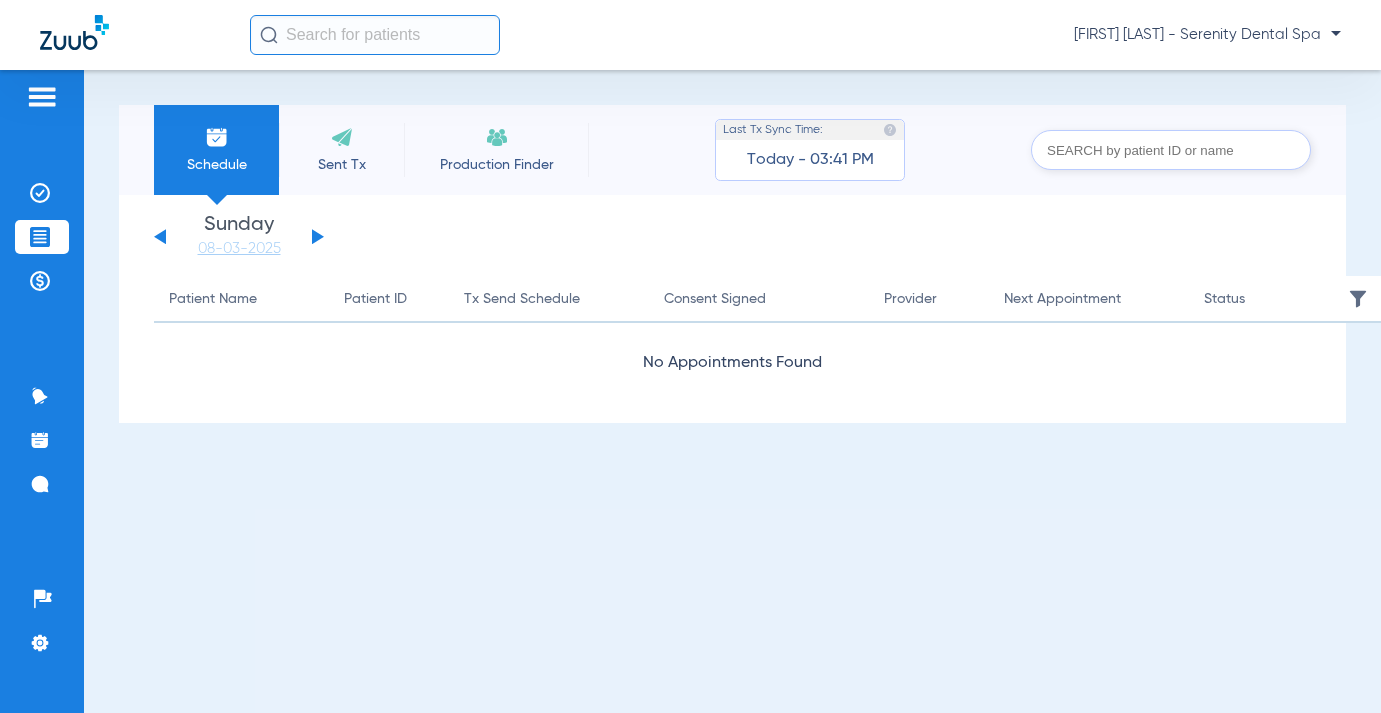 click 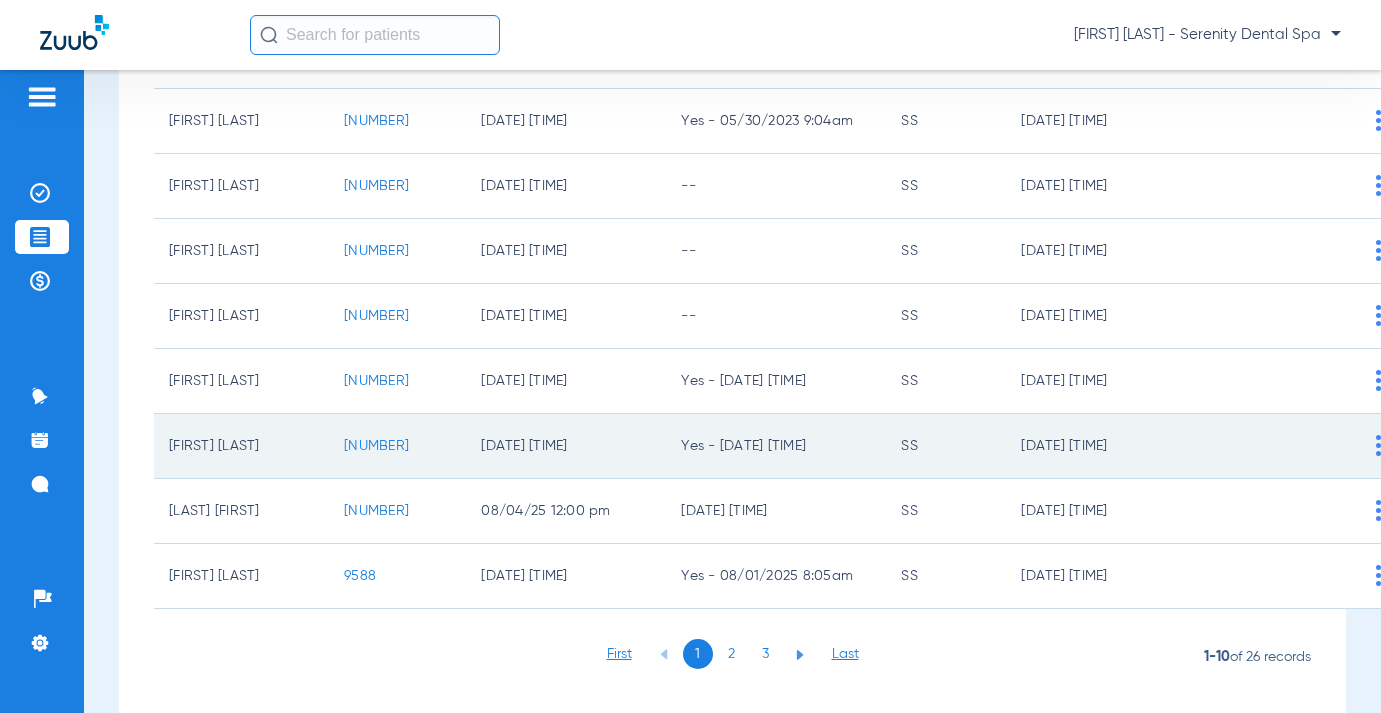 scroll, scrollTop: 400, scrollLeft: 0, axis: vertical 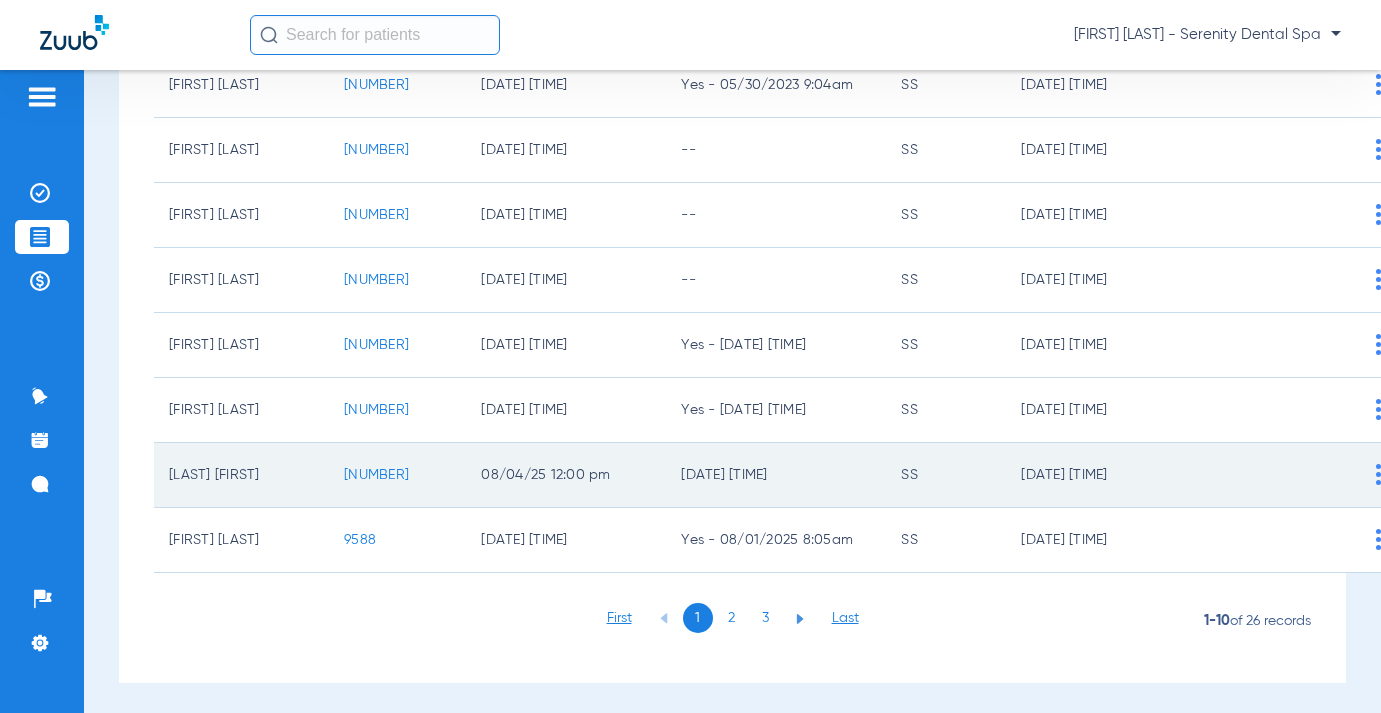 click on "10128" 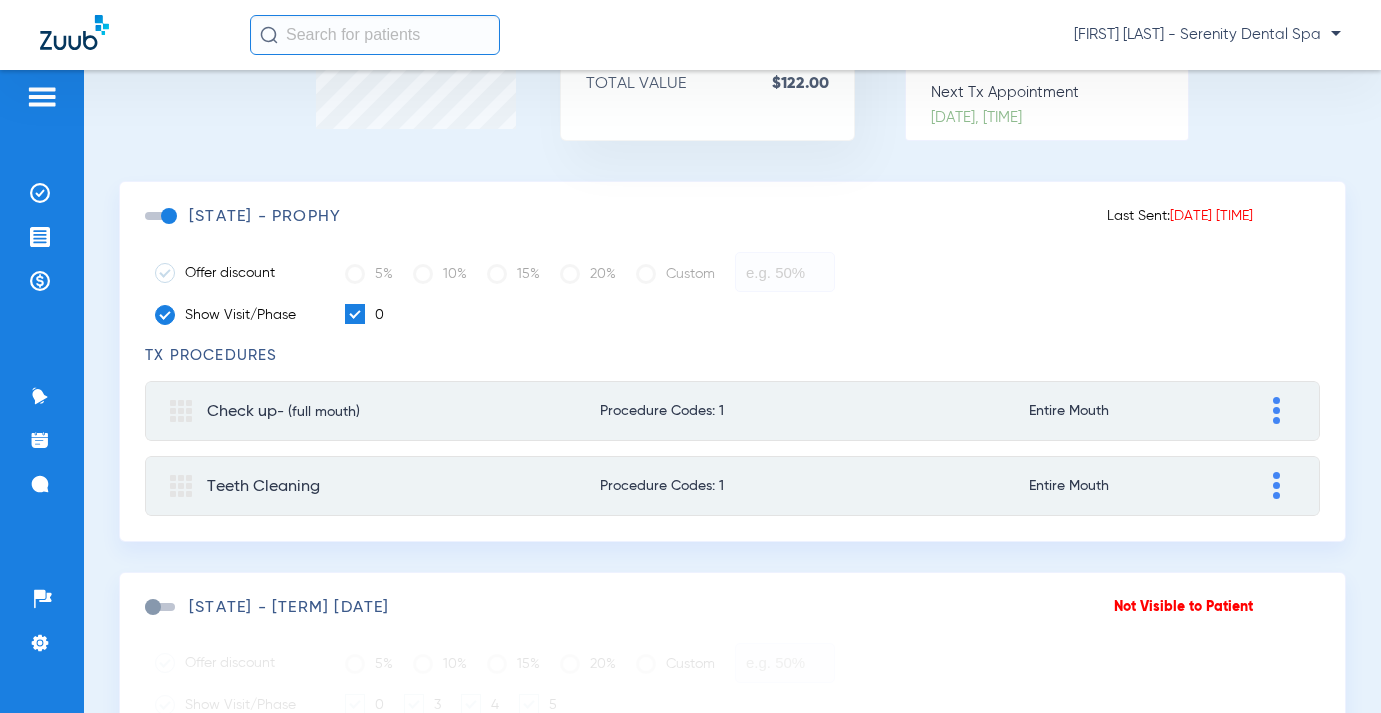 scroll, scrollTop: 300, scrollLeft: 0, axis: vertical 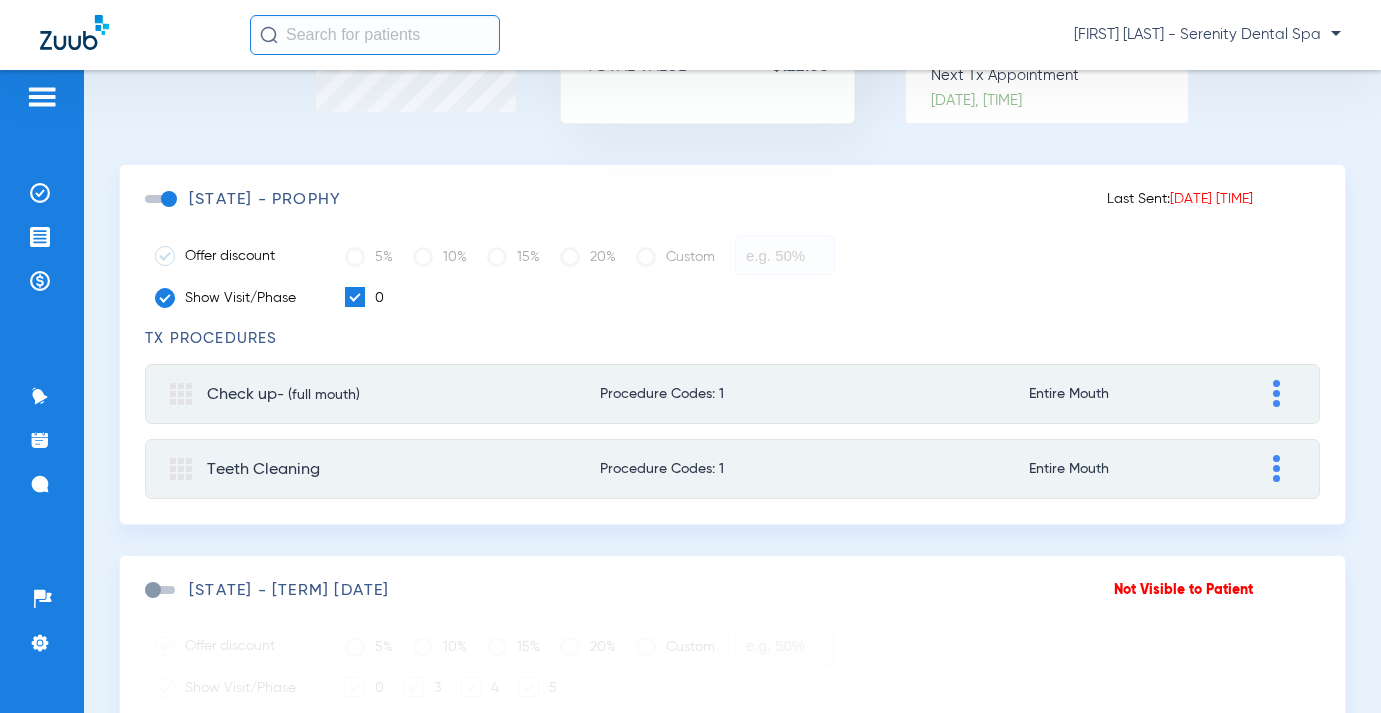 click at bounding box center [1276, 393] 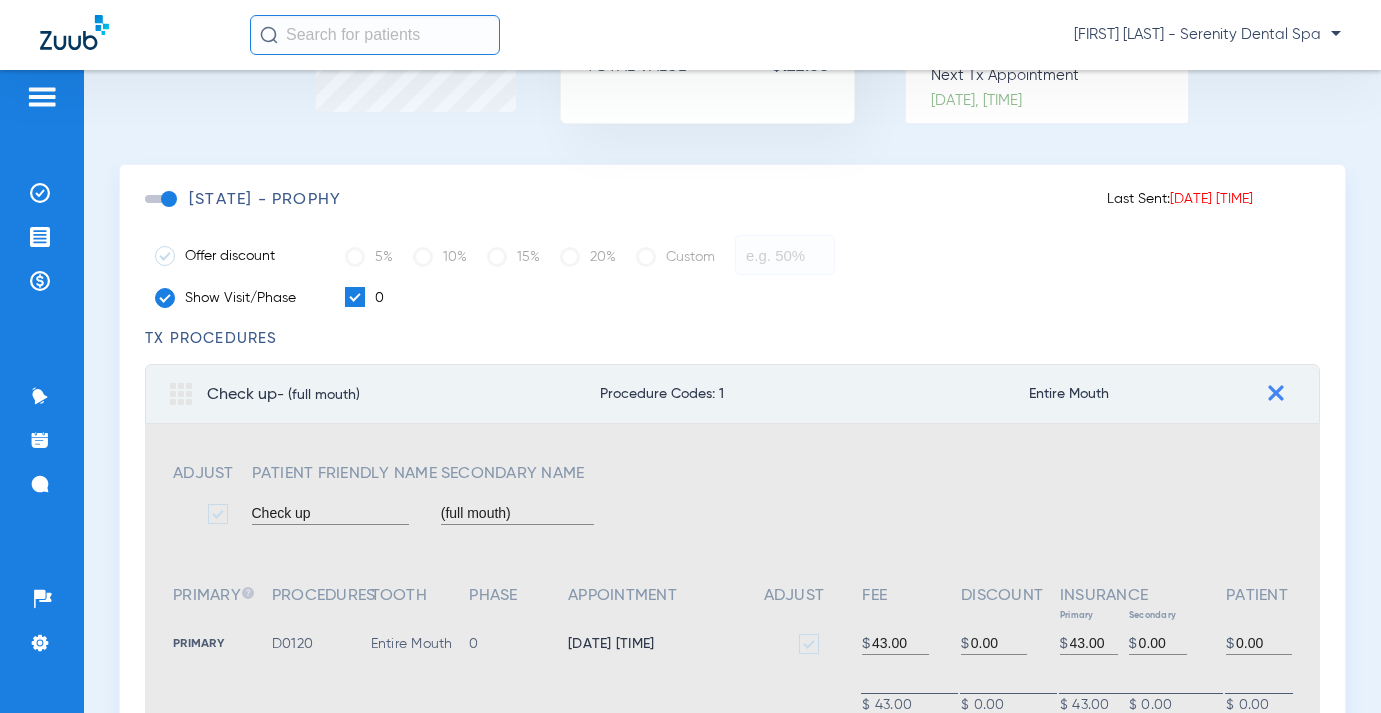 click on "Check up  - (full mouth) Procedure Codes: 1 Entire Mouth" at bounding box center [728, 394] 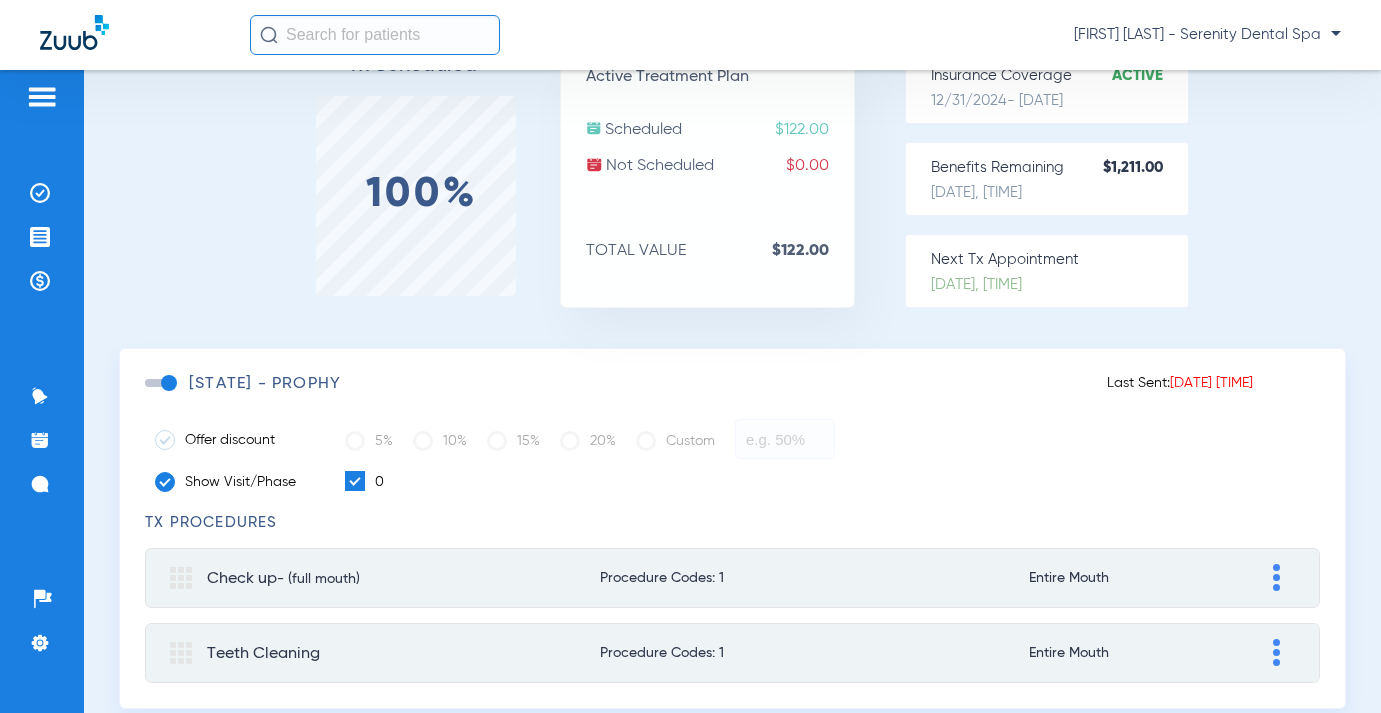 scroll, scrollTop: 0, scrollLeft: 0, axis: both 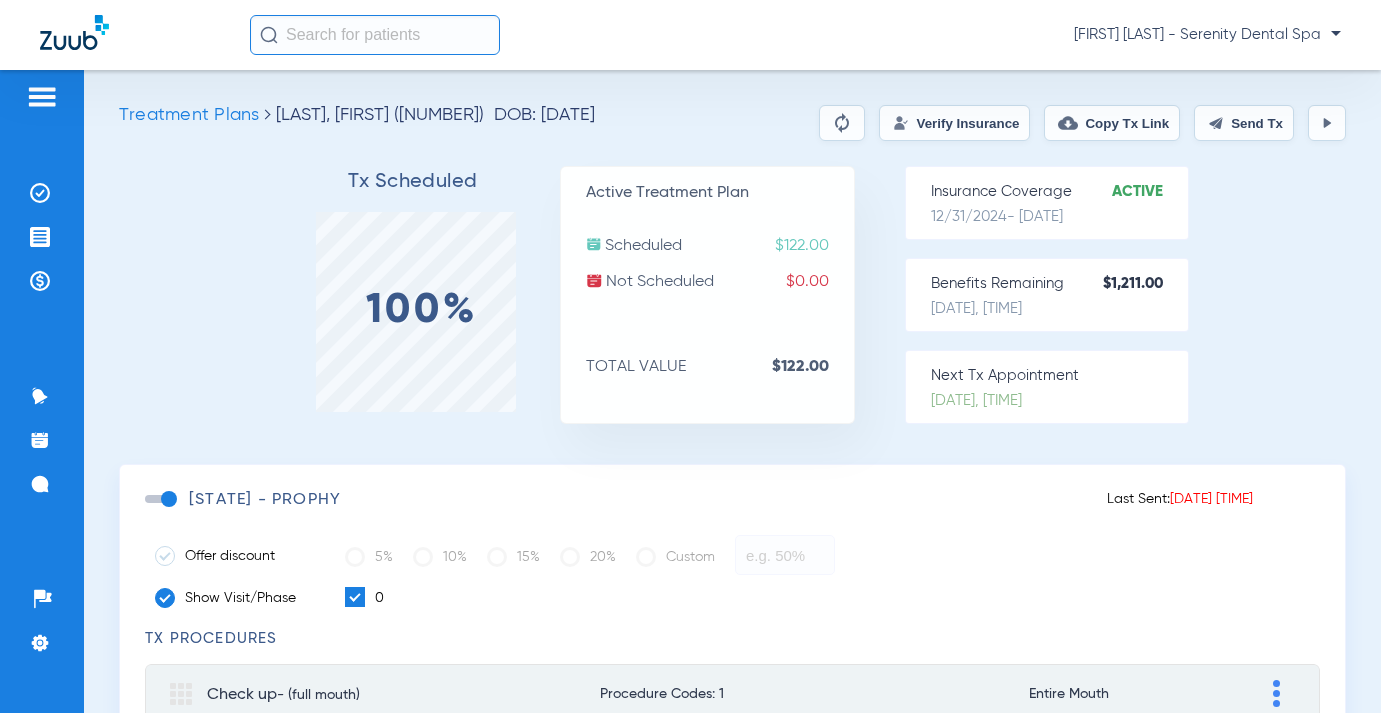 click 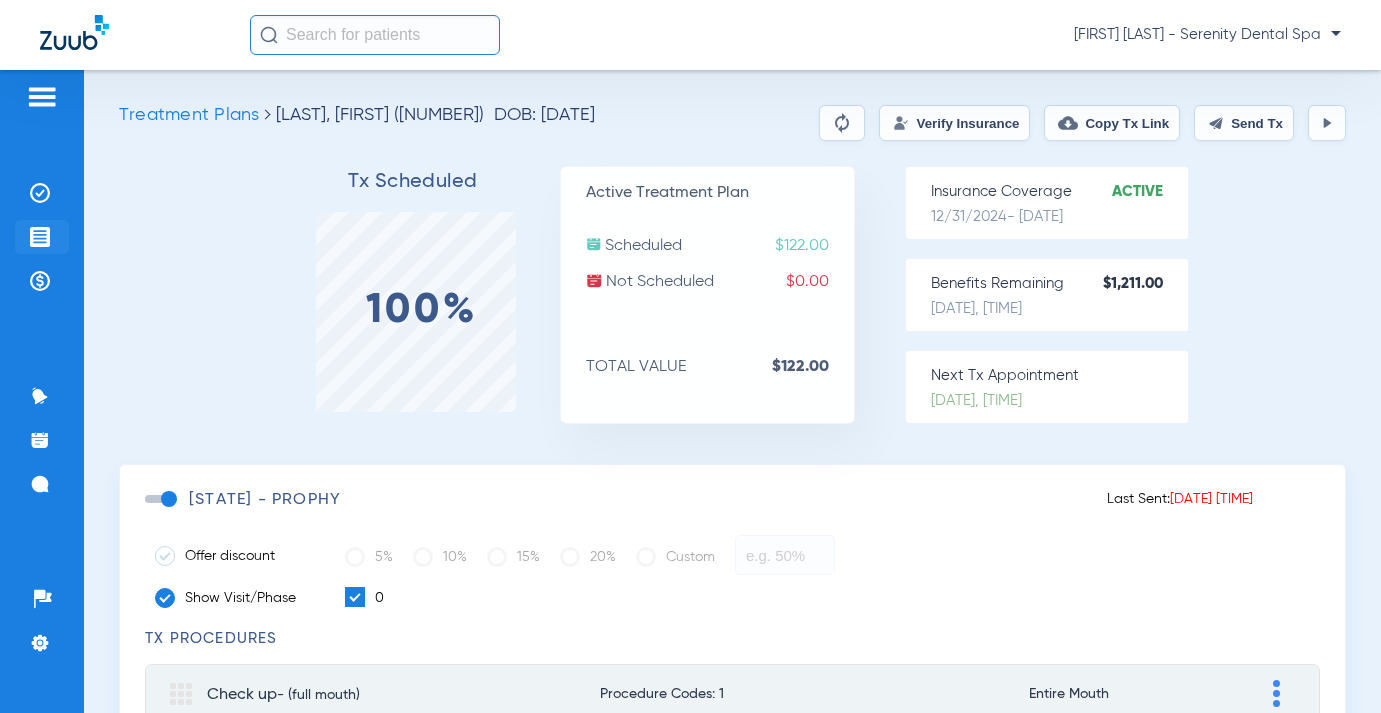click 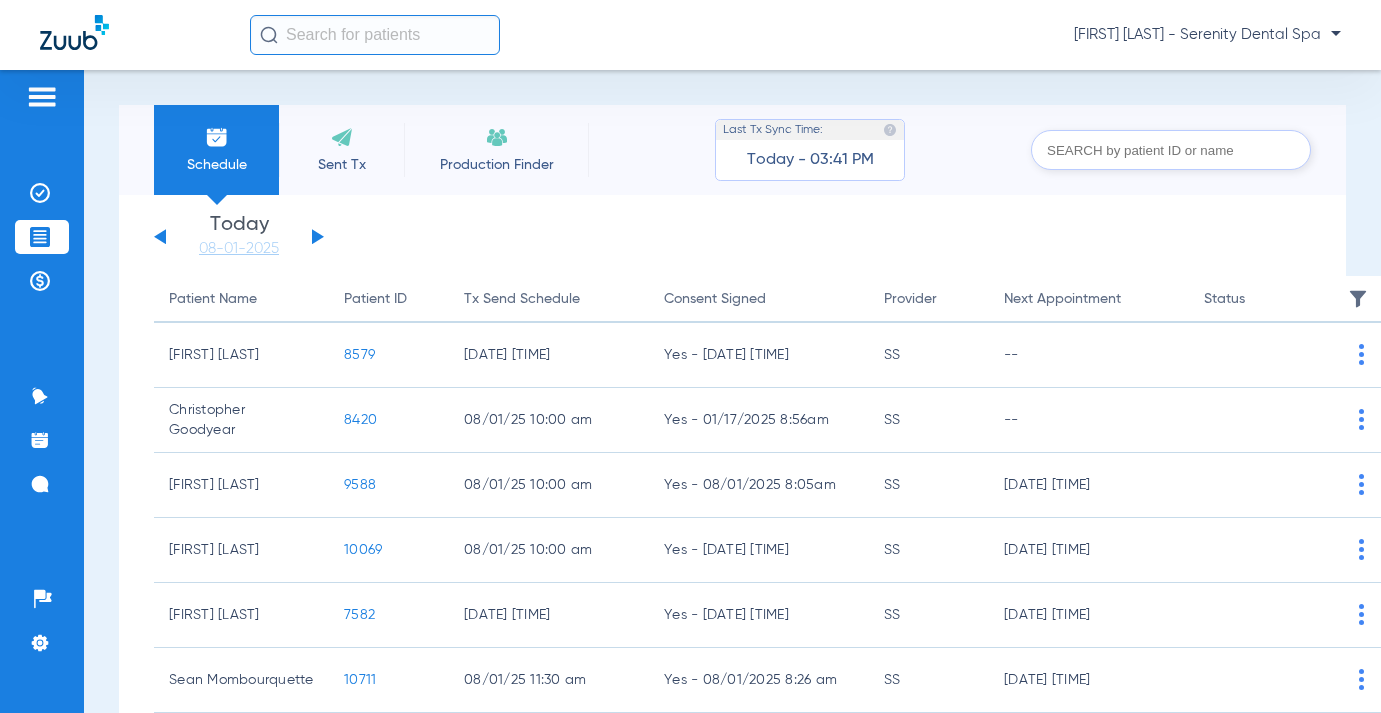click 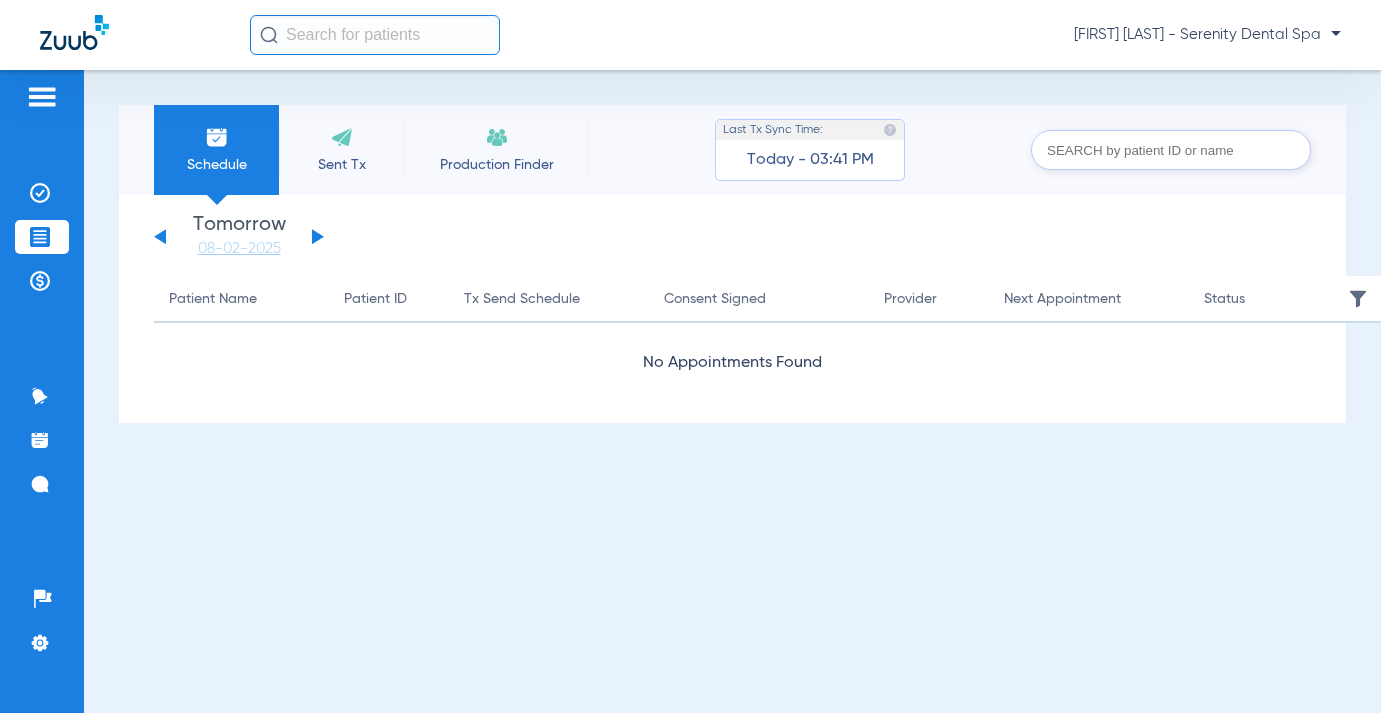 click 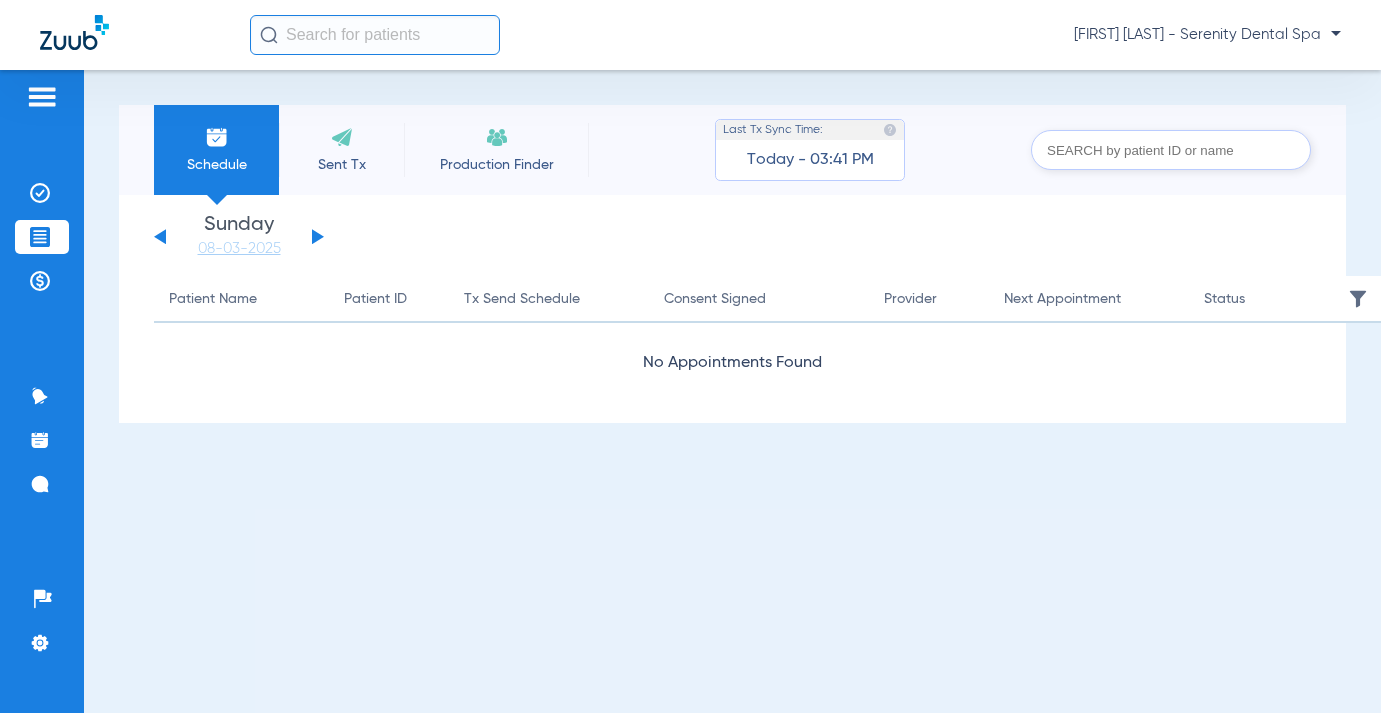 click 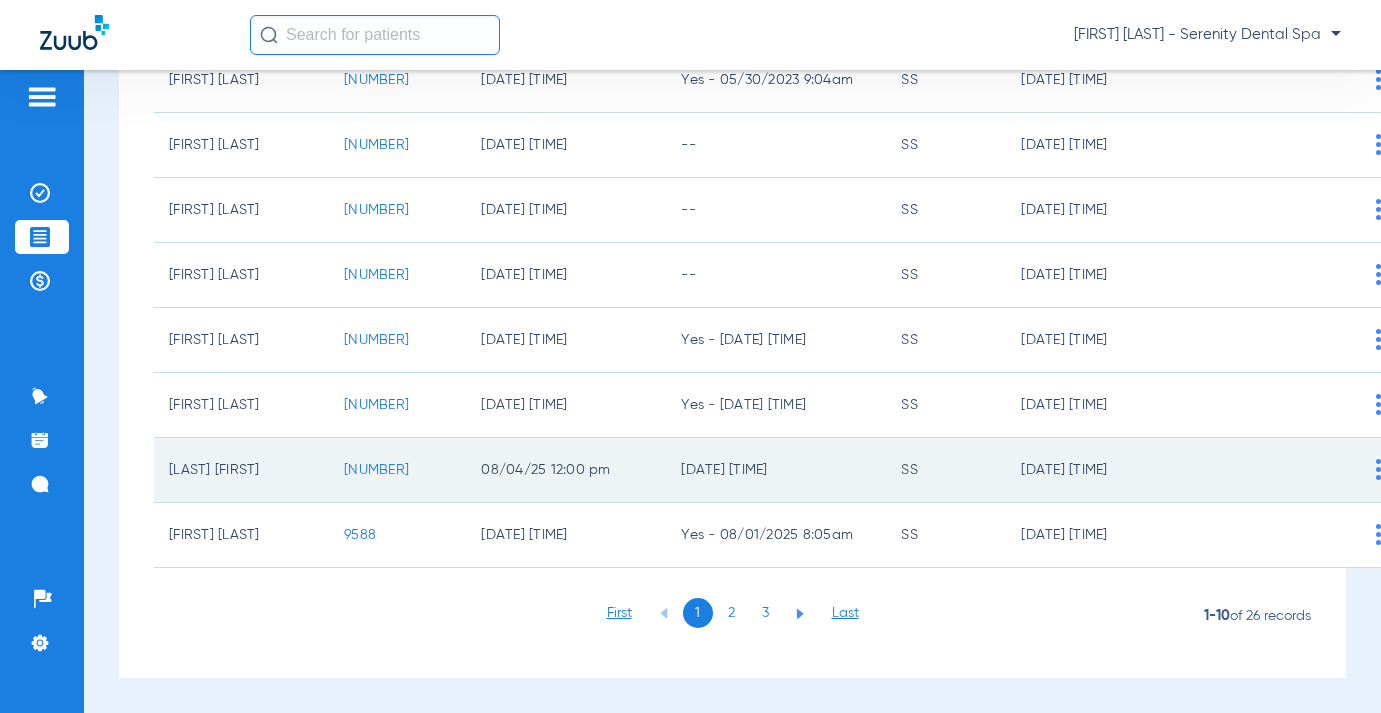 scroll, scrollTop: 406, scrollLeft: 0, axis: vertical 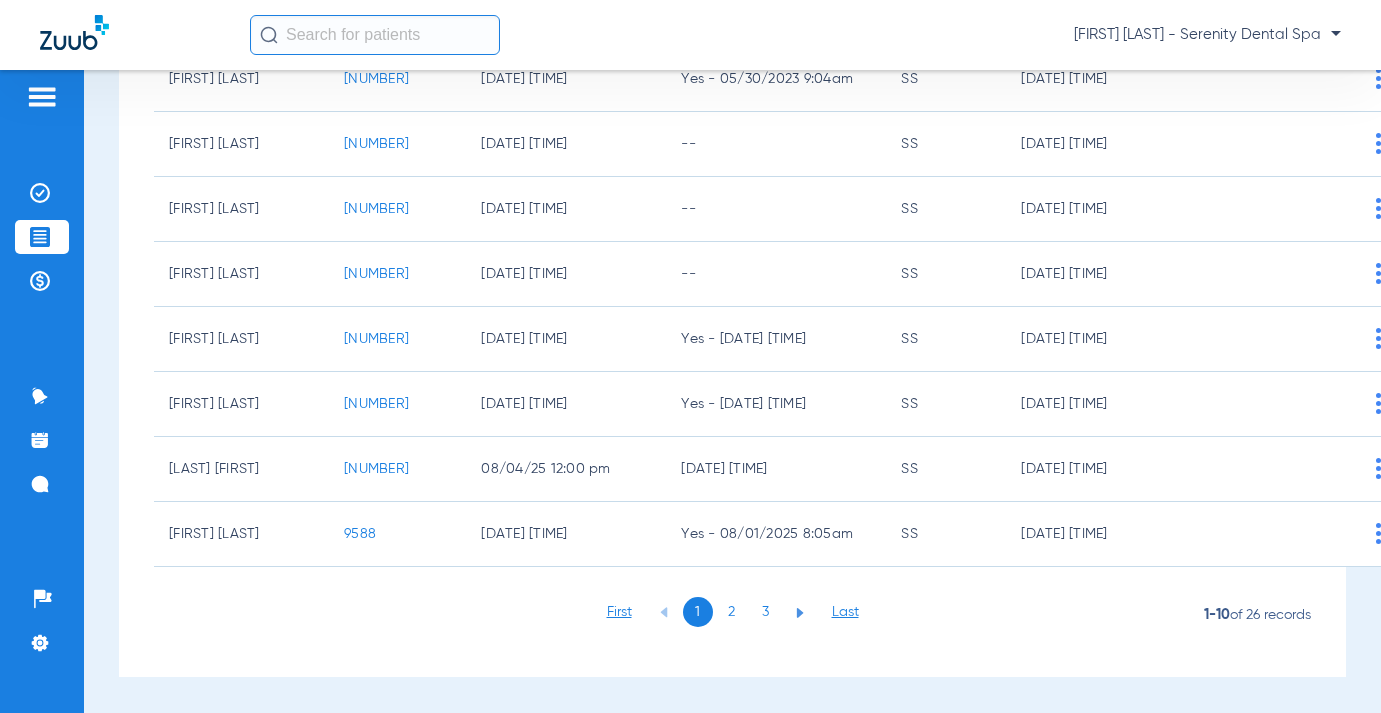 click on "2" 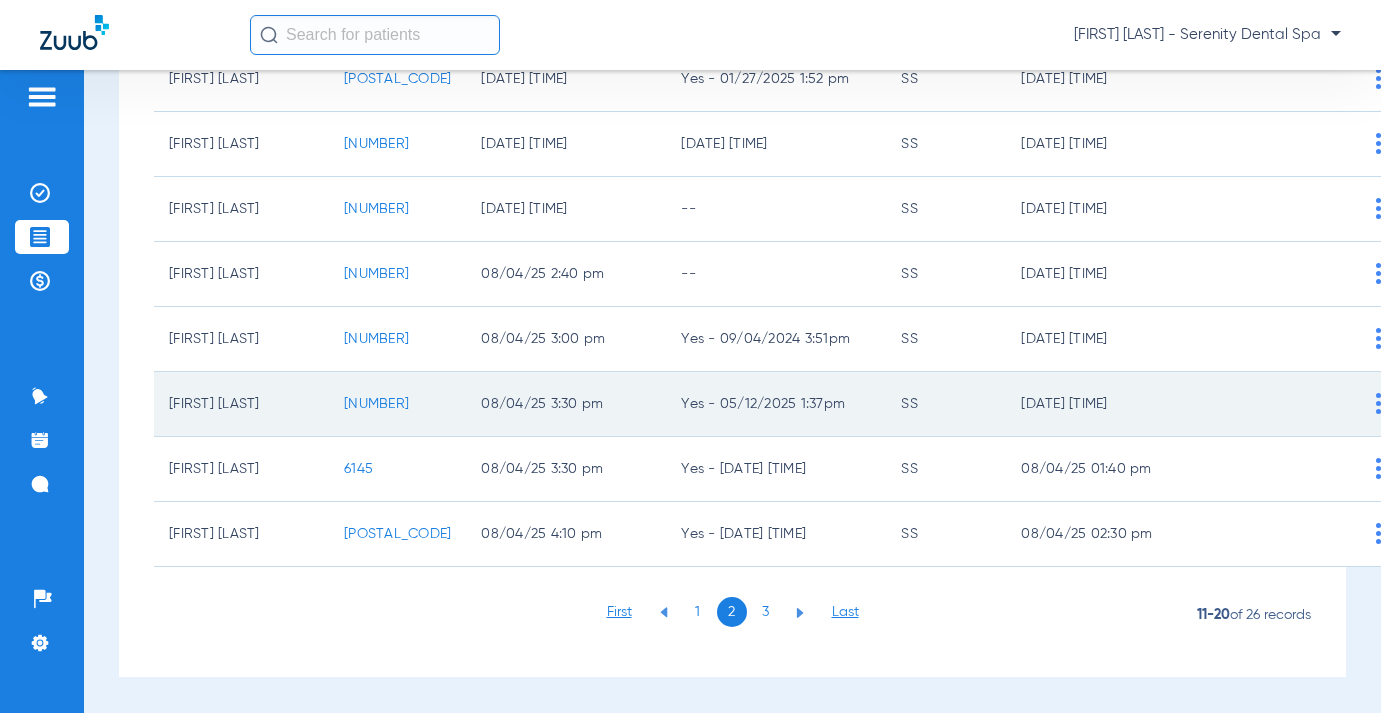 click on "10560" 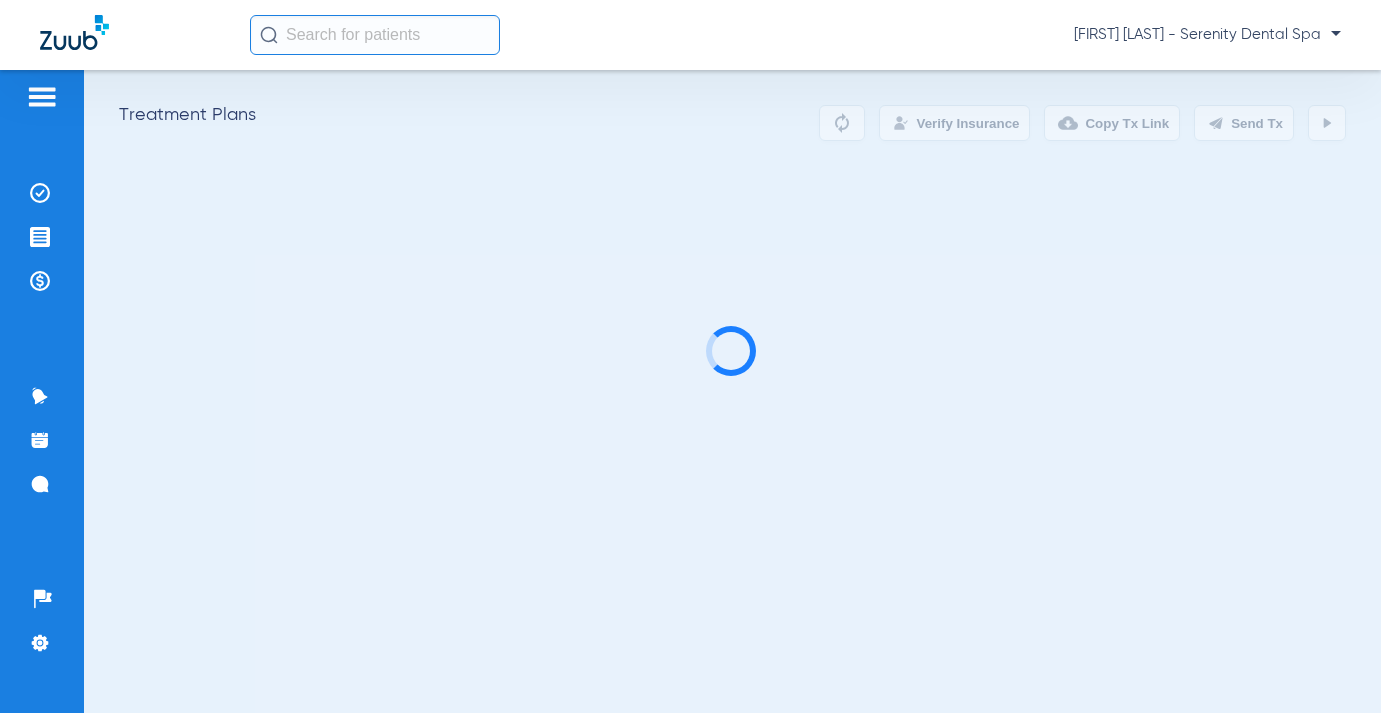 scroll, scrollTop: 0, scrollLeft: 0, axis: both 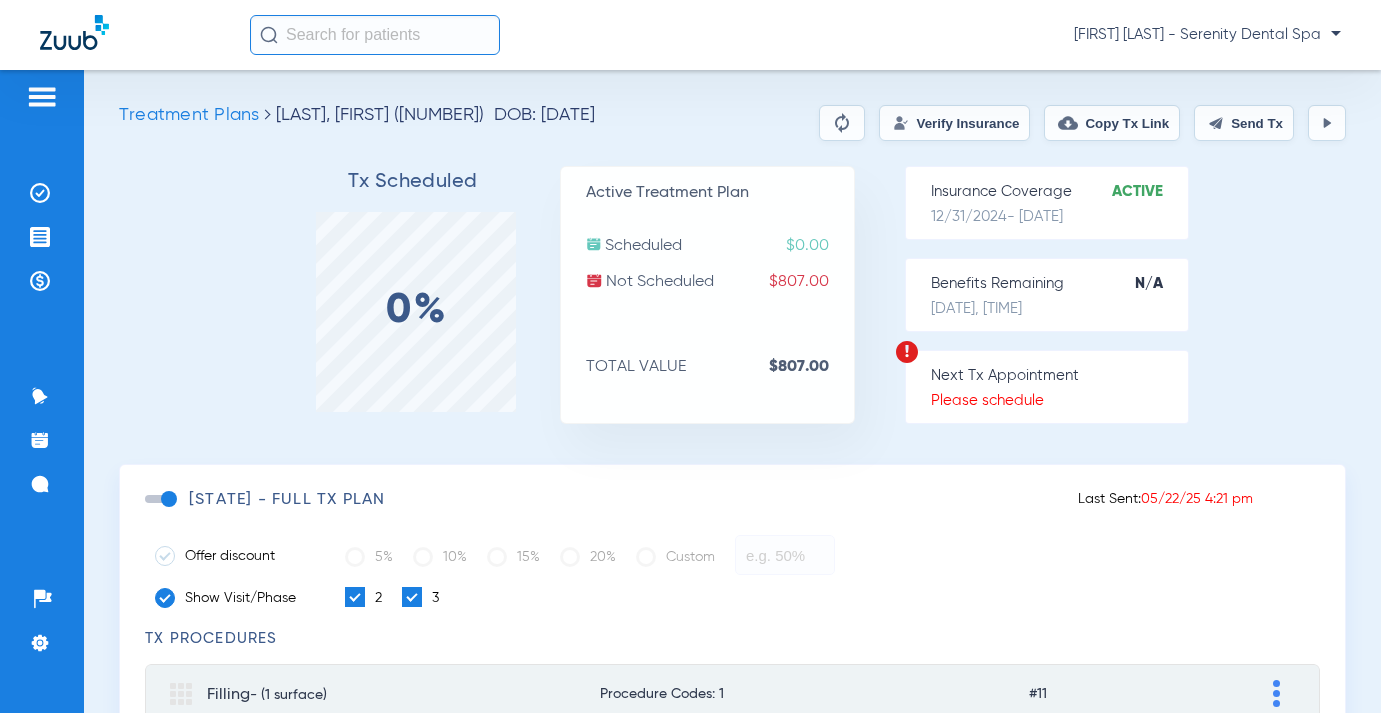 click on "Send Tx" 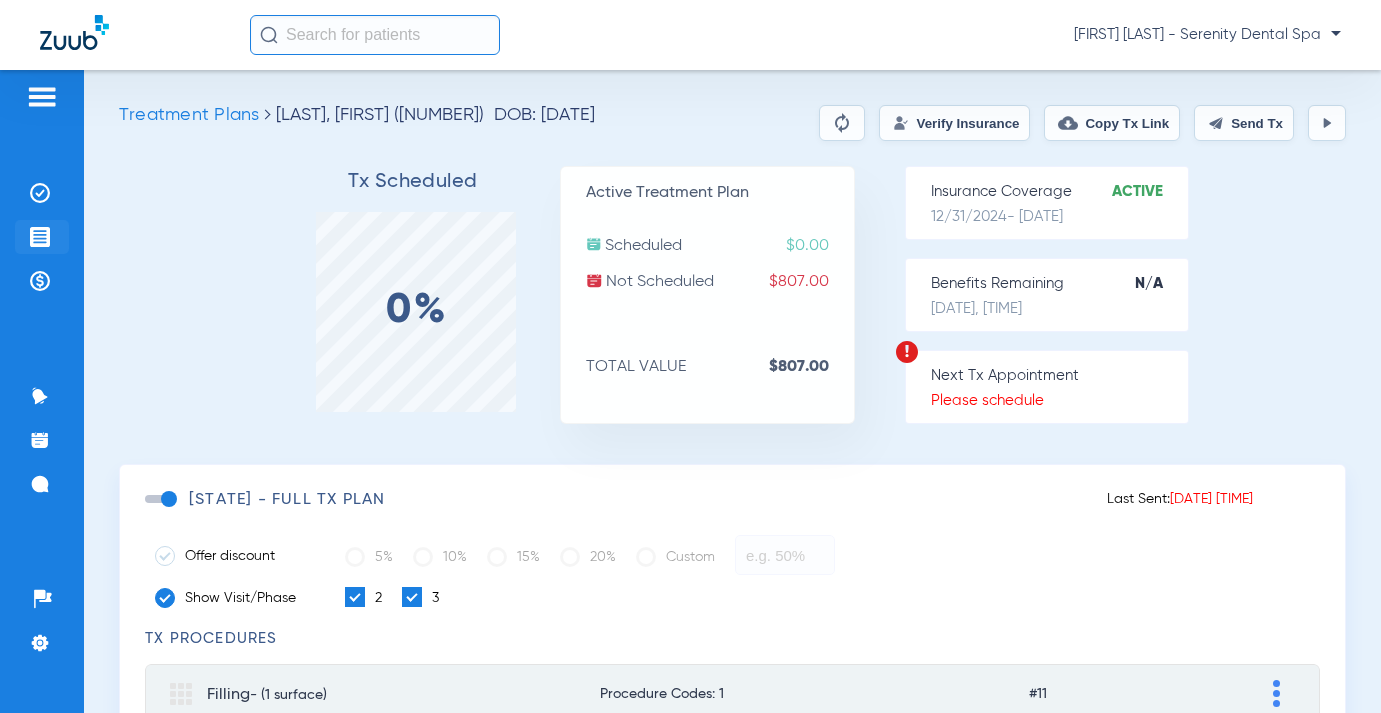 click 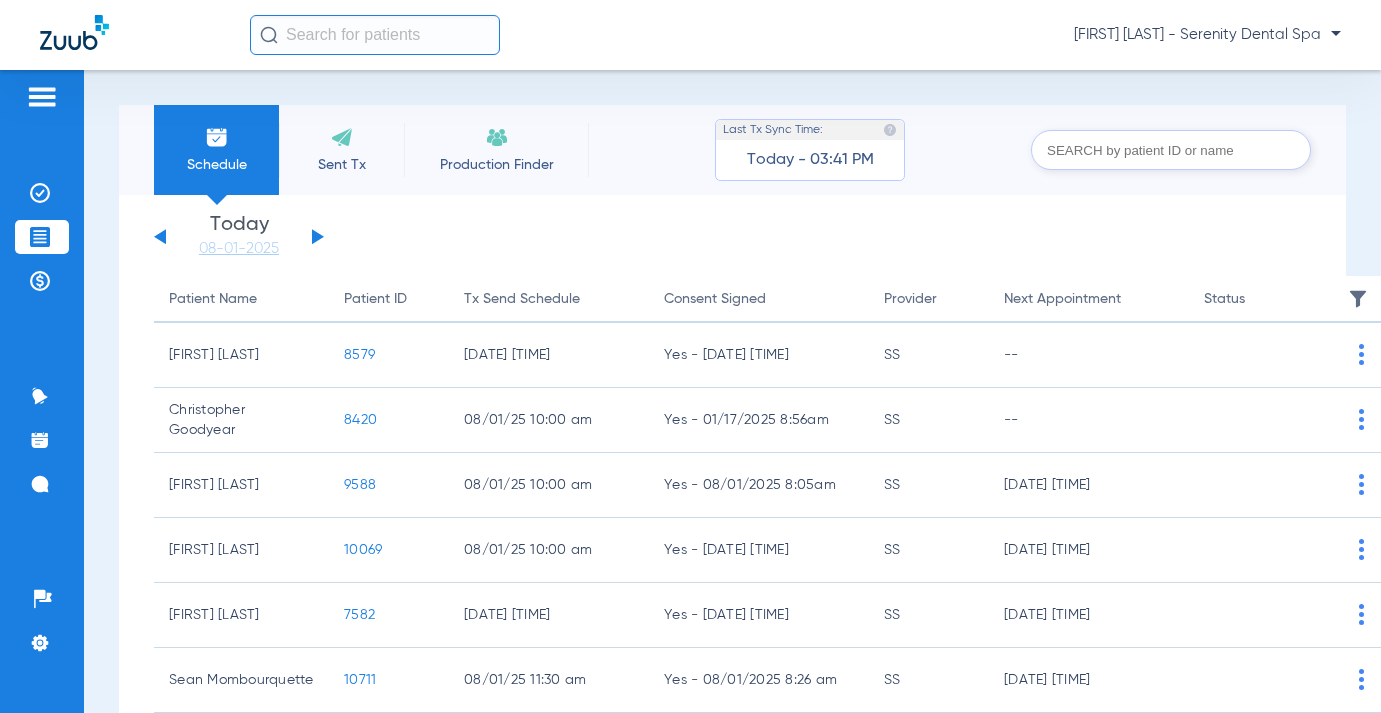 click on "Wednesday   05-28-2025   Thursday   05-29-2025   Friday   05-30-2025   Saturday   05-31-2025   Sunday   06-01-2025   Monday   06-02-2025   Tuesday   06-03-2025   Wednesday   06-04-2025   Thursday   06-05-2025   Friday   06-06-2025   Saturday   06-07-2025   Sunday   06-08-2025   Monday   06-09-2025   Tuesday   06-10-2025   Wednesday   06-11-2025   Thursday   06-12-2025   Friday   06-13-2025   Saturday   06-14-2025   Sunday   06-15-2025   Monday   06-16-2025   Tuesday   06-17-2025   Wednesday   06-18-2025   Thursday   06-19-2025   Friday   06-20-2025   Saturday   06-21-2025   Sunday   06-22-2025   Monday   06-23-2025   Tuesday   06-24-2025   Wednesday   06-25-2025   Thursday   06-26-2025   Friday   06-27-2025   Saturday   06-28-2025   Sunday   06-29-2025   Monday   06-30-2025   Tuesday   07-01-2025   Wednesday   07-02-2025   Thursday   07-03-2025   Friday   07-04-2025   Saturday   07-05-2025   Sunday   07-06-2025   Monday   07-07-2025   Tuesday   07-08-2025   Wednesday   07-09-2025   Thursday   07-10-2025" 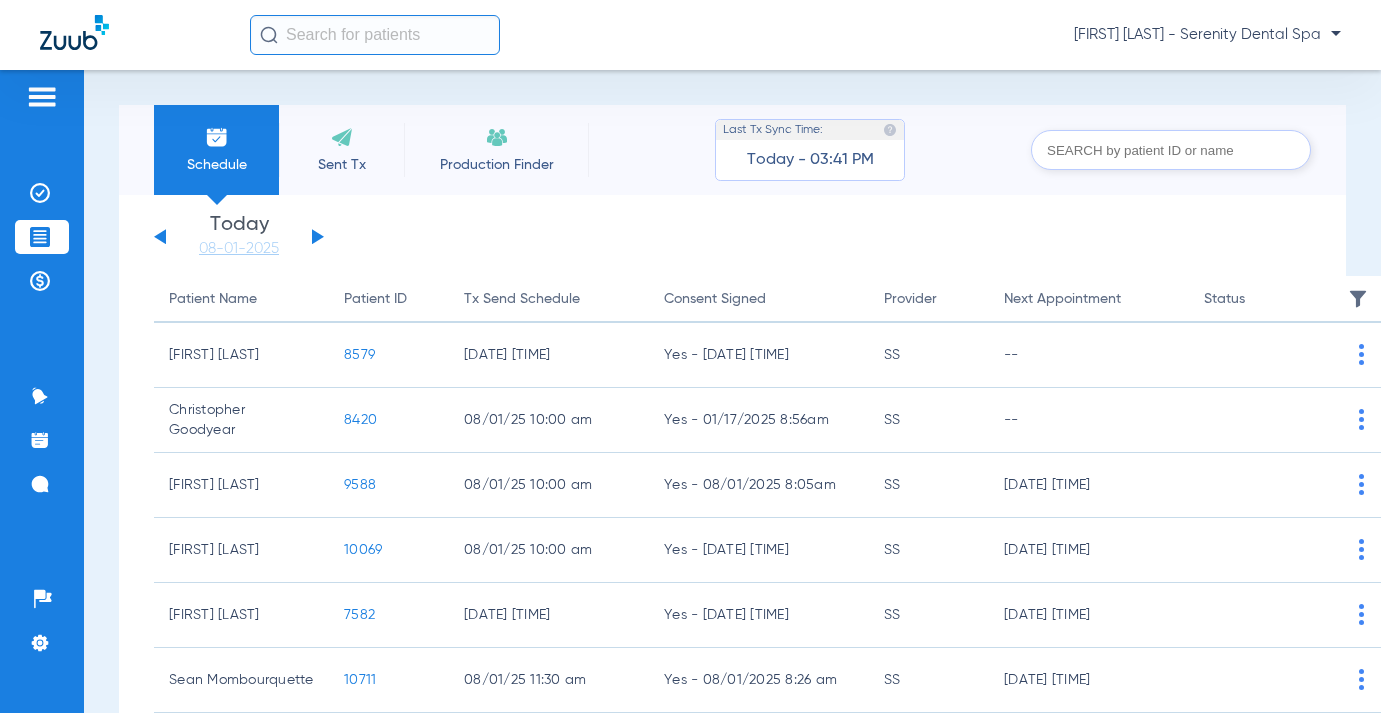 click on "Wednesday   05-28-2025   Thursday   05-29-2025   Friday   05-30-2025   Saturday   05-31-2025   Sunday   06-01-2025   Monday   06-02-2025   Tuesday   06-03-2025   Wednesday   06-04-2025   Thursday   06-05-2025   Friday   06-06-2025   Saturday   06-07-2025   Sunday   06-08-2025   Monday   06-09-2025   Tuesday   06-10-2025   Wednesday   06-11-2025   Thursday   06-12-2025   Friday   06-13-2025   Saturday   06-14-2025   Sunday   06-15-2025   Monday   06-16-2025   Tuesday   06-17-2025   Wednesday   06-18-2025   Thursday   06-19-2025   Friday   06-20-2025   Saturday   06-21-2025   Sunday   06-22-2025   Monday   06-23-2025   Tuesday   06-24-2025   Wednesday   06-25-2025   Thursday   06-26-2025   Friday   06-27-2025   Saturday   06-28-2025   Sunday   06-29-2025   Monday   06-30-2025   Tuesday   07-01-2025   Wednesday   07-02-2025   Thursday   07-03-2025   Friday   07-04-2025   Saturday   07-05-2025   Sunday   07-06-2025   Monday   07-07-2025   Tuesday   07-08-2025   Wednesday   07-09-2025   Thursday   07-10-2025" 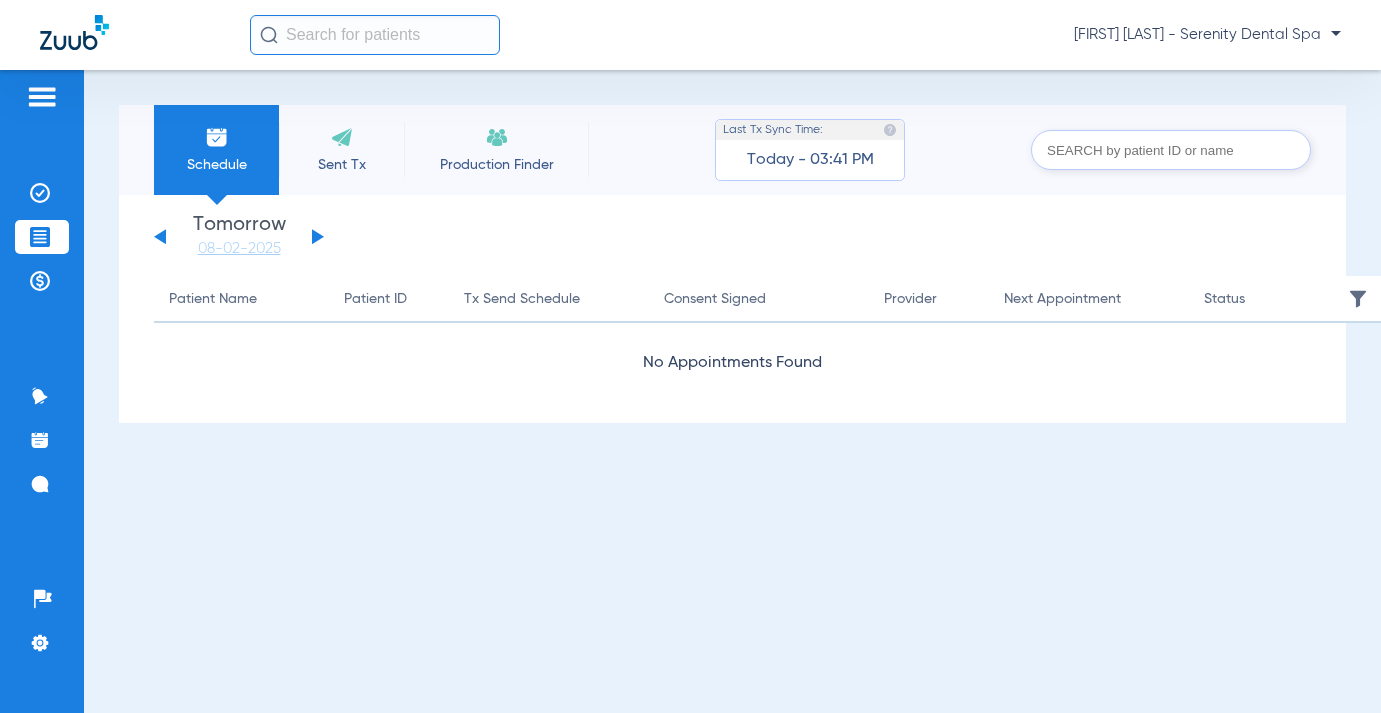 click 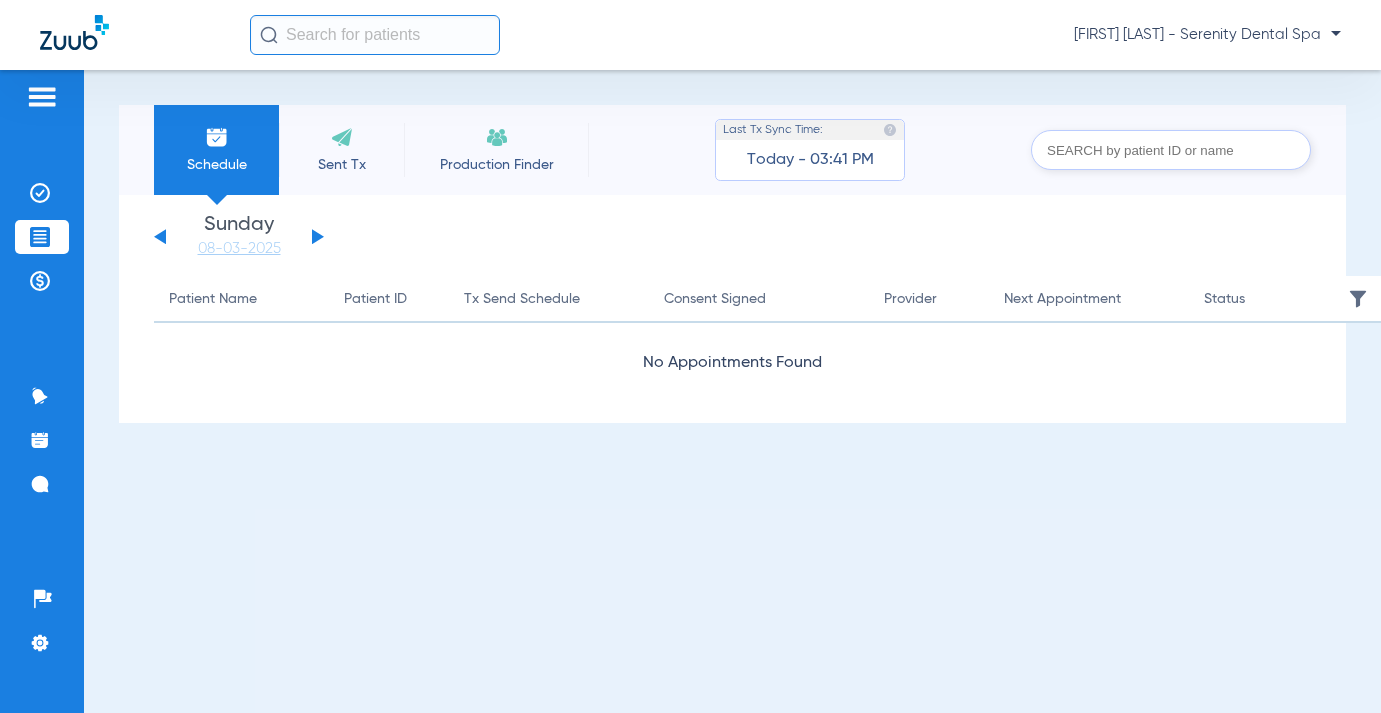 click 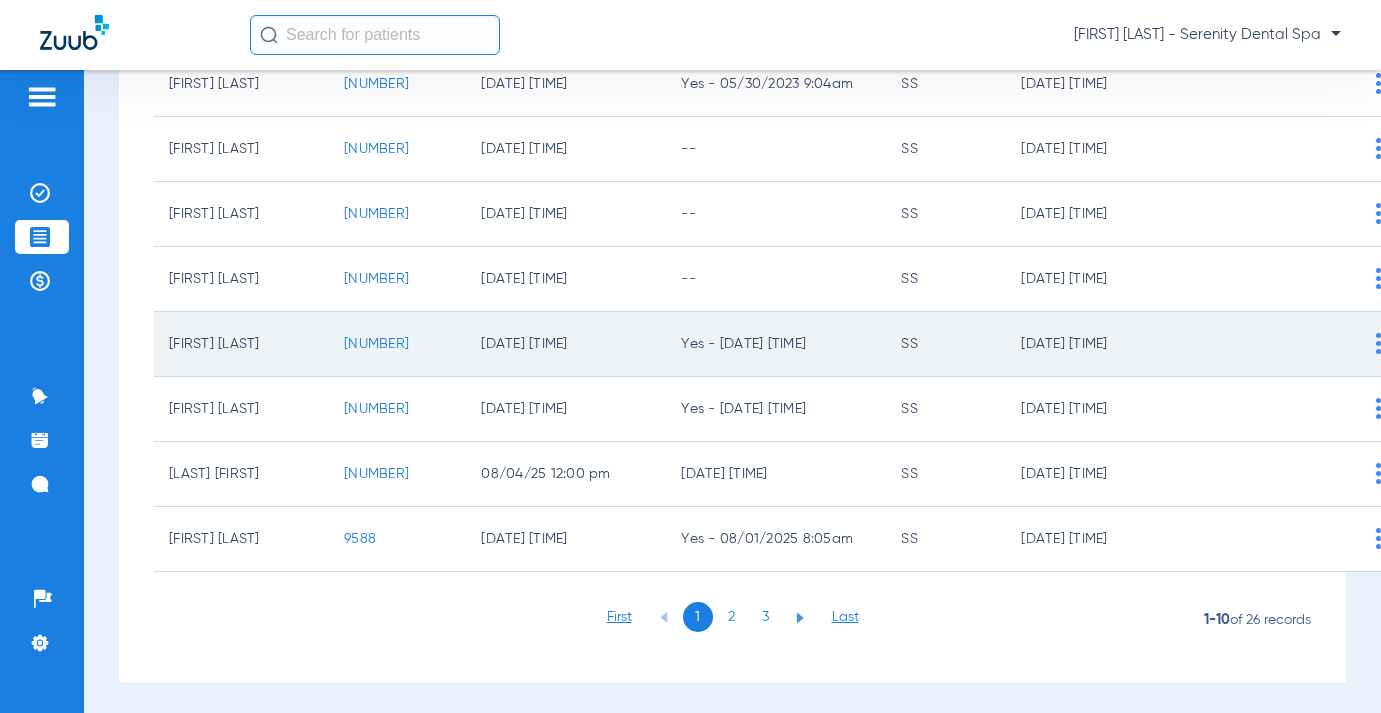 scroll, scrollTop: 406, scrollLeft: 0, axis: vertical 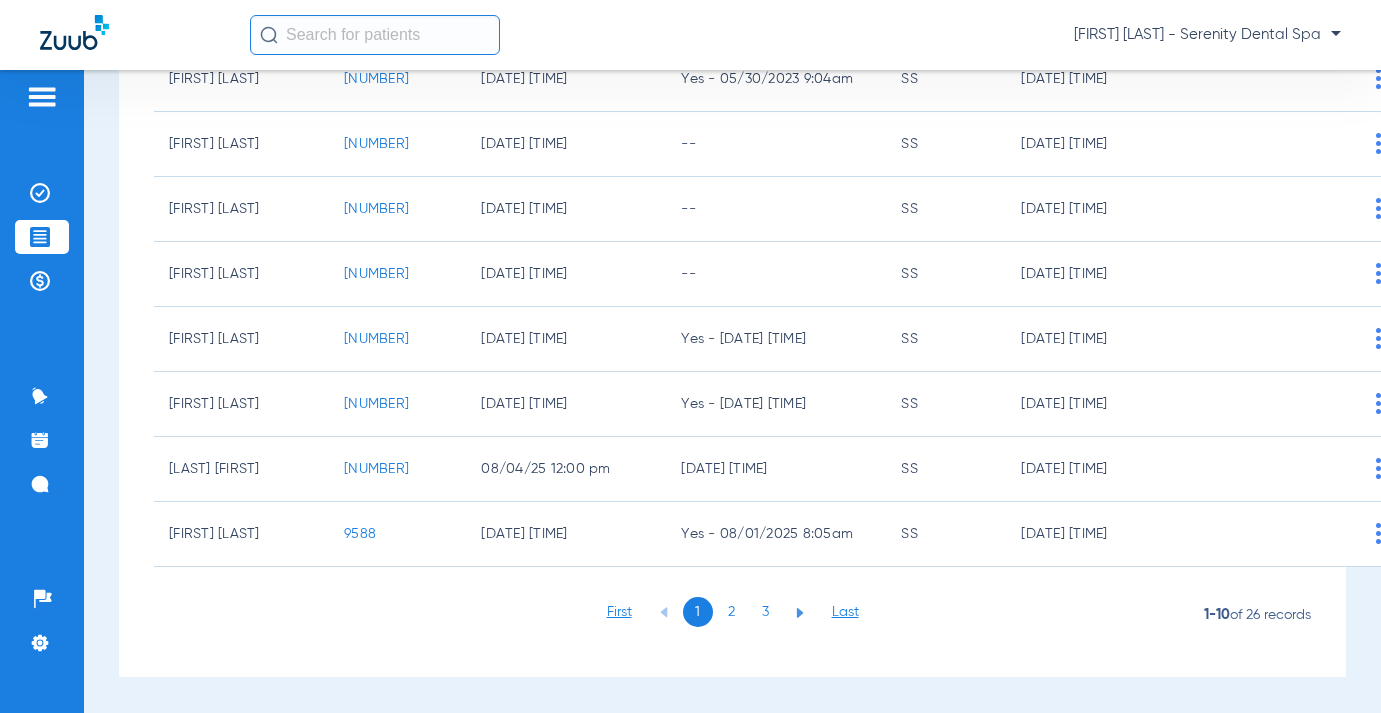 click on "2" 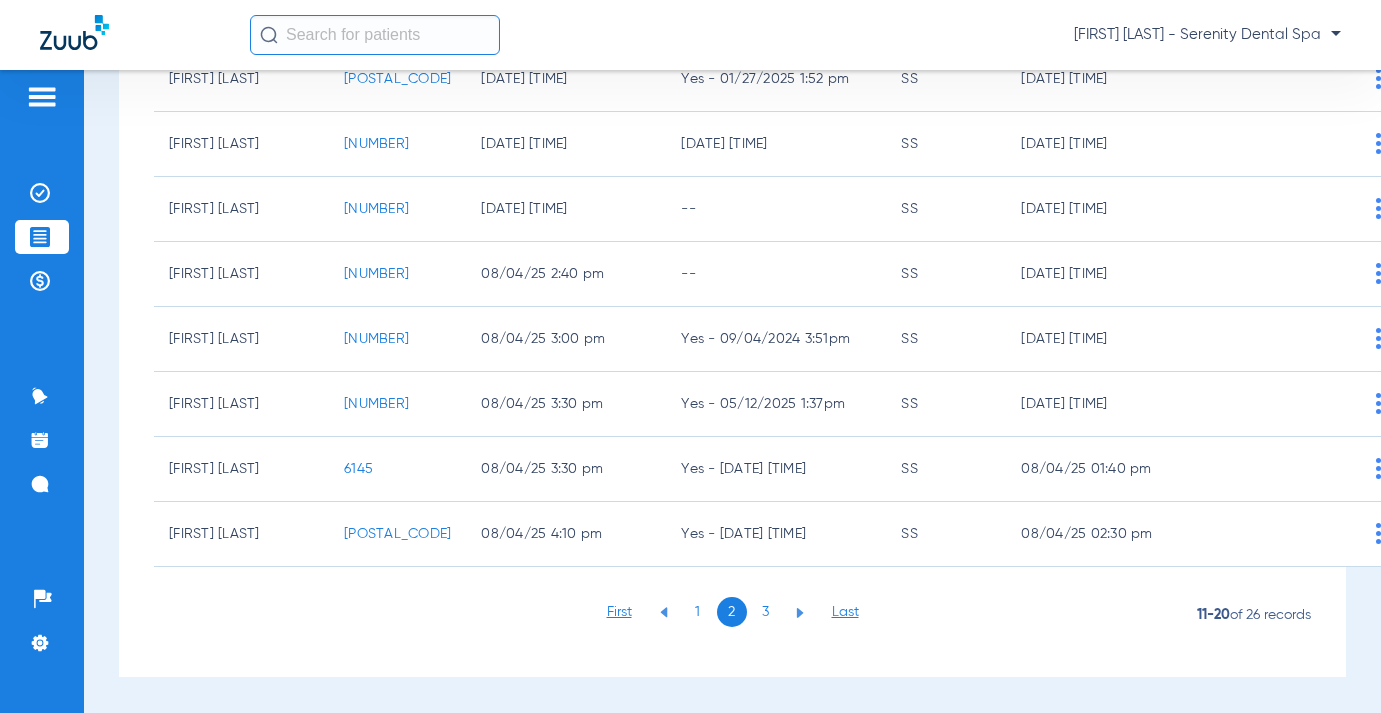 drag, startPoint x: 416, startPoint y: 462, endPoint x: 50, endPoint y: 875, distance: 551.8378 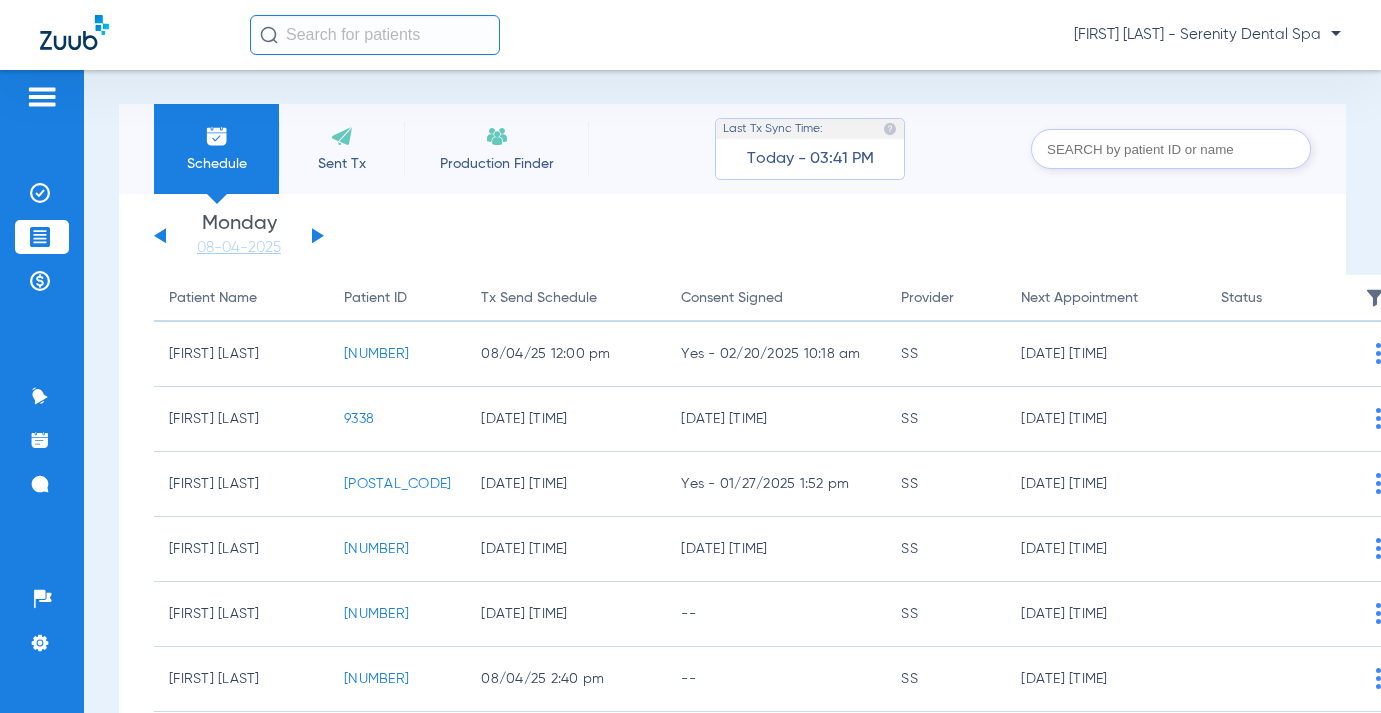 scroll, scrollTop: 0, scrollLeft: 0, axis: both 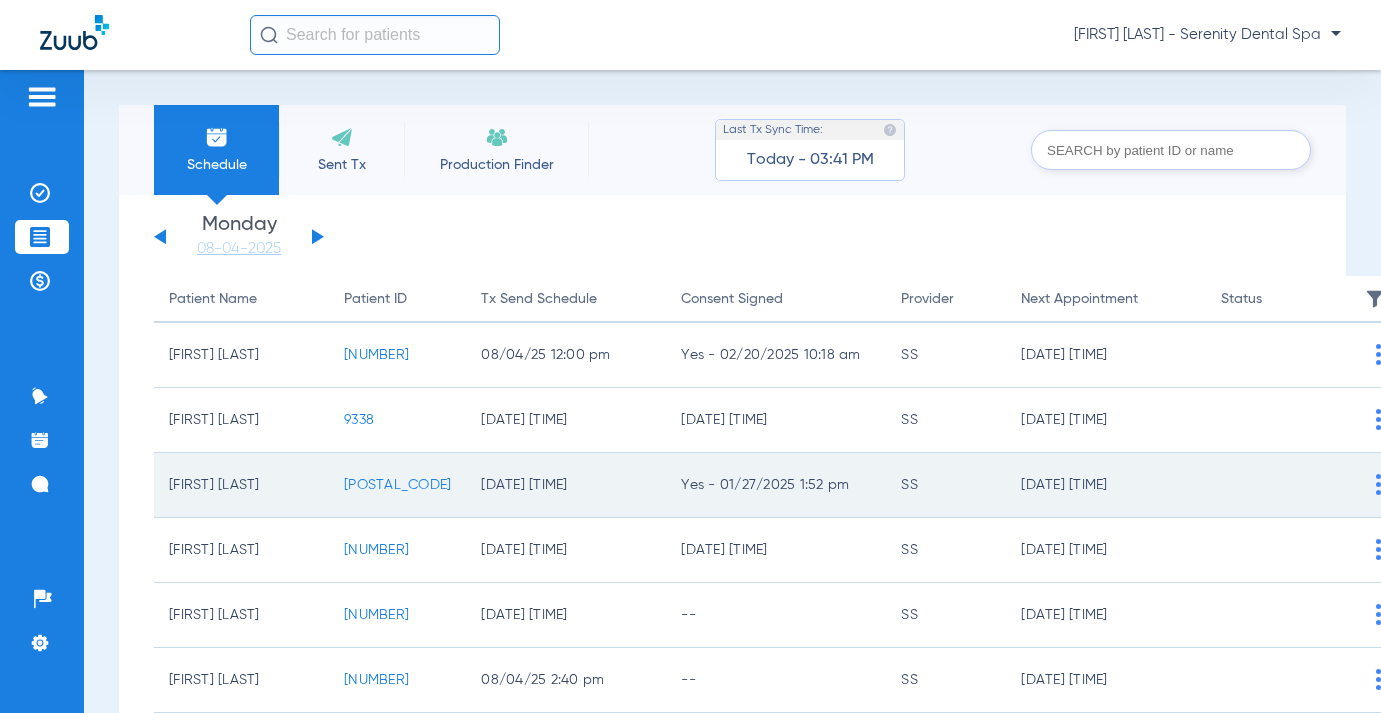 click on "10038" 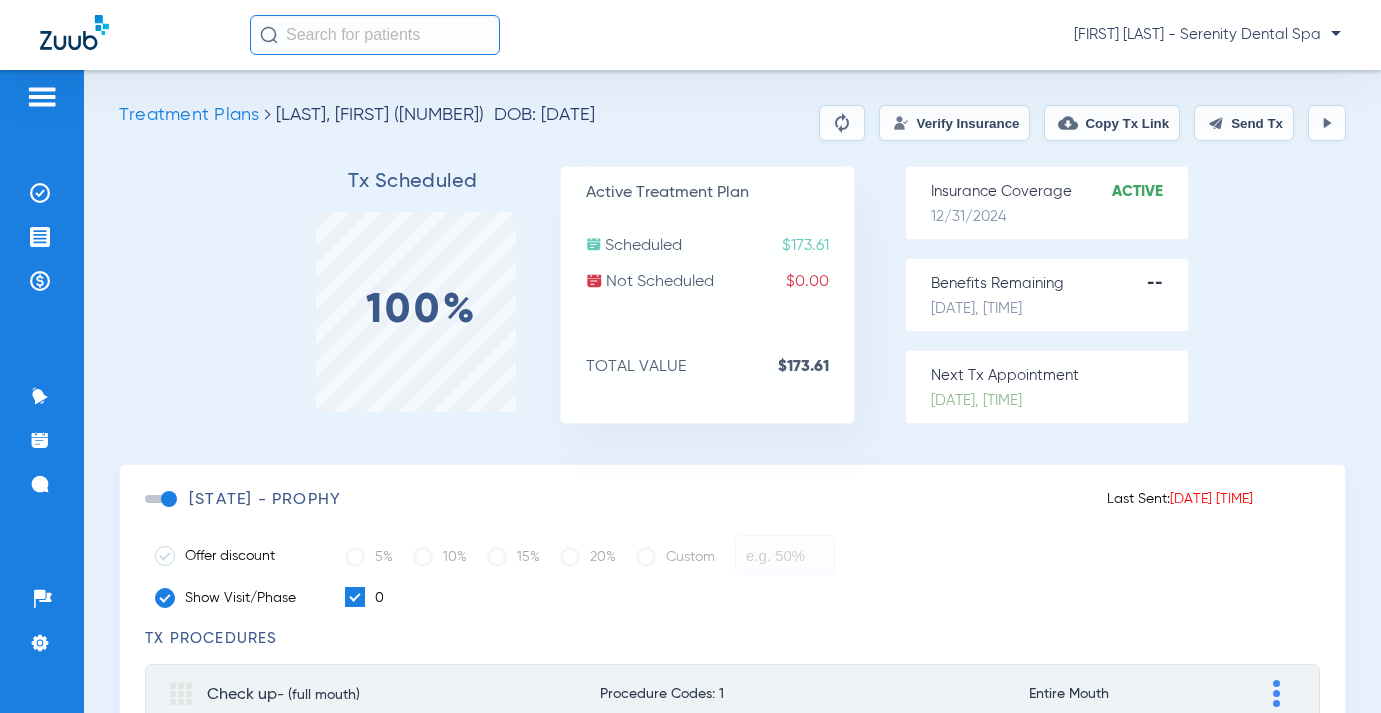 click on "Send Tx" 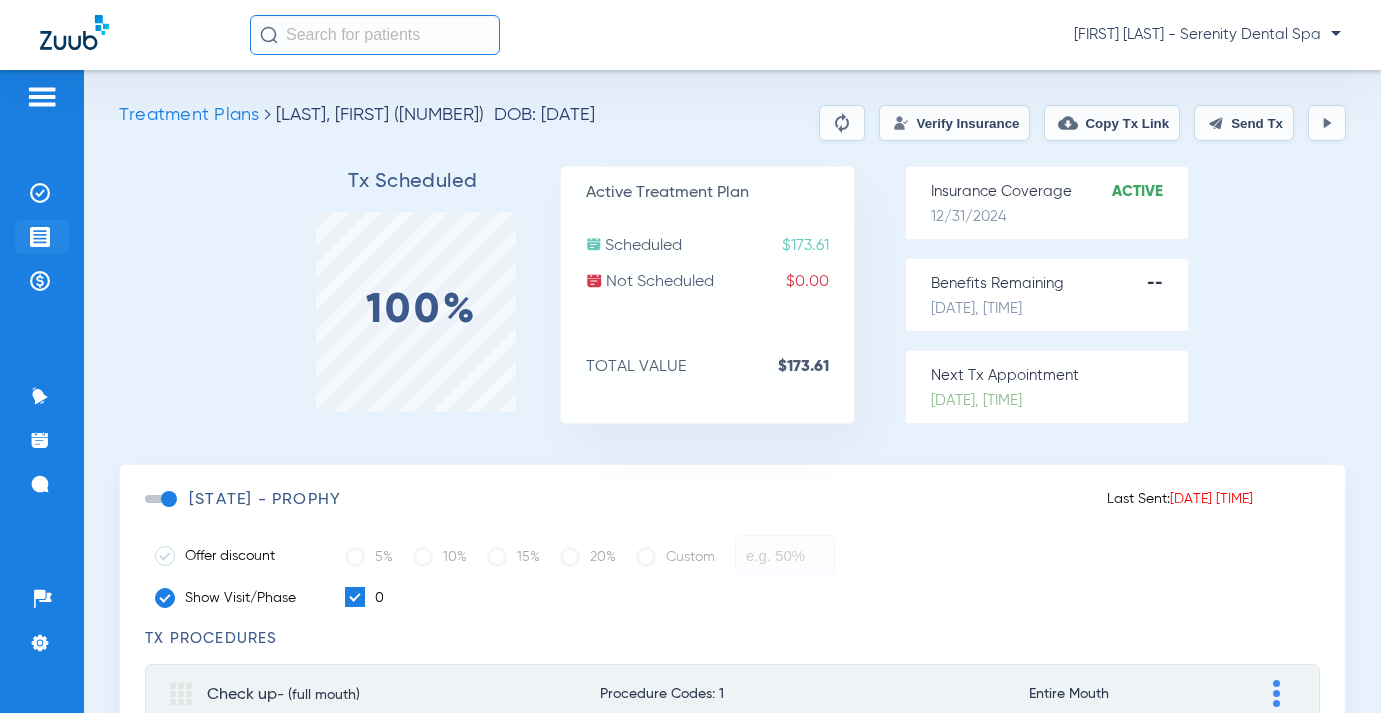 click 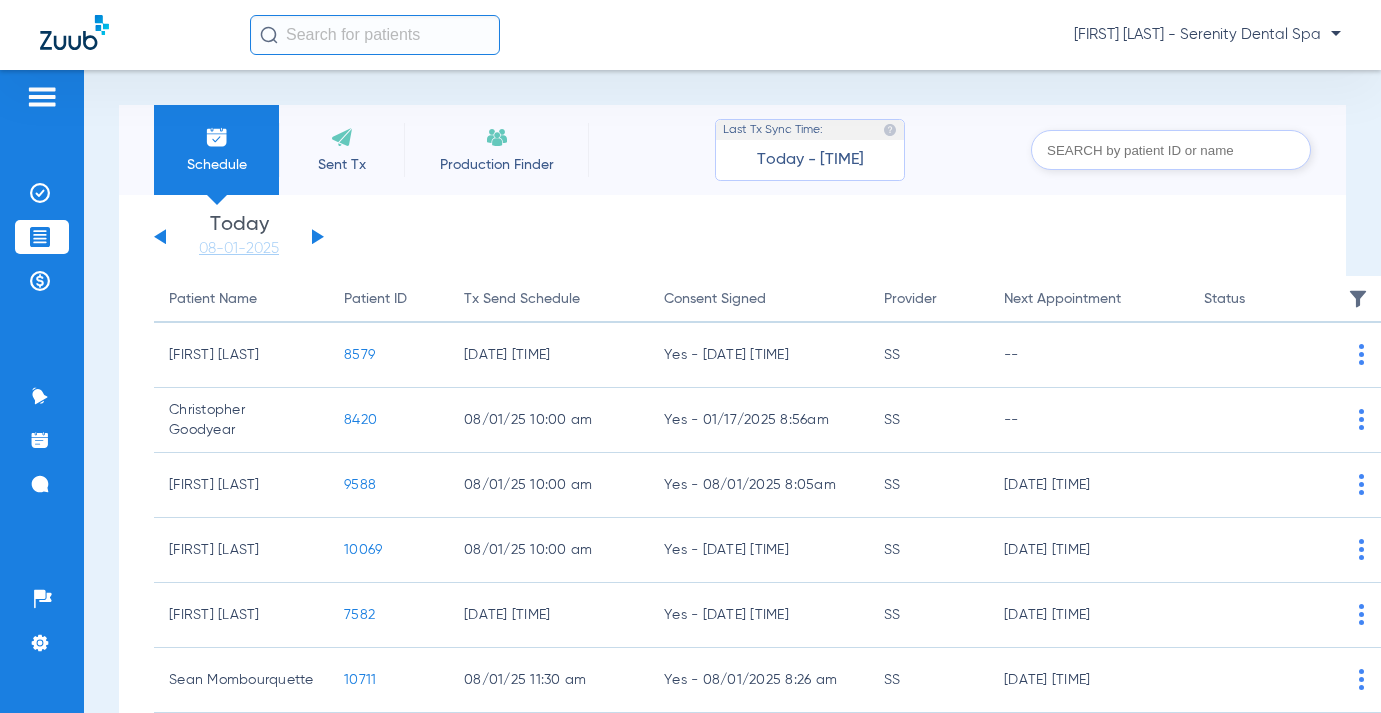 click on "Wednesday   05-28-2025   Thursday   05-29-2025   Friday   05-30-2025   Saturday   05-31-2025   Sunday   06-01-2025   Monday   06-02-2025   Tuesday   06-03-2025   Wednesday   06-04-2025   Thursday   06-05-2025   Friday   06-06-2025   Saturday   06-07-2025   Sunday   06-08-2025   Monday   06-09-2025   Tuesday   06-10-2025   Wednesday   06-11-2025   Thursday   06-12-2025   Friday   06-13-2025   Saturday   06-14-2025   Sunday   06-15-2025   Monday   06-16-2025   Tuesday   06-17-2025   Wednesday   06-18-2025   Thursday   06-19-2025   Friday   06-20-2025   Saturday   06-21-2025   Sunday   06-22-2025   Monday   06-23-2025   Tuesday   06-24-2025   Wednesday   06-25-2025   Thursday   06-26-2025   Friday   06-27-2025   Saturday   06-28-2025   Sunday   06-29-2025   Monday   06-30-2025   Tuesday   07-01-2025   Wednesday   07-02-2025   Thursday   07-03-2025   Friday   07-04-2025   Saturday   07-05-2025   Sunday   07-06-2025   Monday   07-07-2025   Tuesday   07-08-2025   Wednesday   07-09-2025   Thursday   07-10-2025" 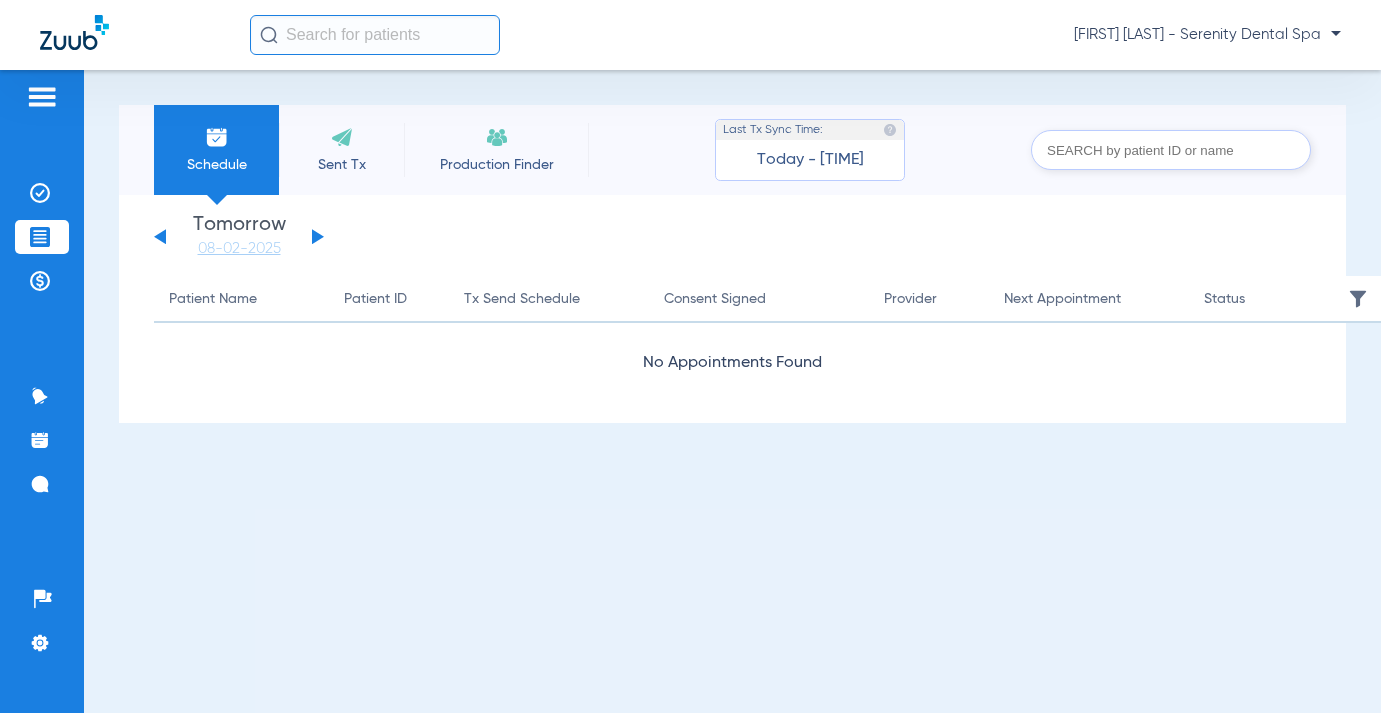 click 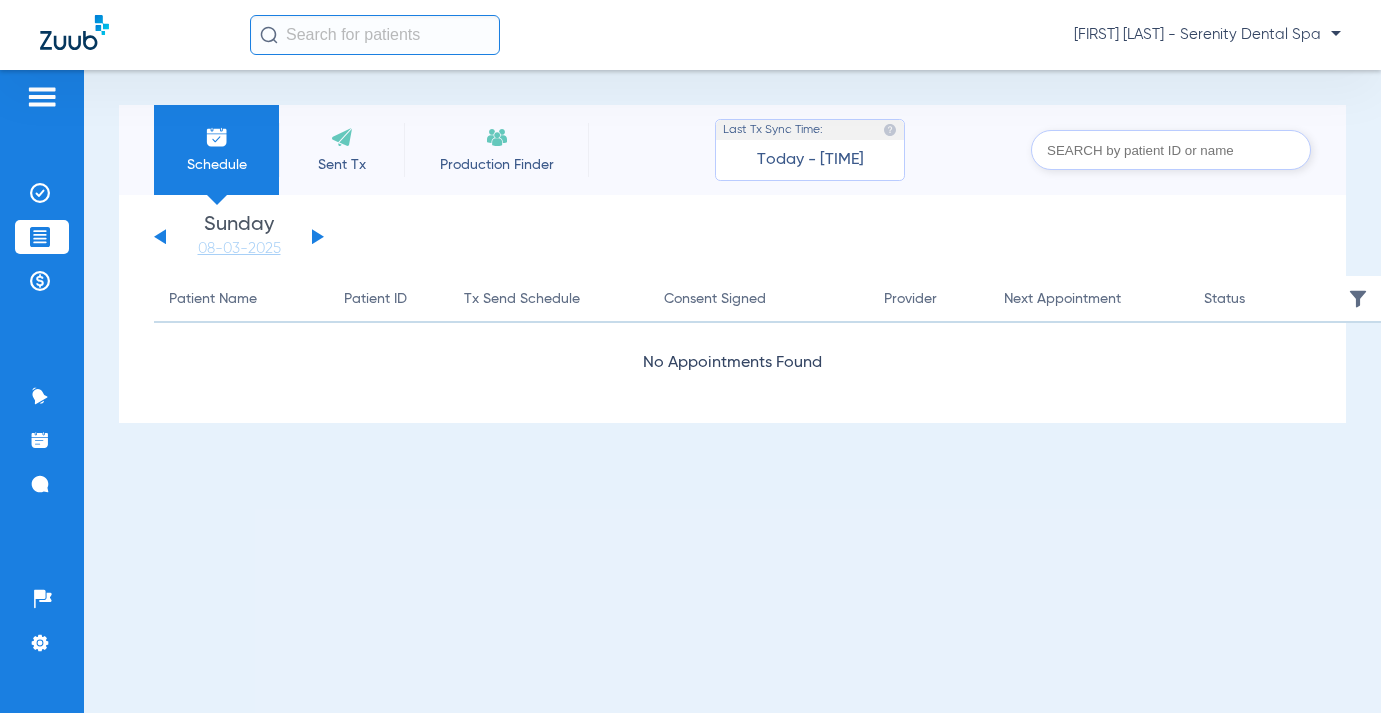 click 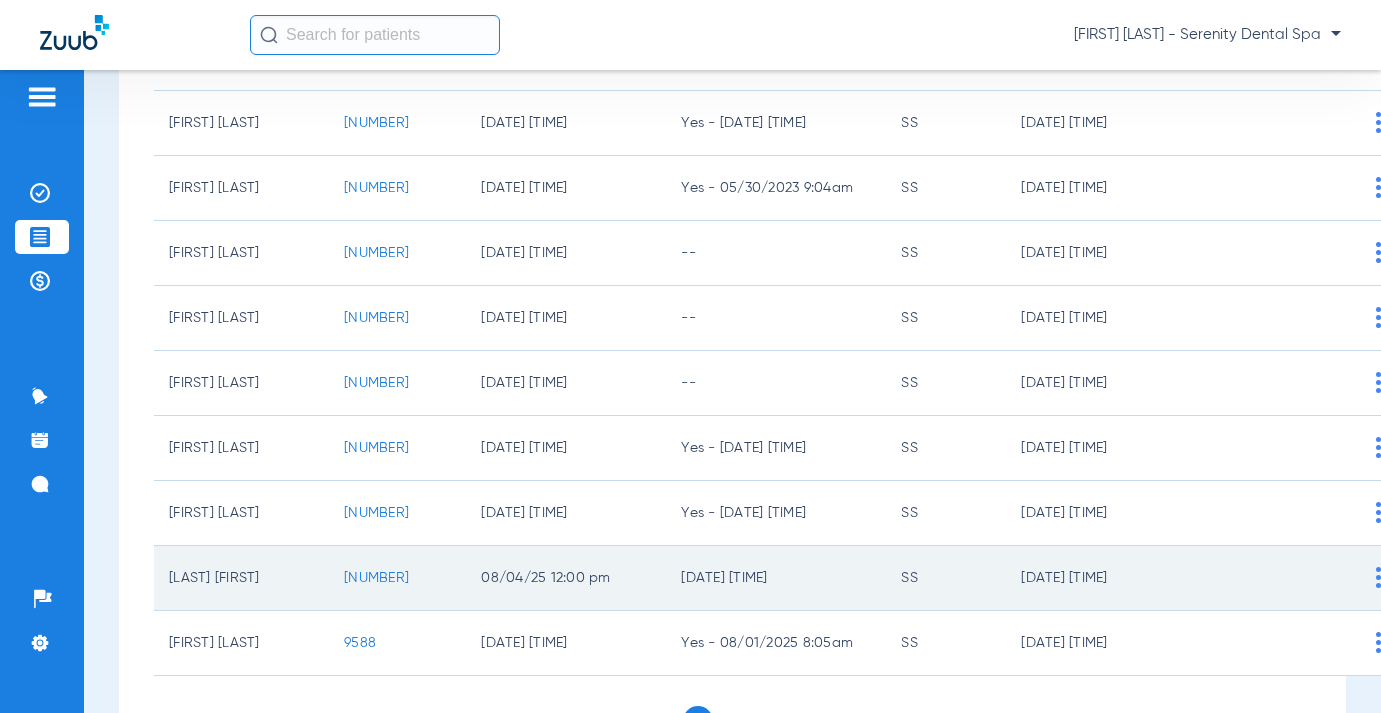scroll, scrollTop: 300, scrollLeft: 0, axis: vertical 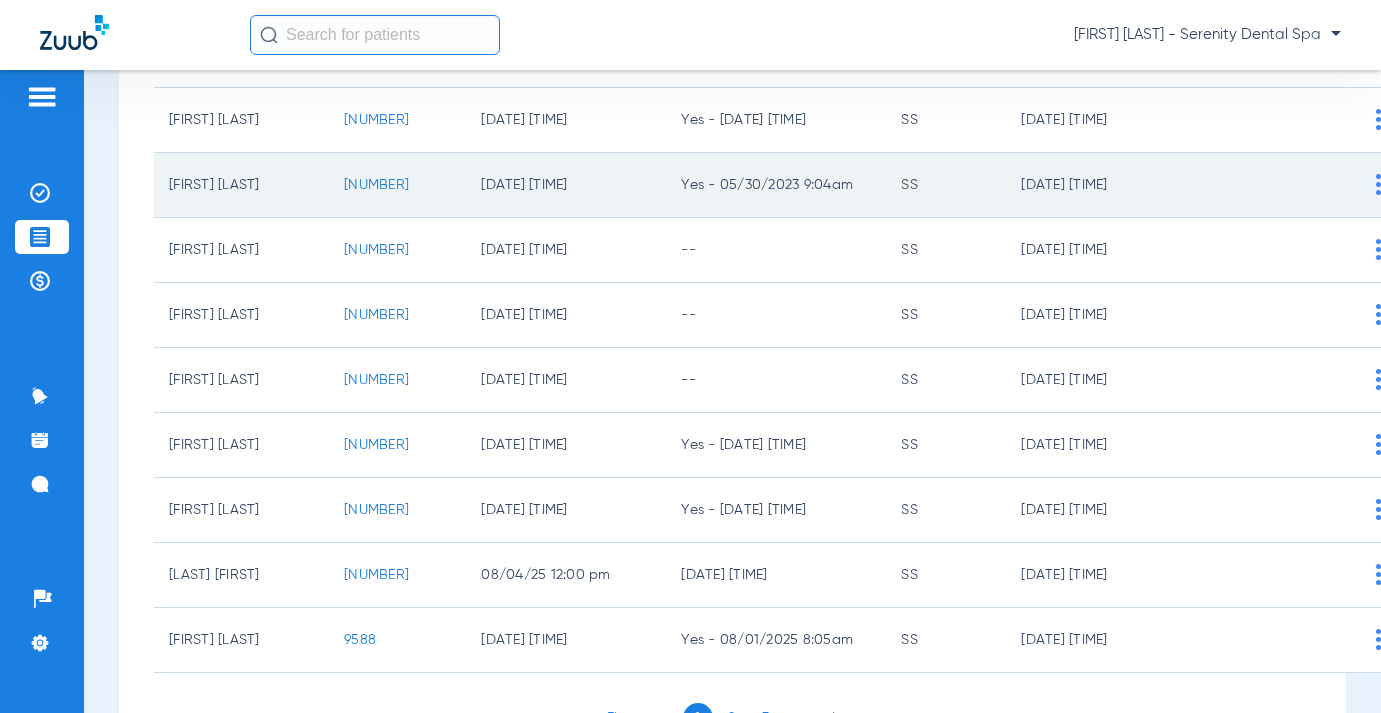 click on "8357" 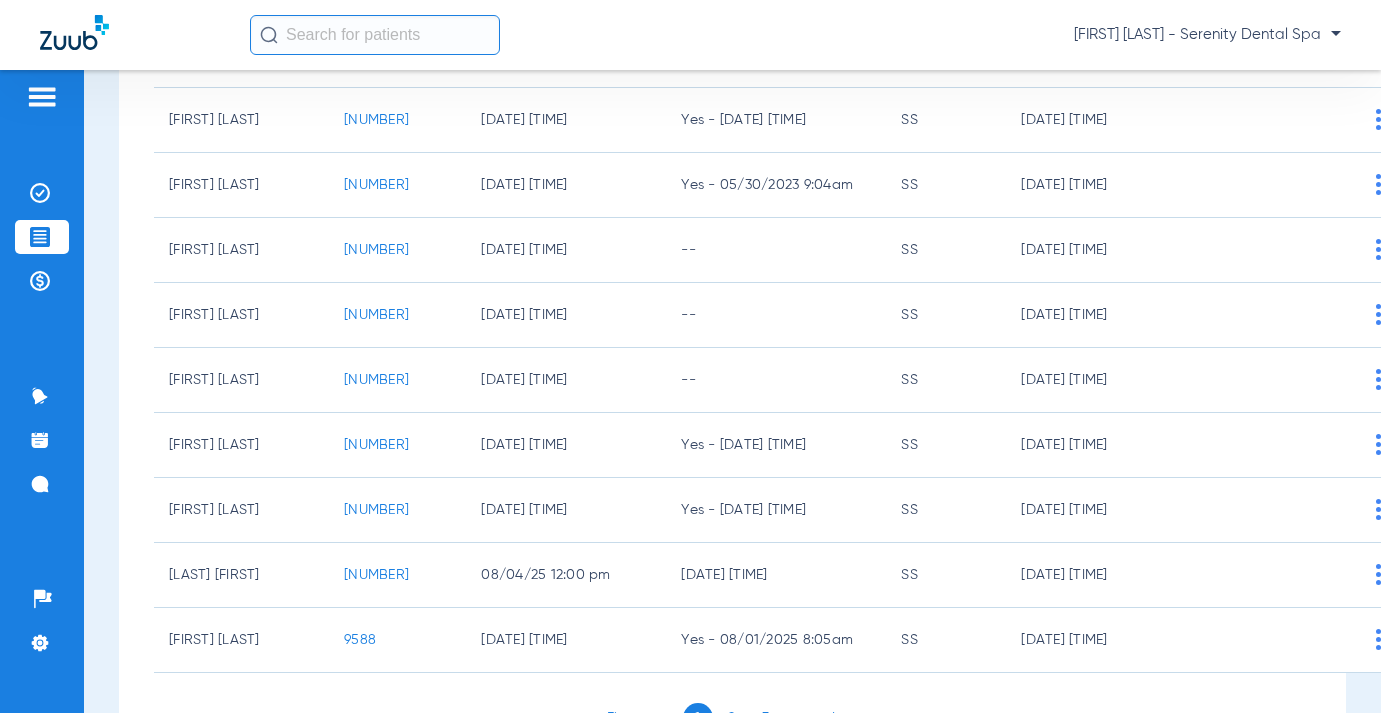 scroll, scrollTop: 0, scrollLeft: 0, axis: both 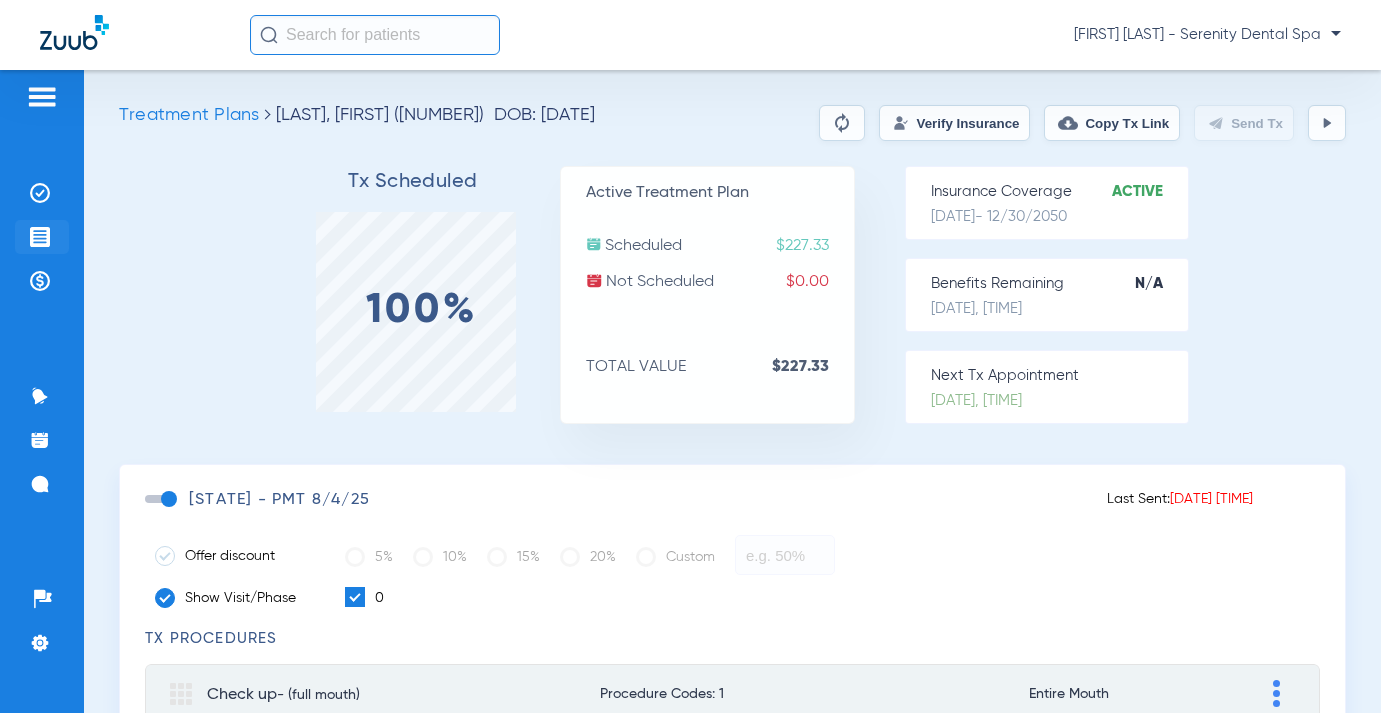 click 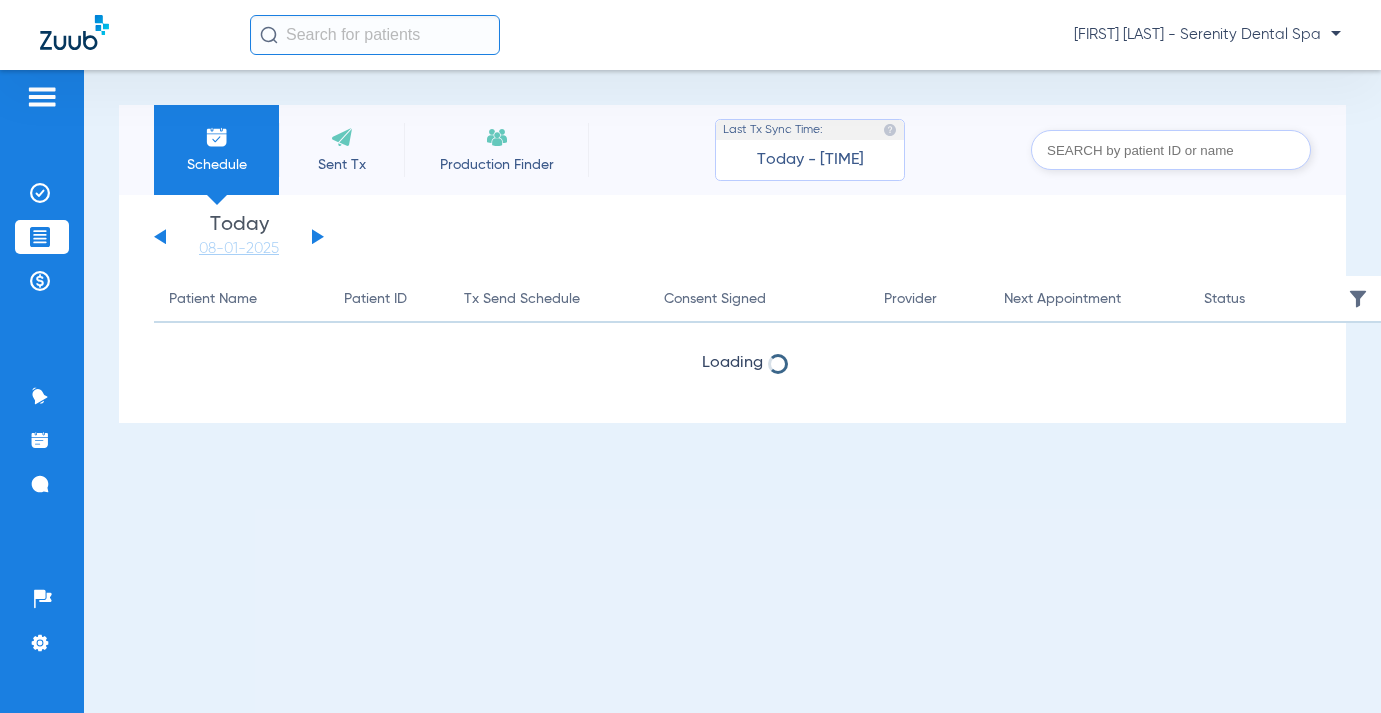 click 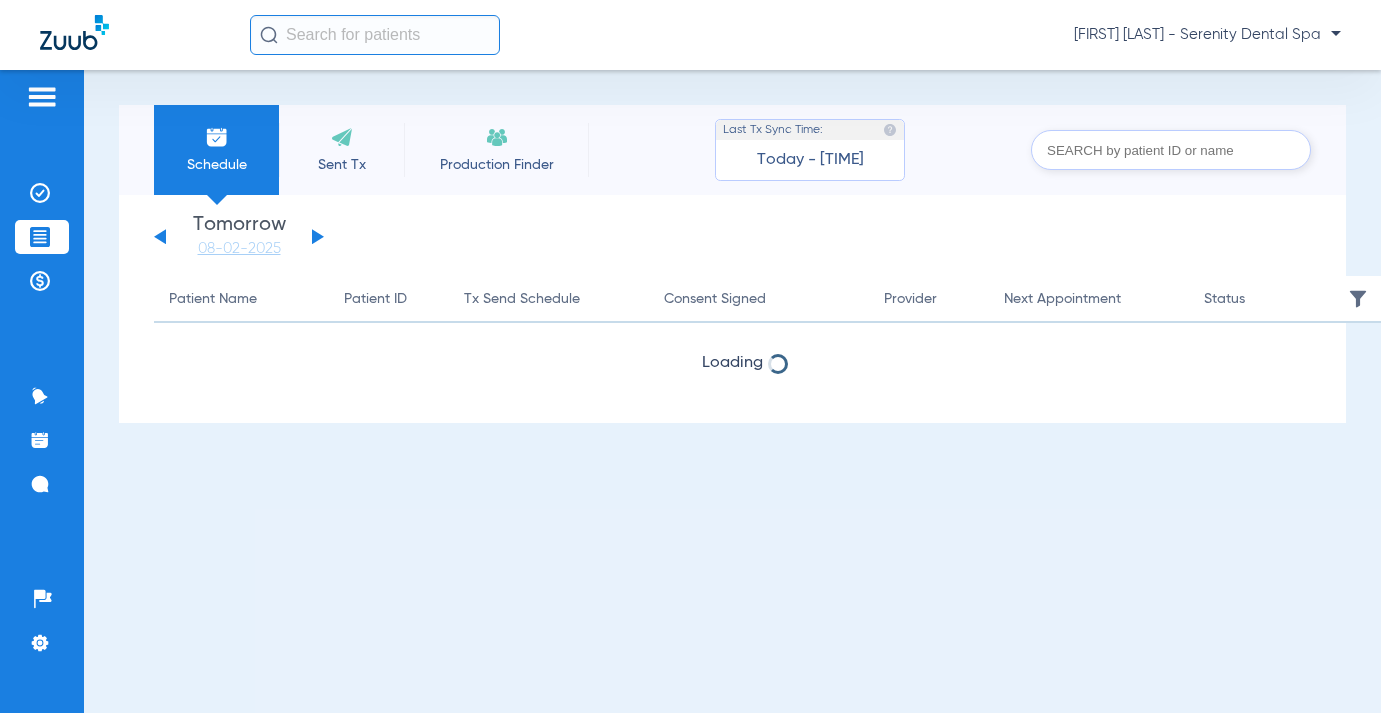 click 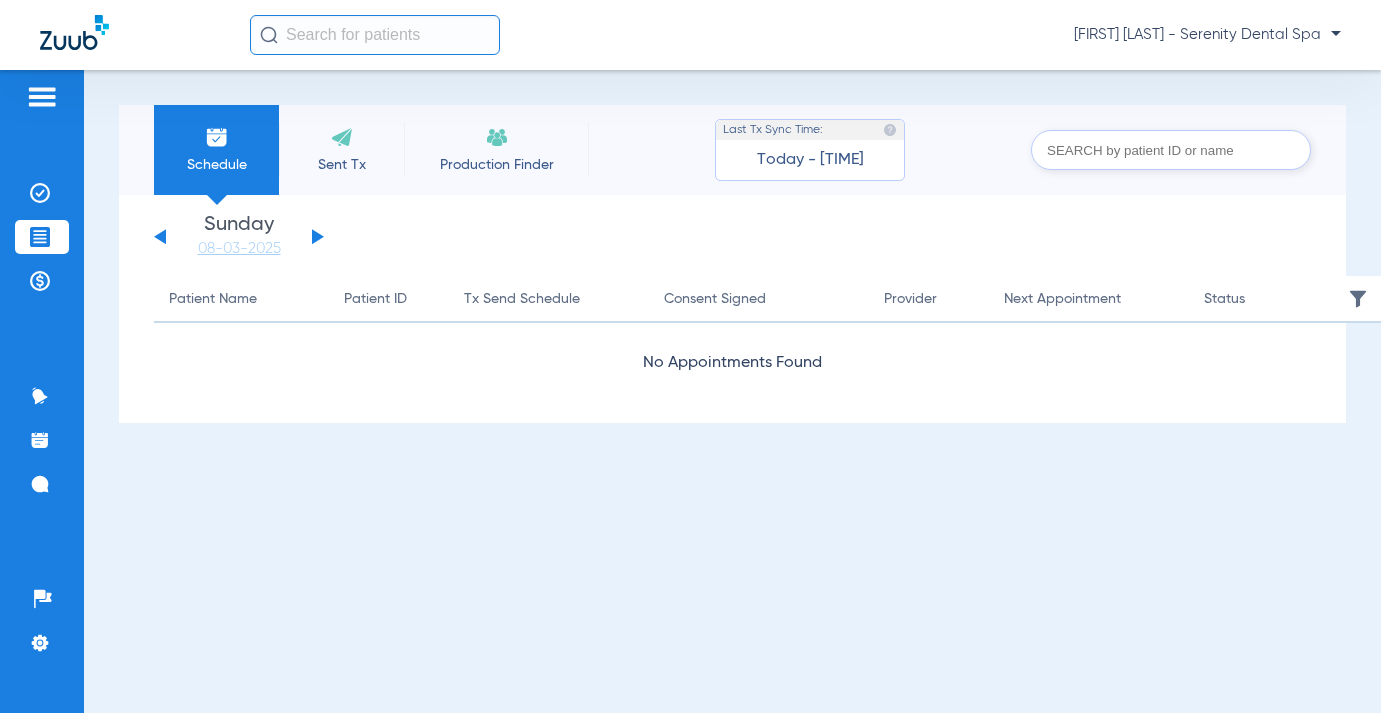 click 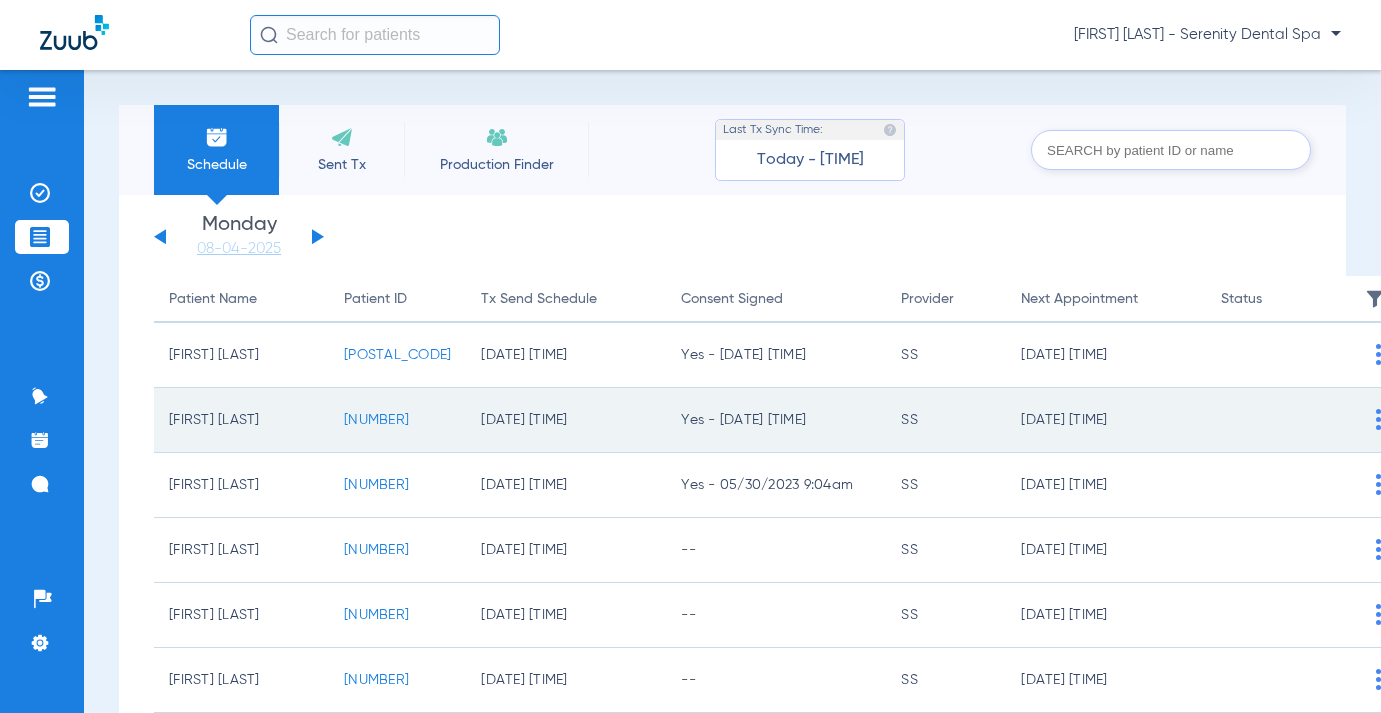 click on "10887" 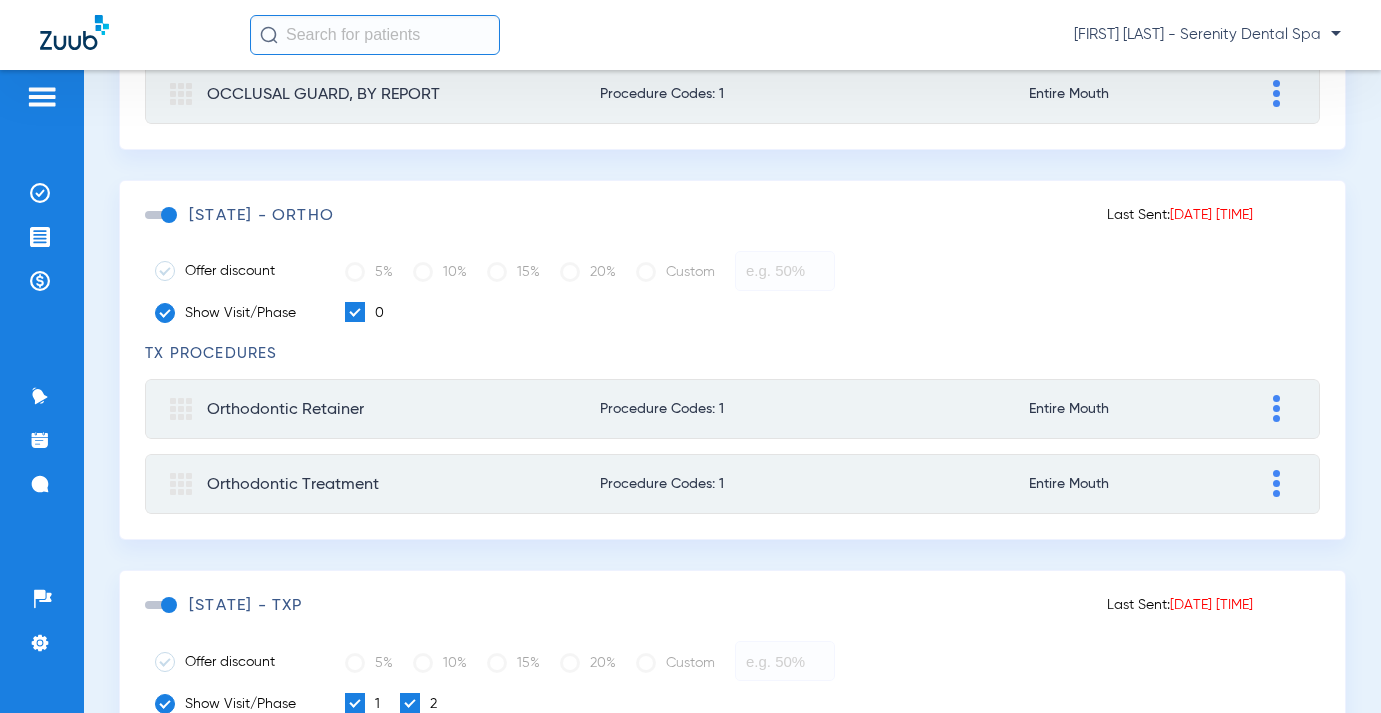 scroll, scrollTop: 700, scrollLeft: 0, axis: vertical 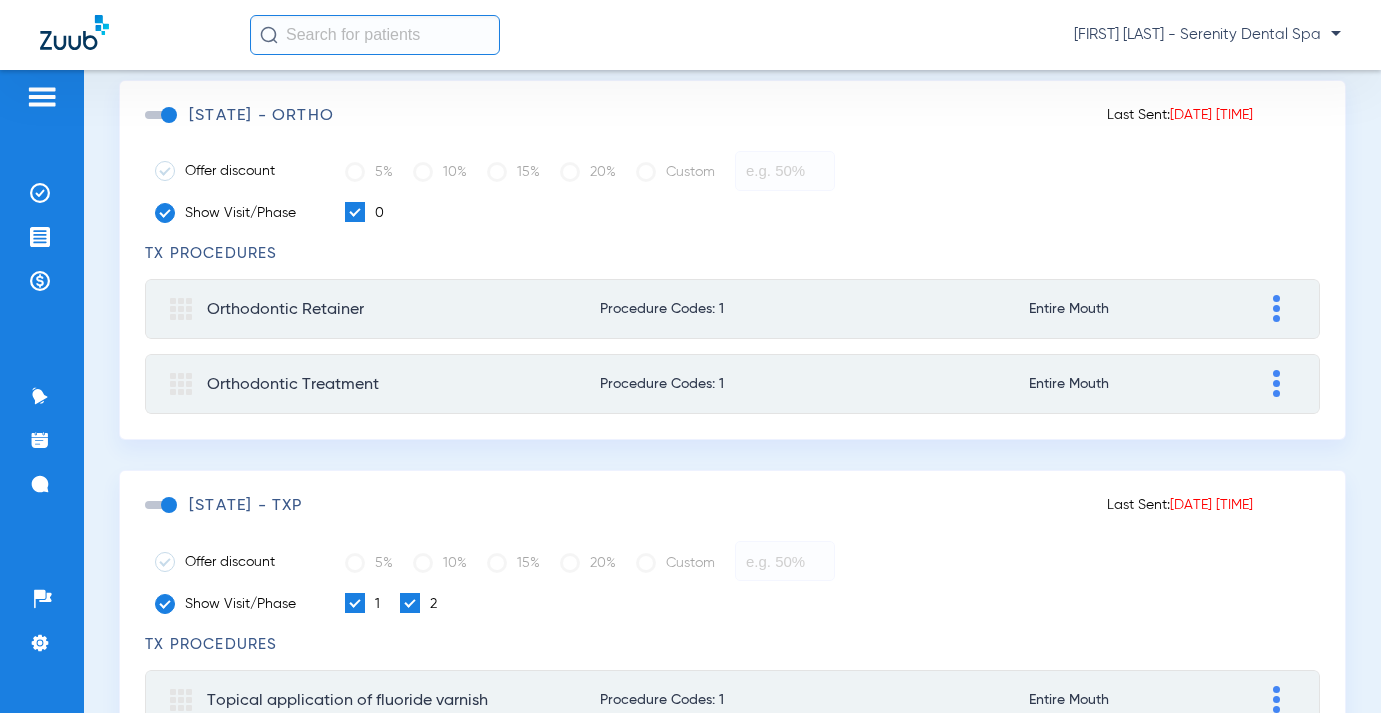 click 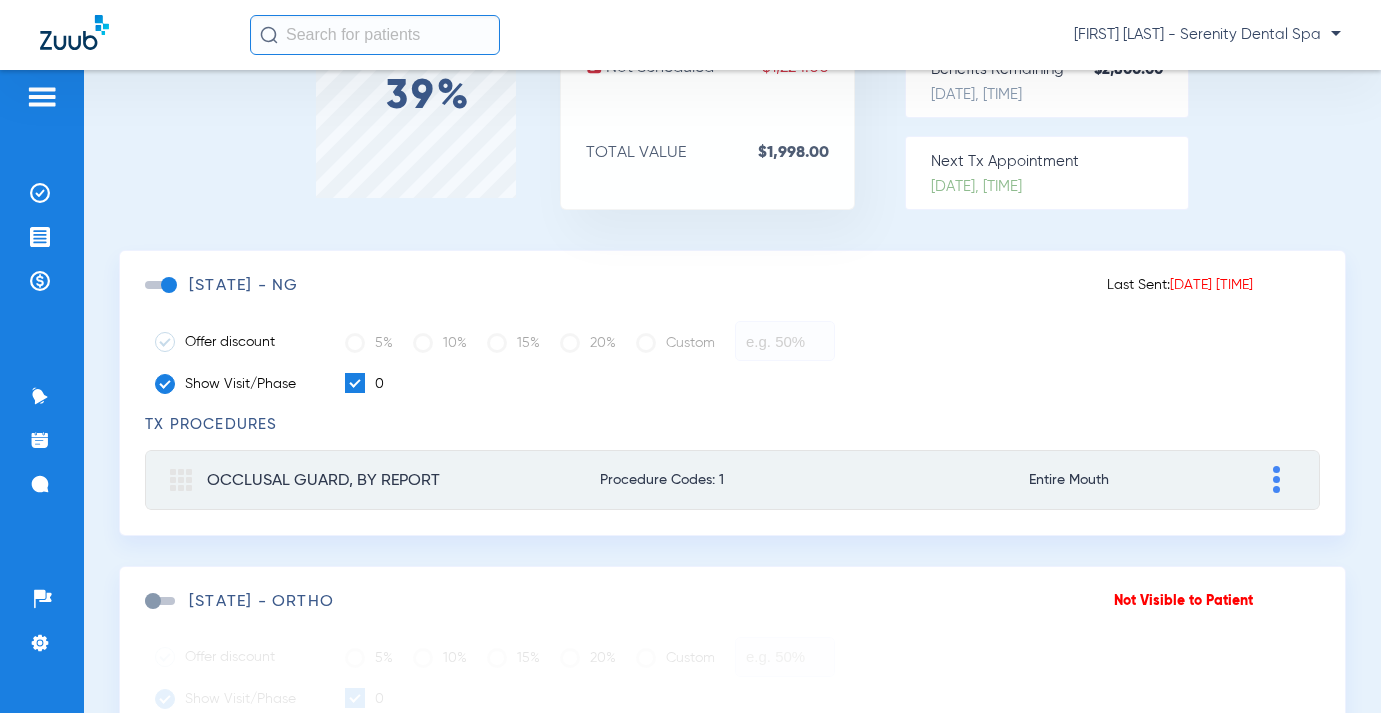 scroll, scrollTop: 0, scrollLeft: 0, axis: both 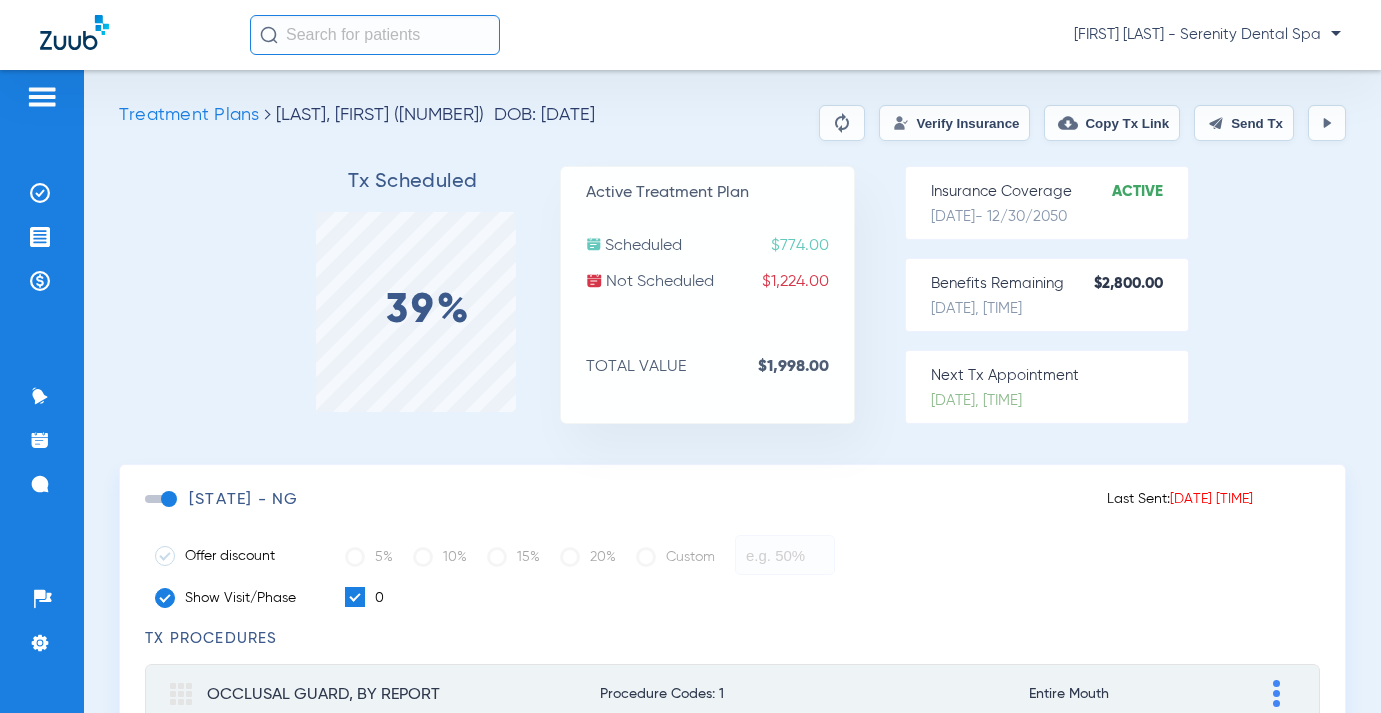 click on "Send Tx" 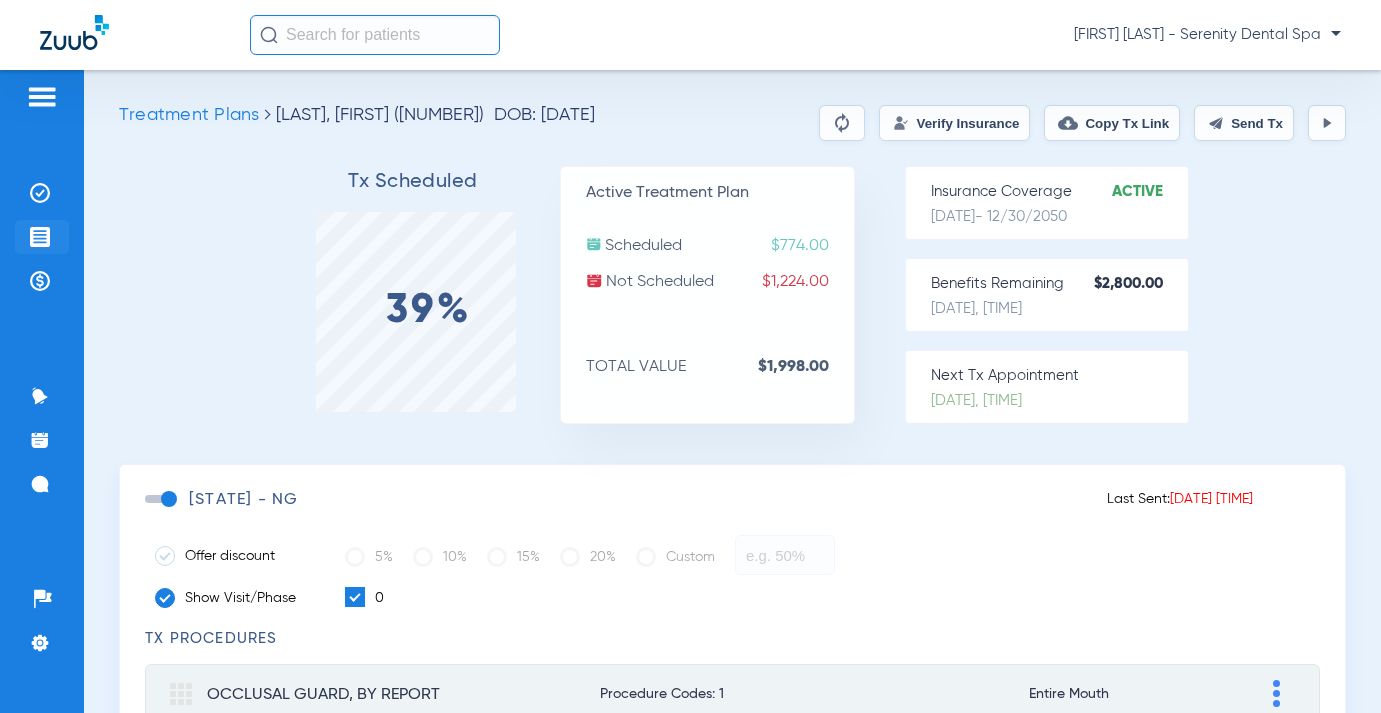 click 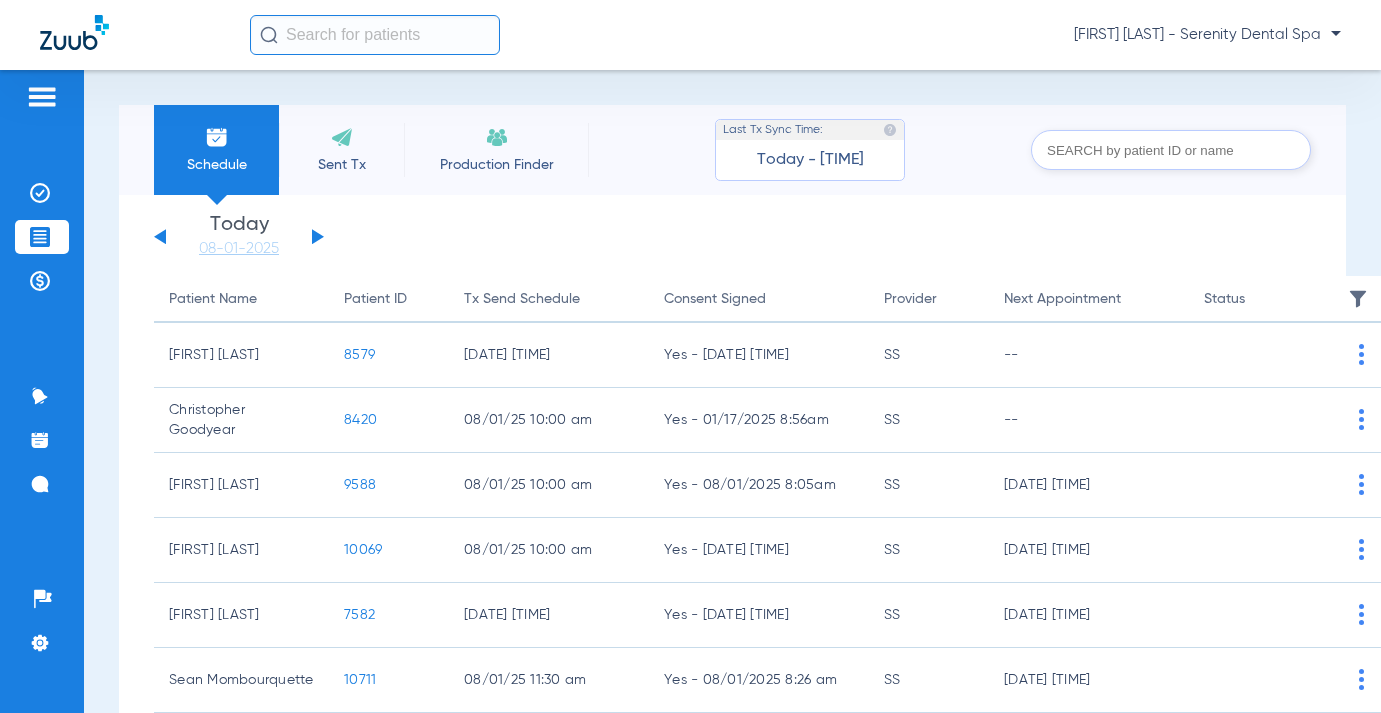 click on "Wednesday   05-28-2025   Thursday   05-29-2025   Friday   05-30-2025   Saturday   05-31-2025   Sunday   06-01-2025   Monday   06-02-2025   Tuesday   06-03-2025   Wednesday   06-04-2025   Thursday   06-05-2025   Friday   06-06-2025   Saturday   06-07-2025   Sunday   06-08-2025   Monday   06-09-2025   Tuesday   06-10-2025   Wednesday   06-11-2025   Thursday   06-12-2025   Friday   06-13-2025   Saturday   06-14-2025   Sunday   06-15-2025   Monday   06-16-2025   Tuesday   06-17-2025   Wednesday   06-18-2025   Thursday   06-19-2025   Friday   06-20-2025   Saturday   06-21-2025   Sunday   06-22-2025   Monday   06-23-2025   Tuesday   06-24-2025   Wednesday   06-25-2025   Thursday   06-26-2025   Friday   06-27-2025   Saturday   06-28-2025   Sunday   06-29-2025   Monday   06-30-2025   Tuesday   07-01-2025   Wednesday   07-02-2025   Thursday   07-03-2025   Friday   07-04-2025   Saturday   07-05-2025   Sunday   07-06-2025   Monday   07-07-2025   Tuesday   07-08-2025   Wednesday   07-09-2025   Thursday   07-10-2025" 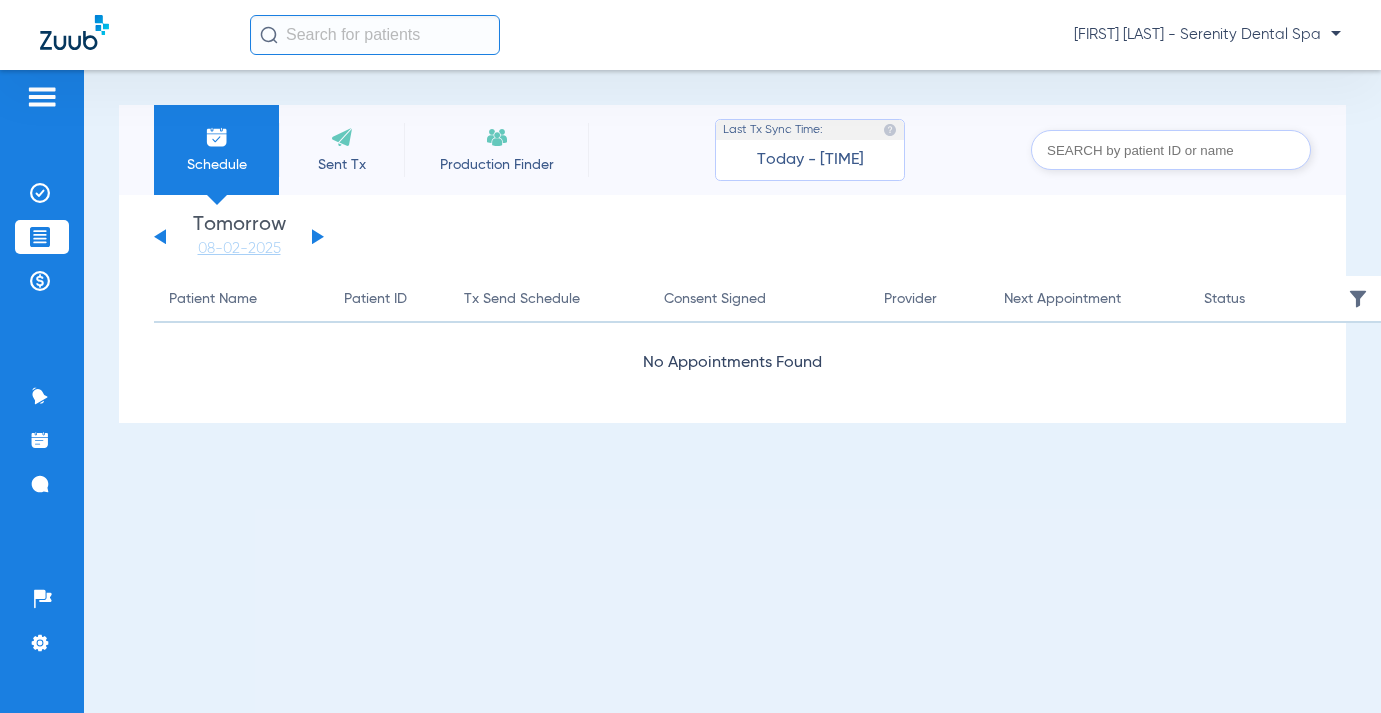 click 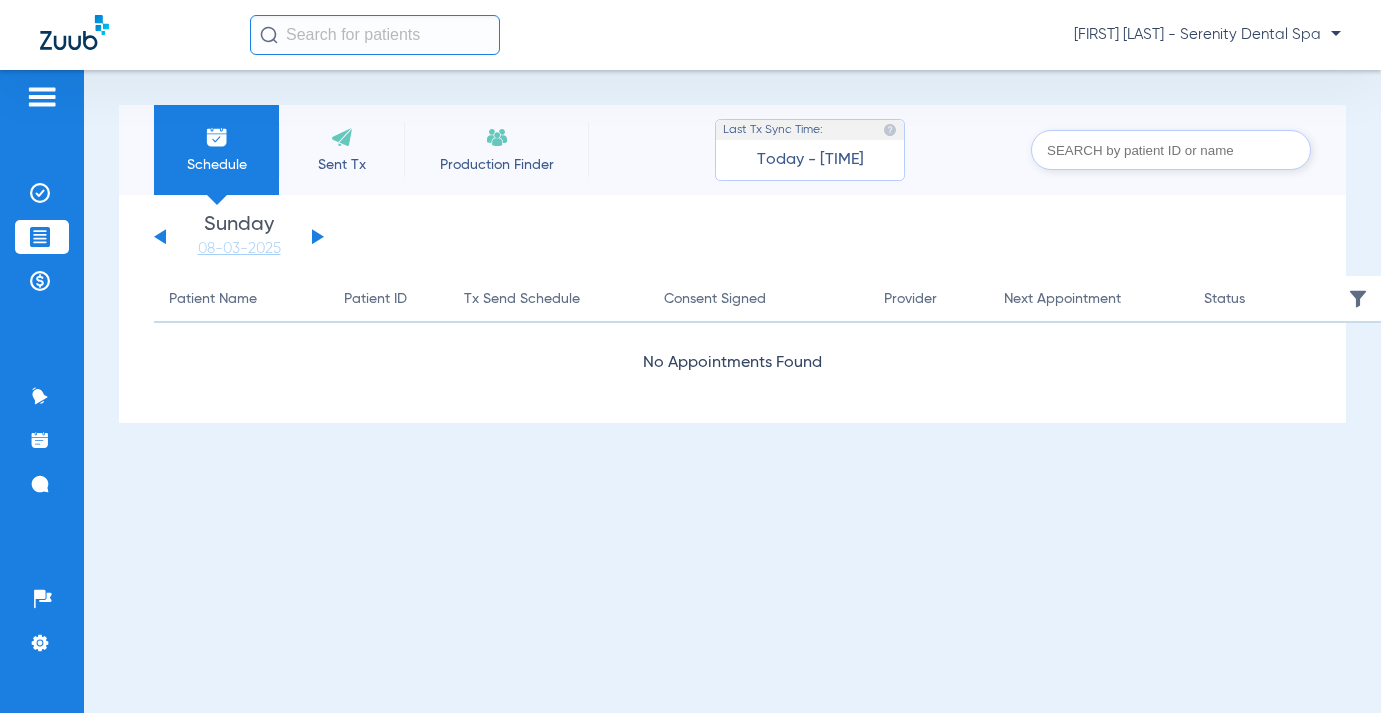 click 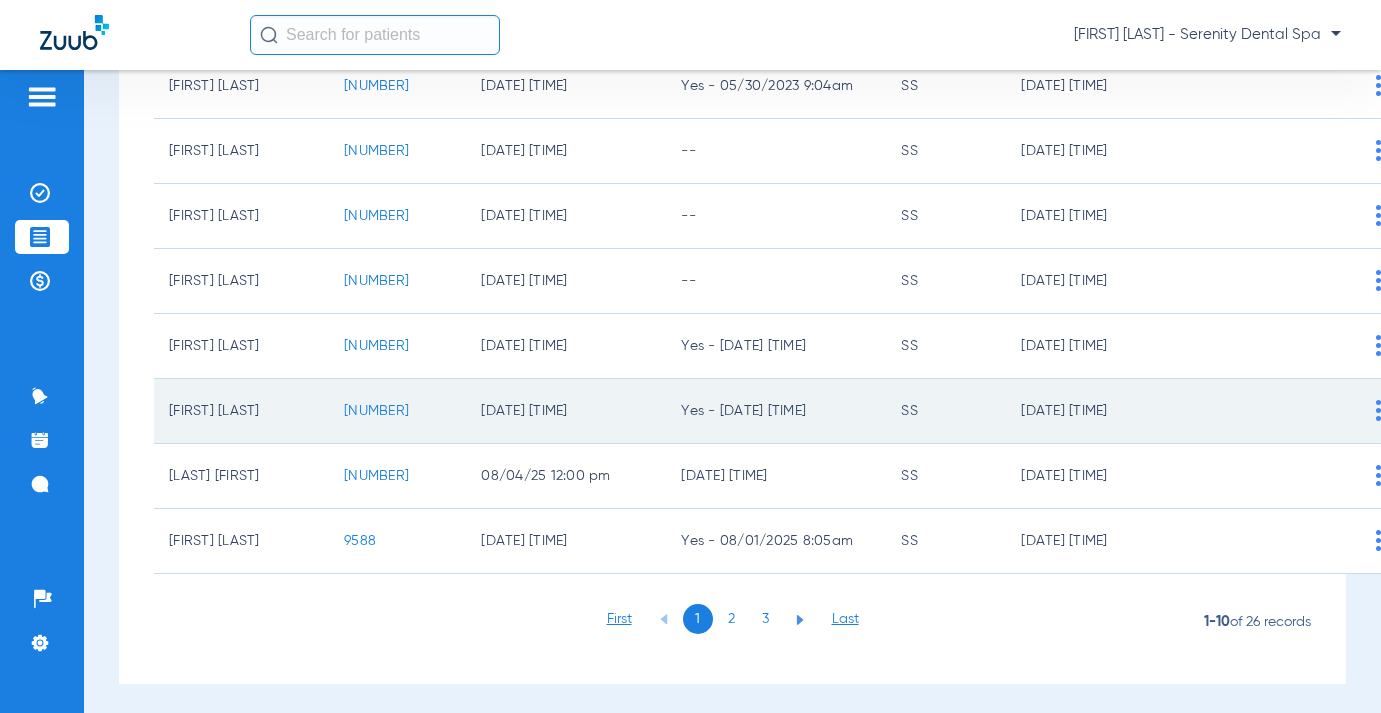 scroll, scrollTop: 400, scrollLeft: 0, axis: vertical 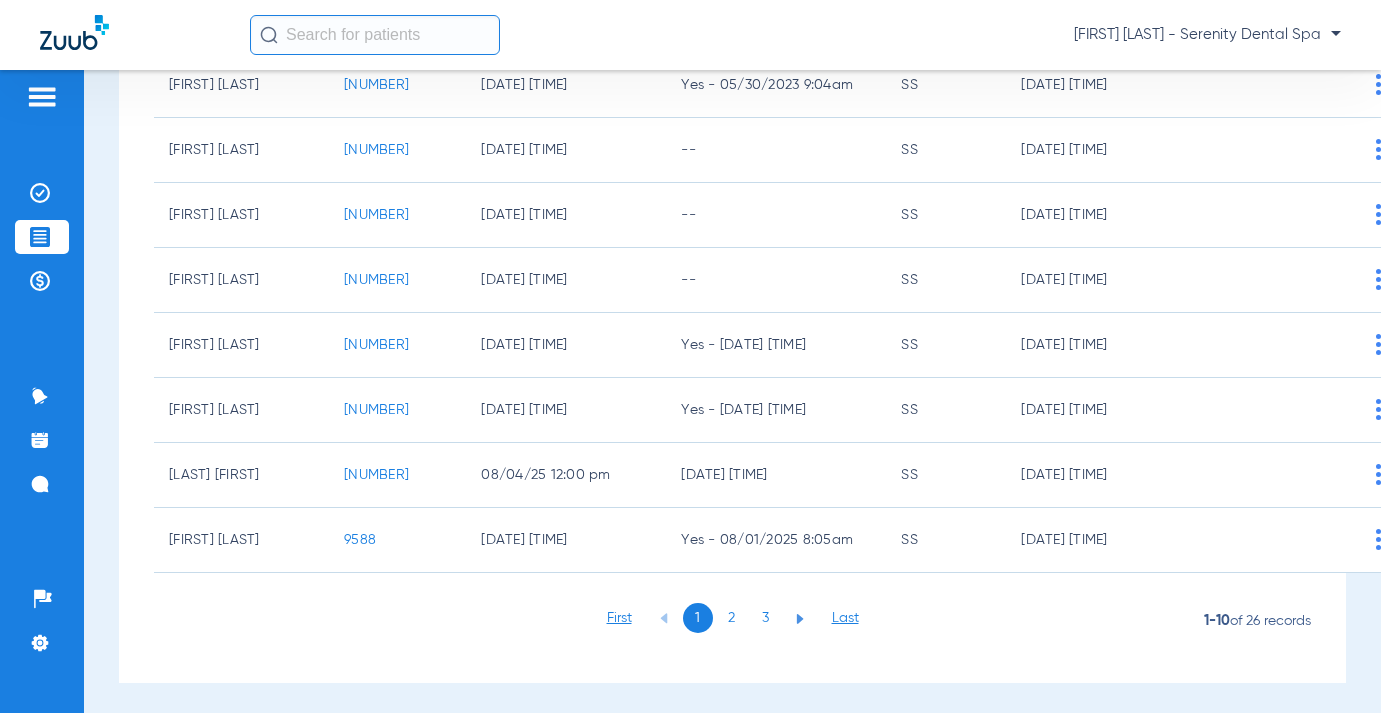 click on "2" 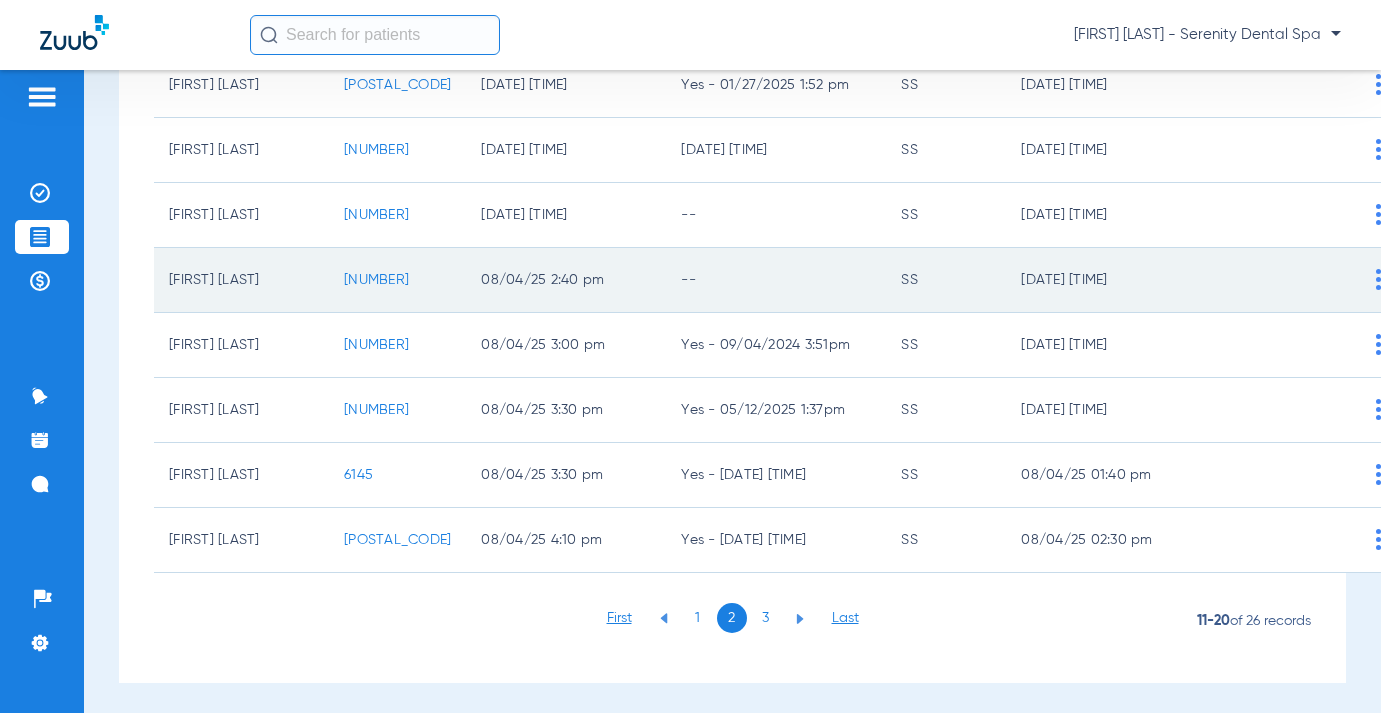 click on "10891" 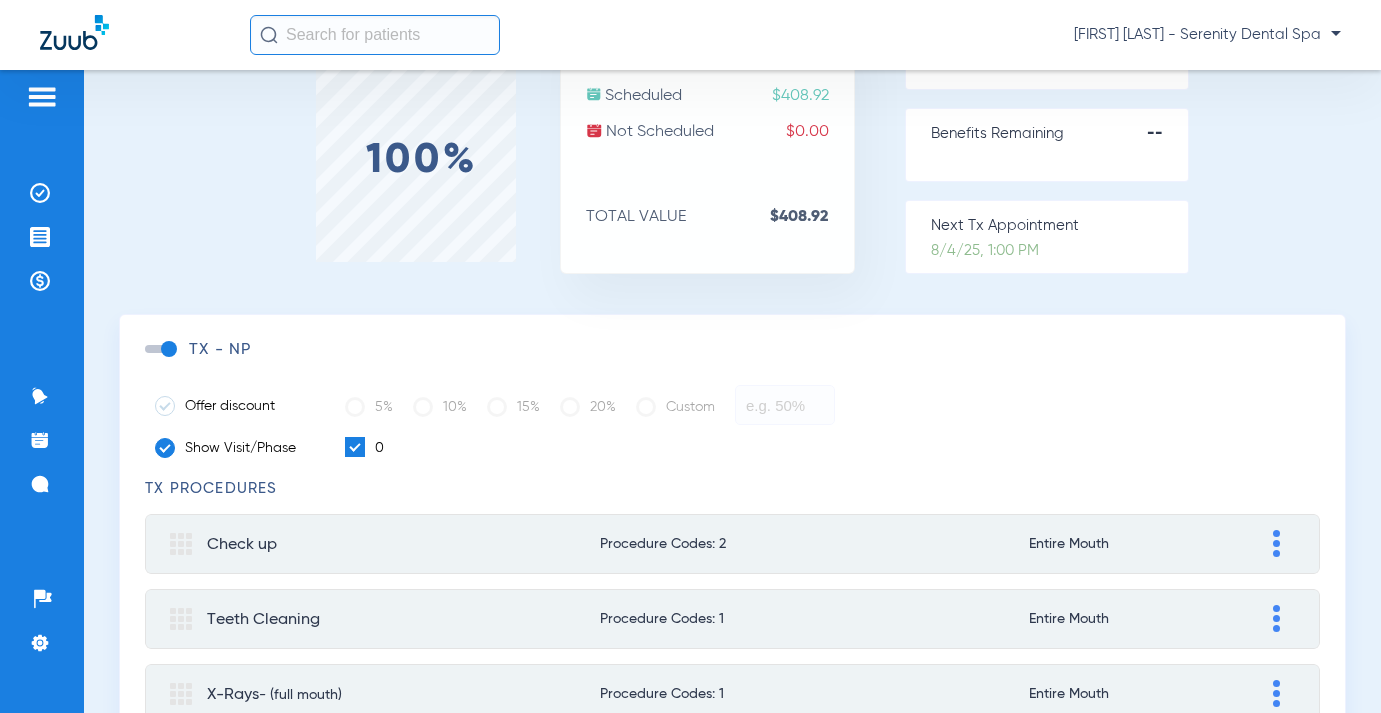 scroll, scrollTop: 0, scrollLeft: 0, axis: both 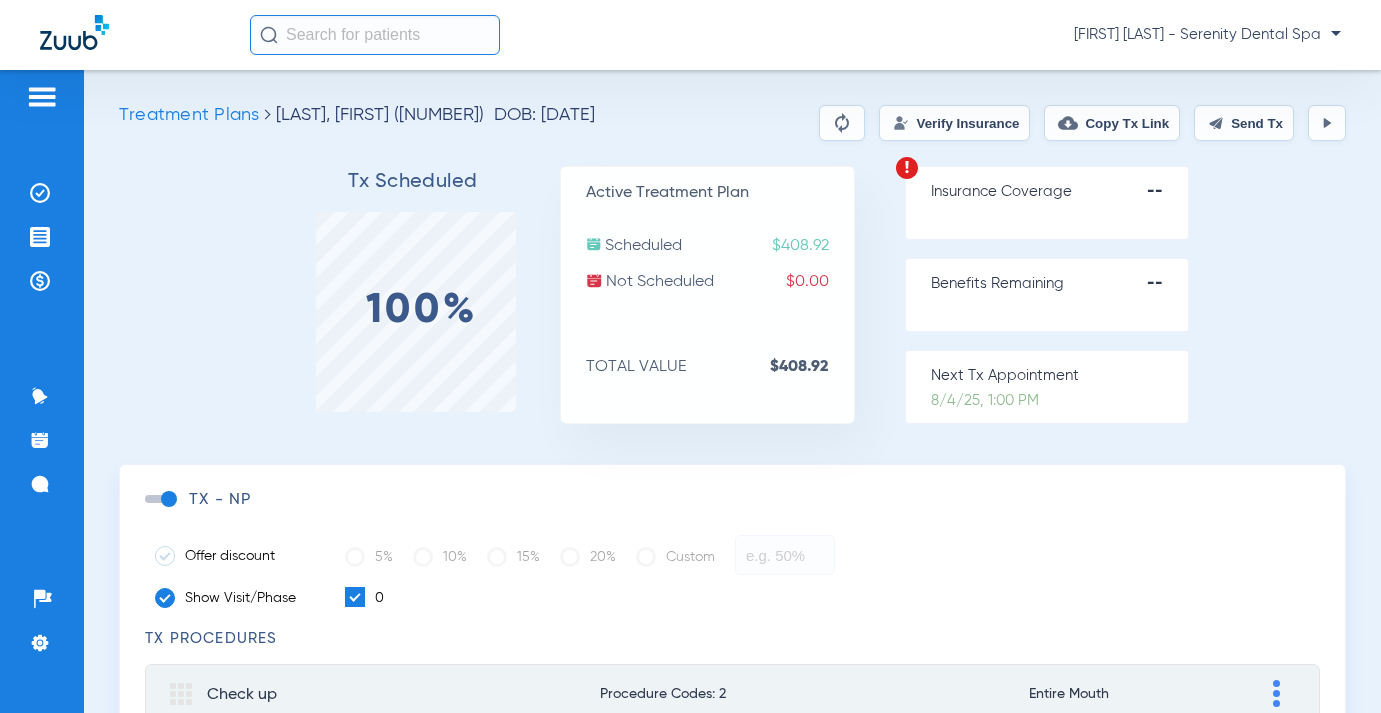 click on "Send Tx" 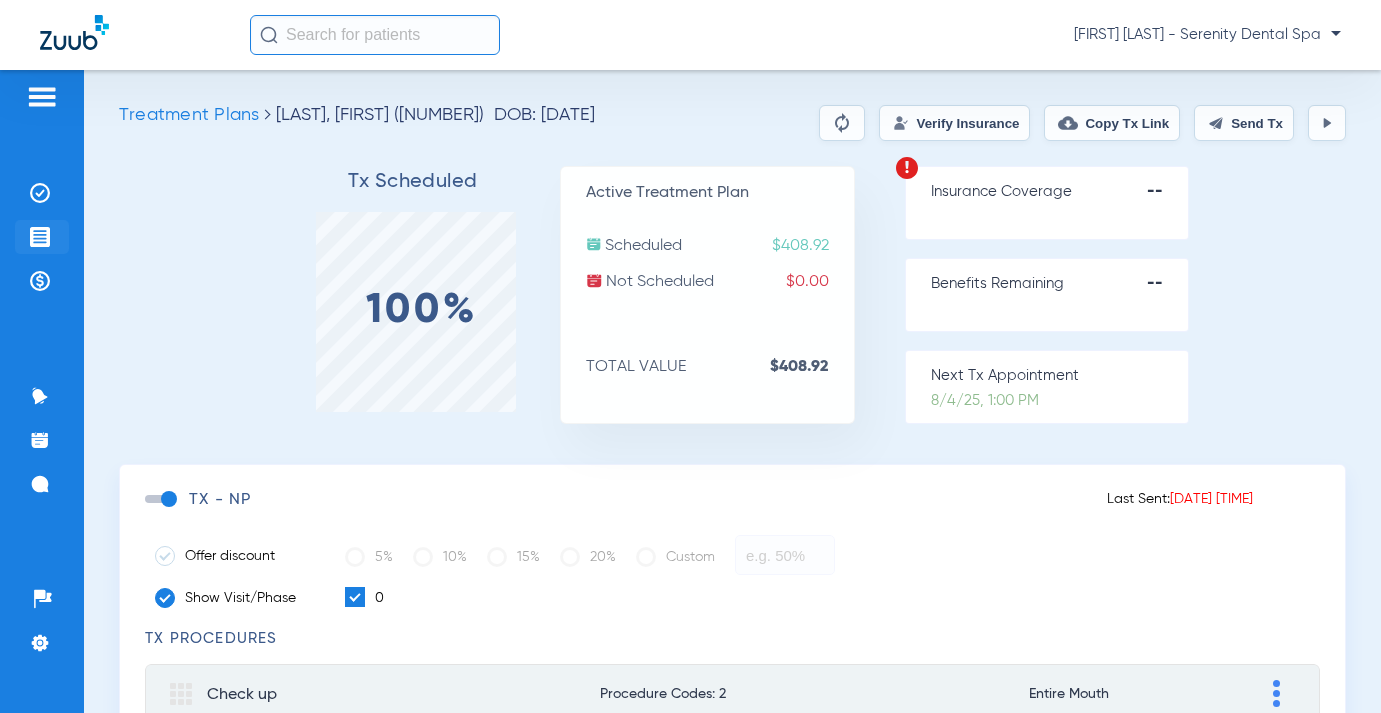 click on "Treatment Acceptance" 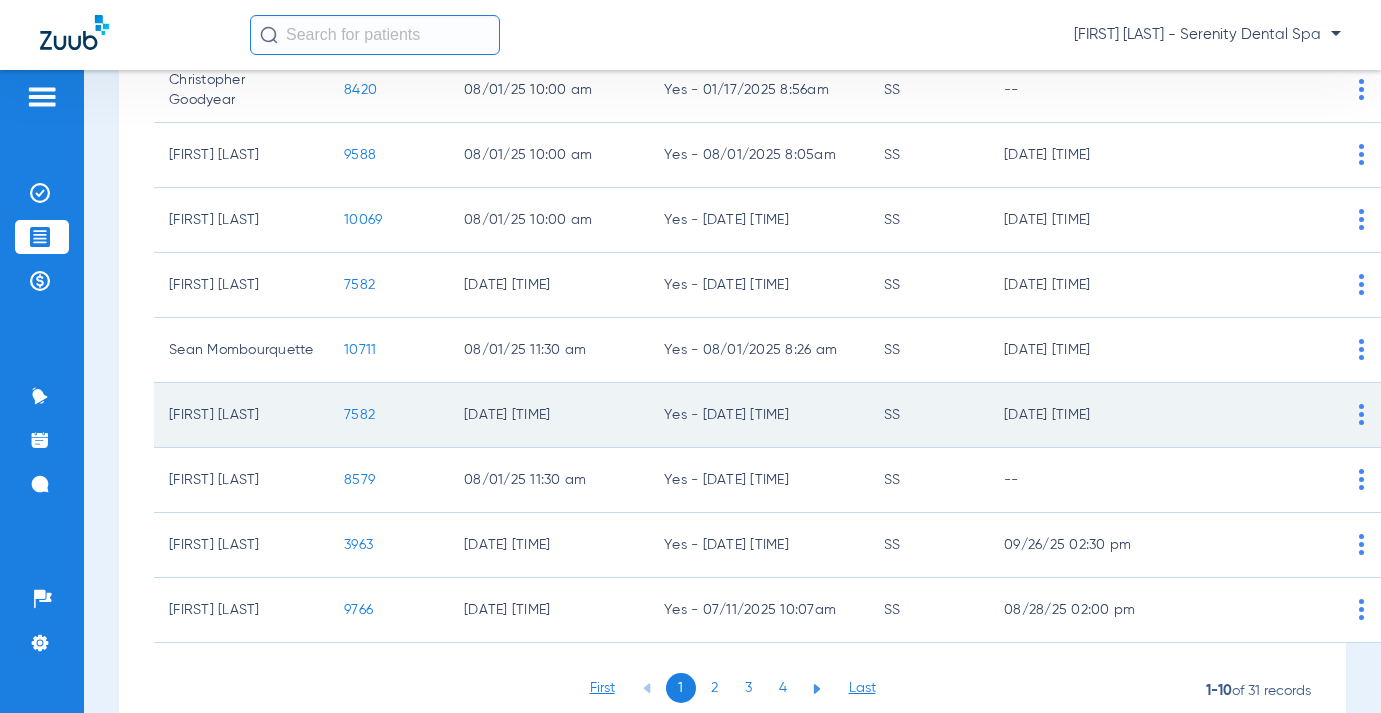 scroll, scrollTop: 406, scrollLeft: 0, axis: vertical 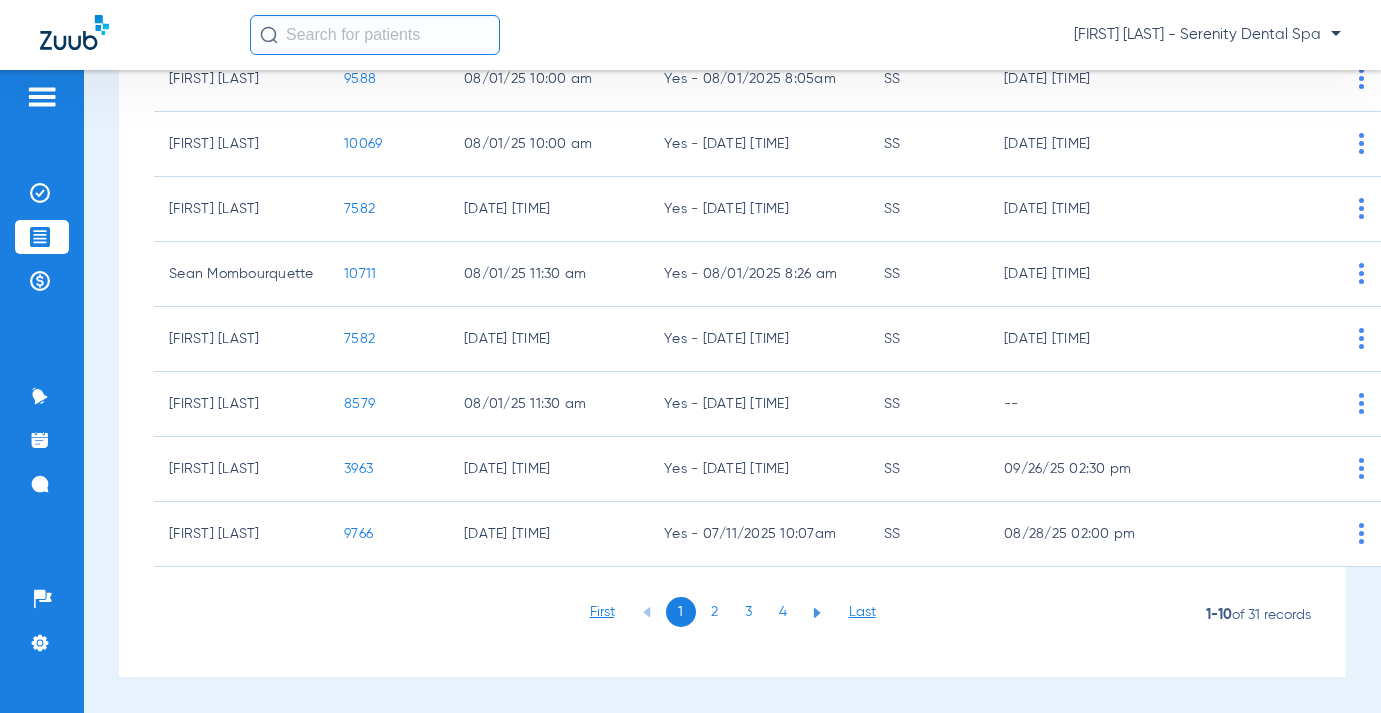 click on "2" 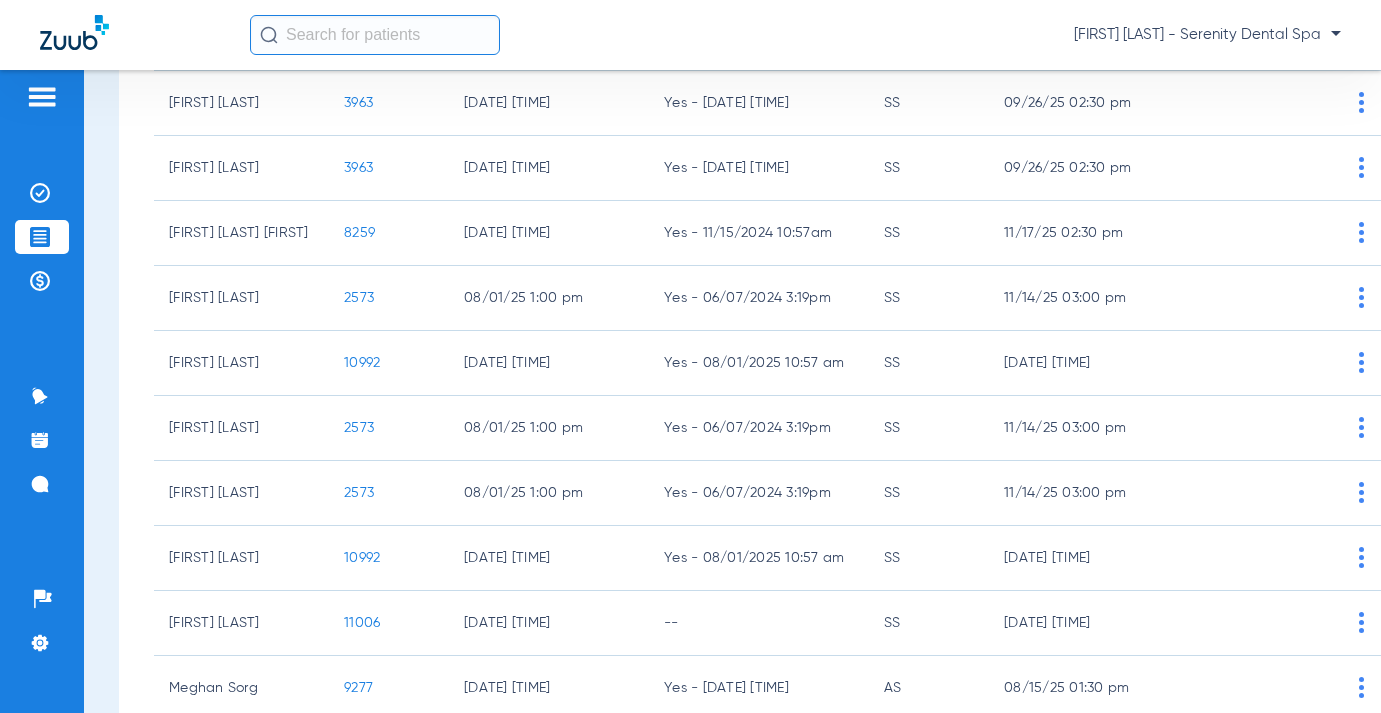 scroll, scrollTop: 0, scrollLeft: 0, axis: both 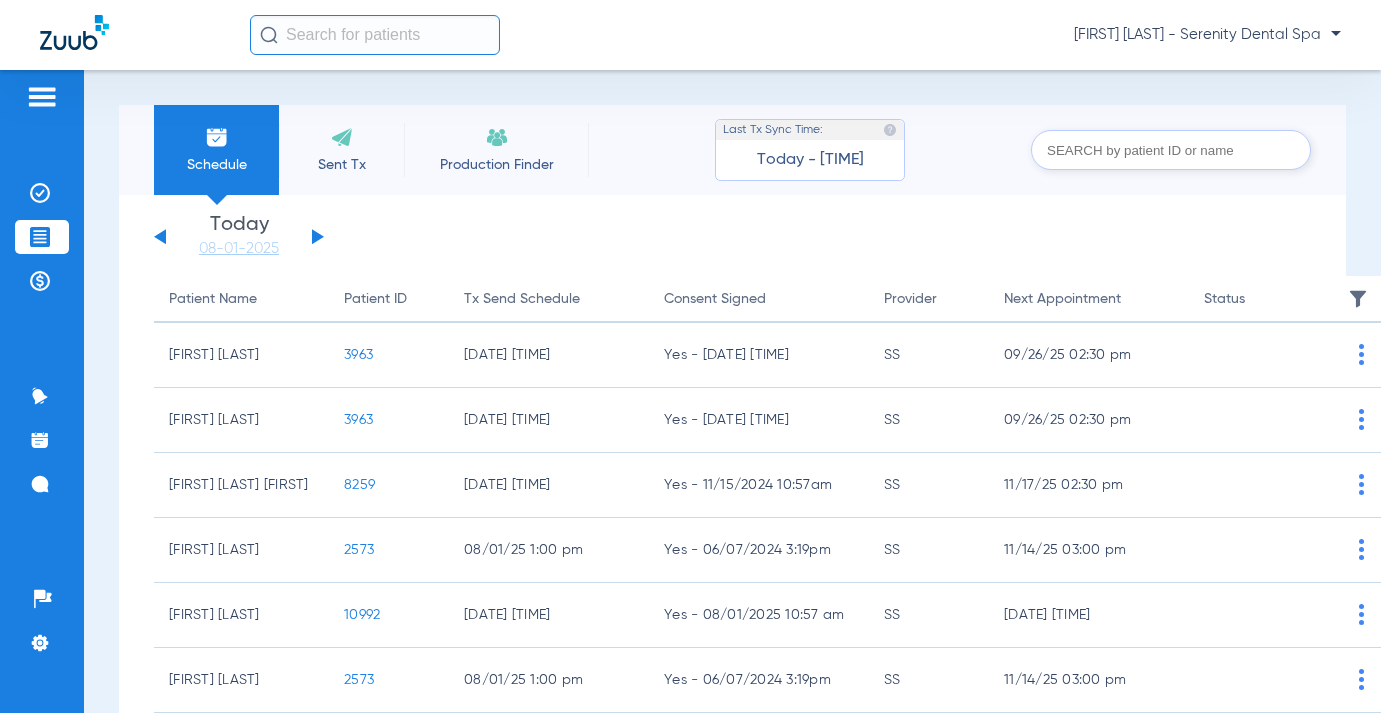 click 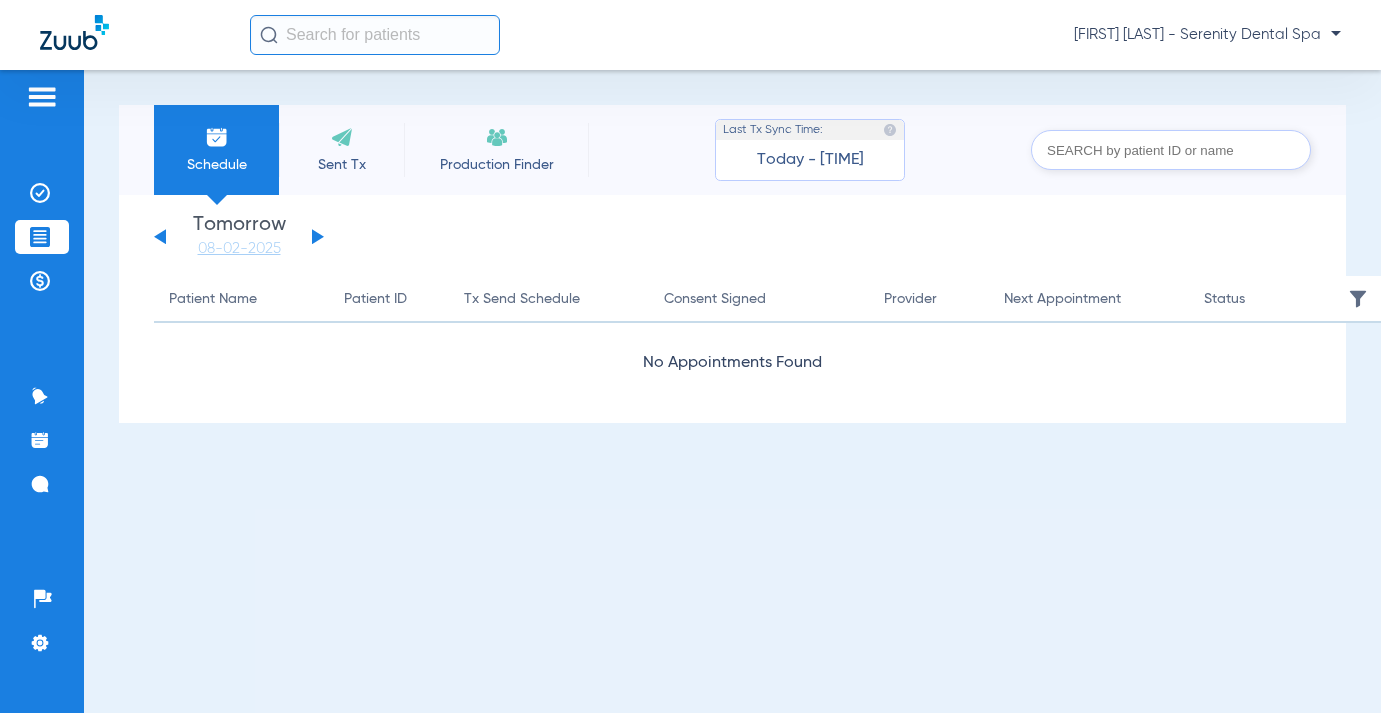 click 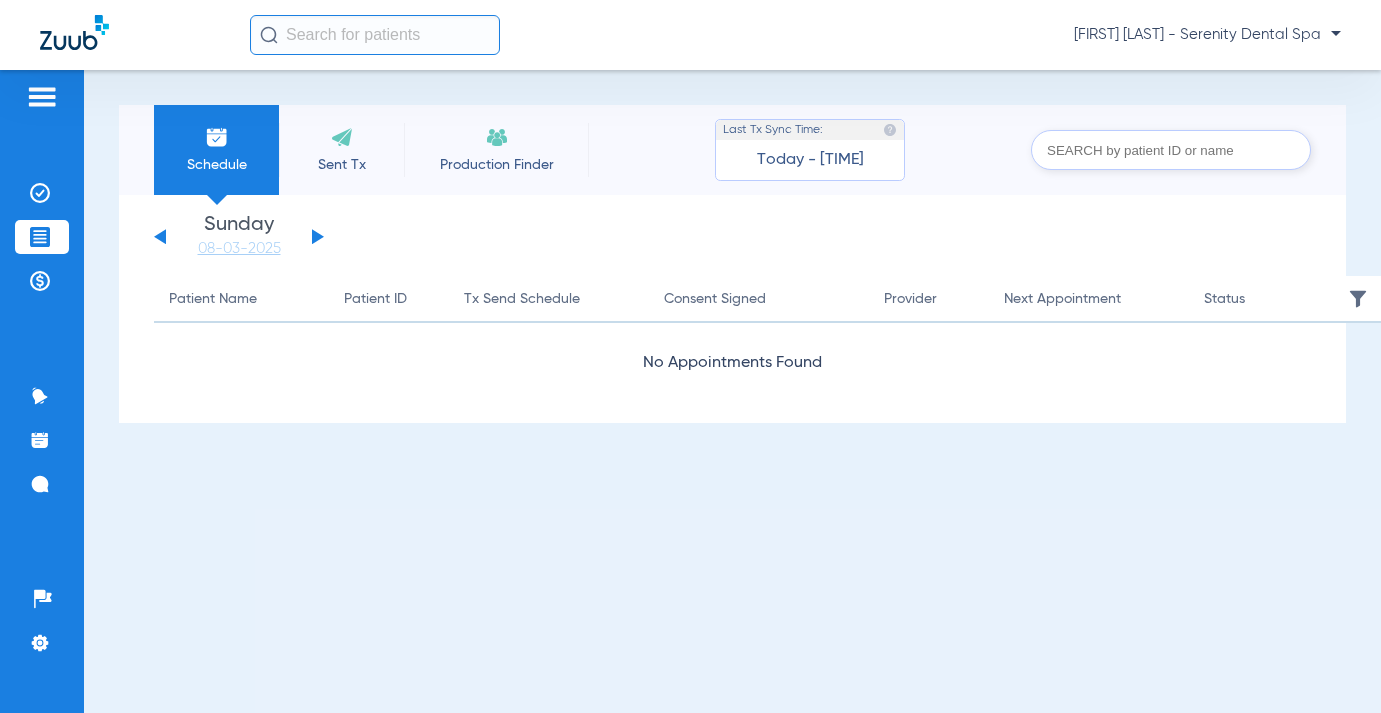 click 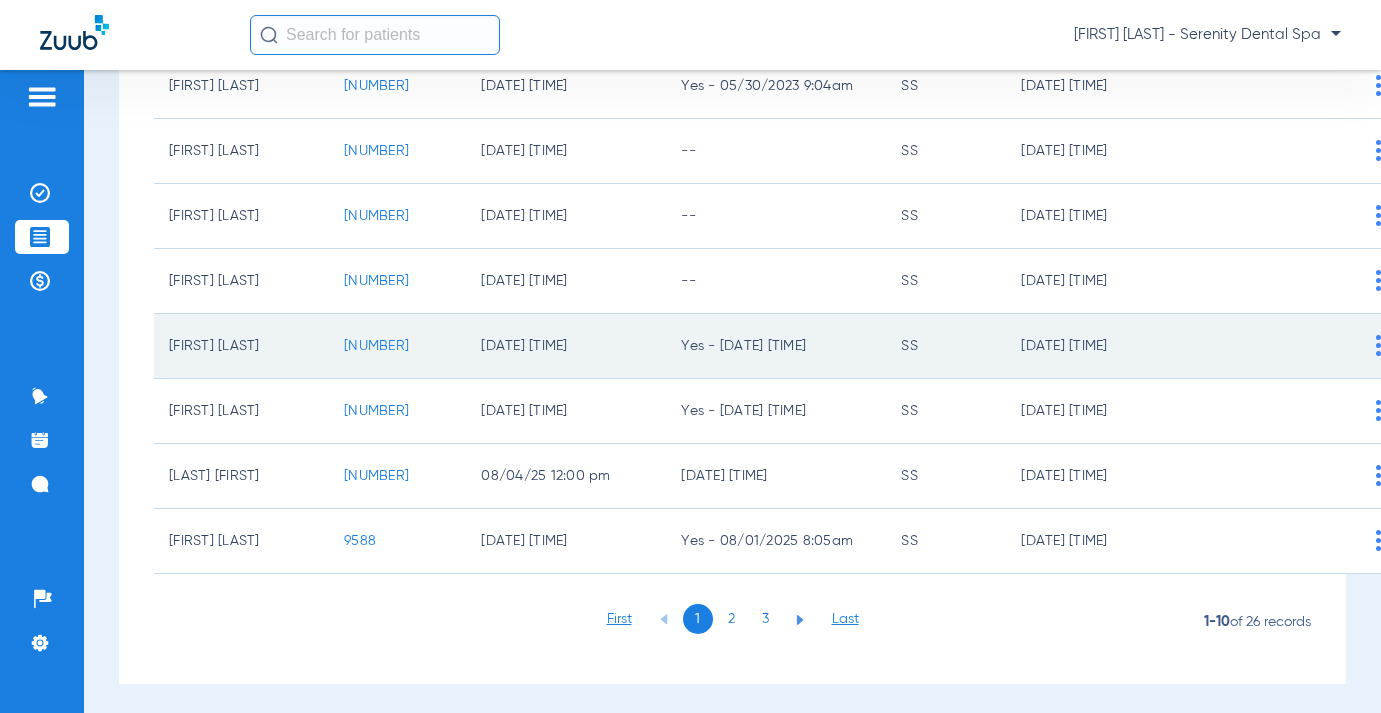 scroll, scrollTop: 400, scrollLeft: 0, axis: vertical 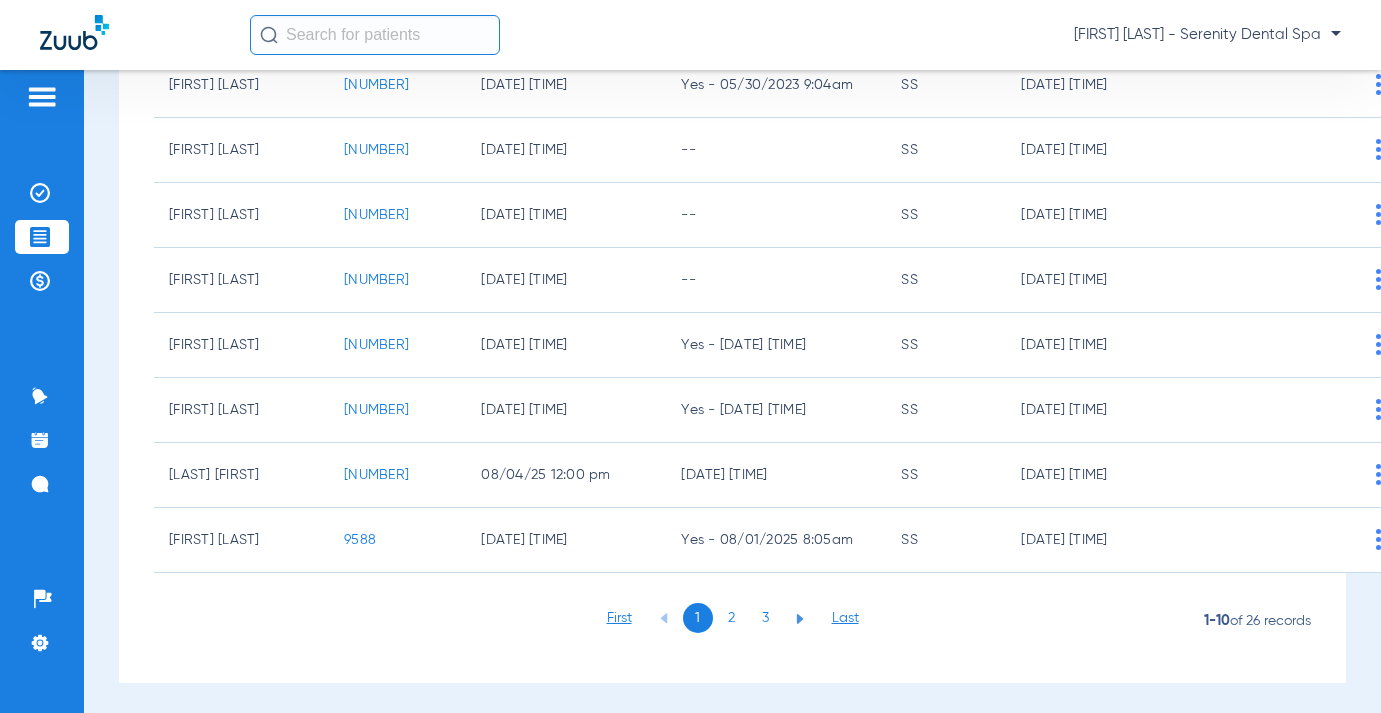 click on "3" 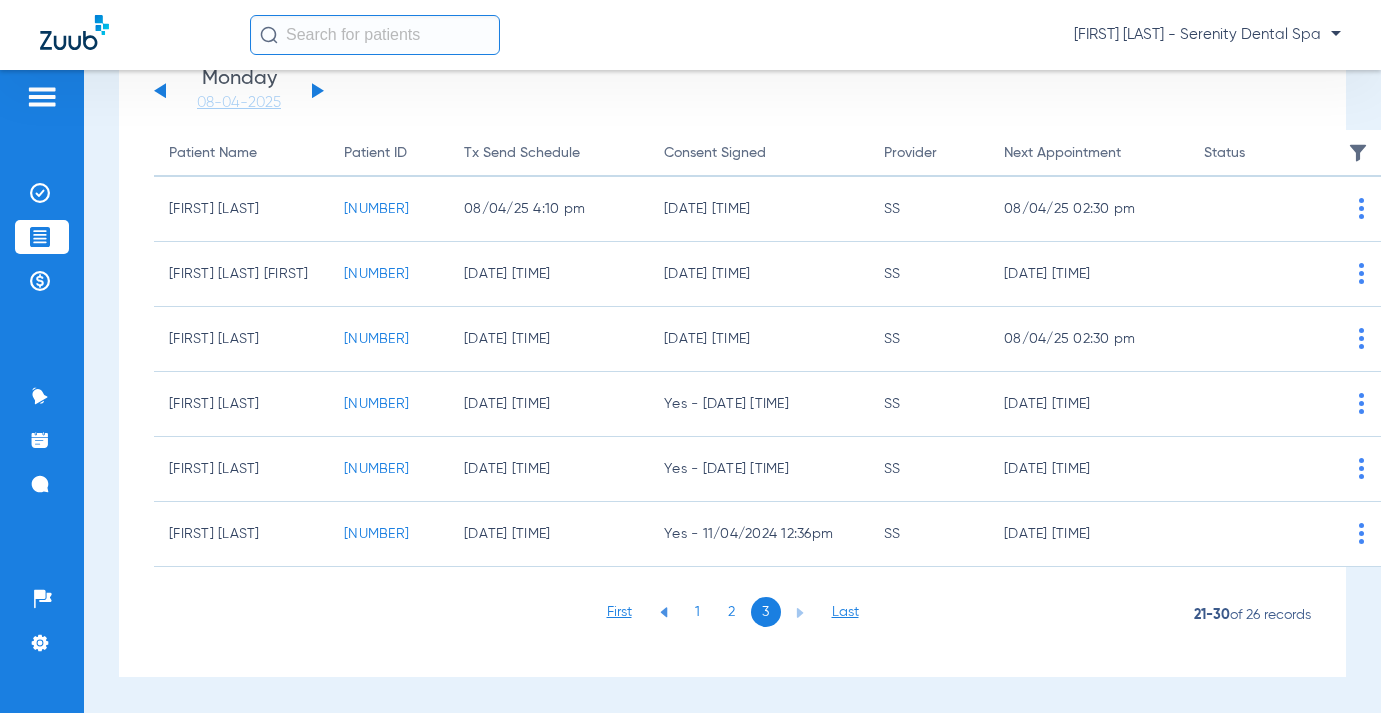 scroll, scrollTop: 146, scrollLeft: 0, axis: vertical 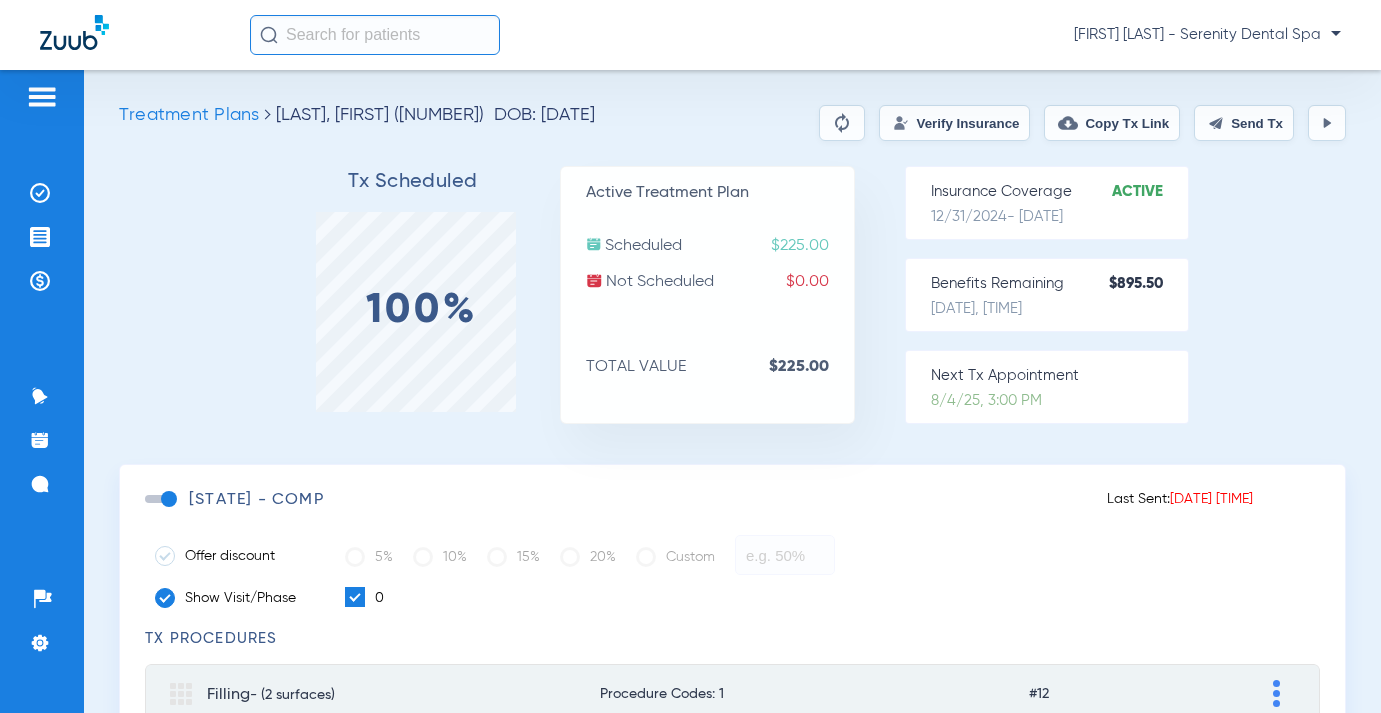 click on "Send Tx" 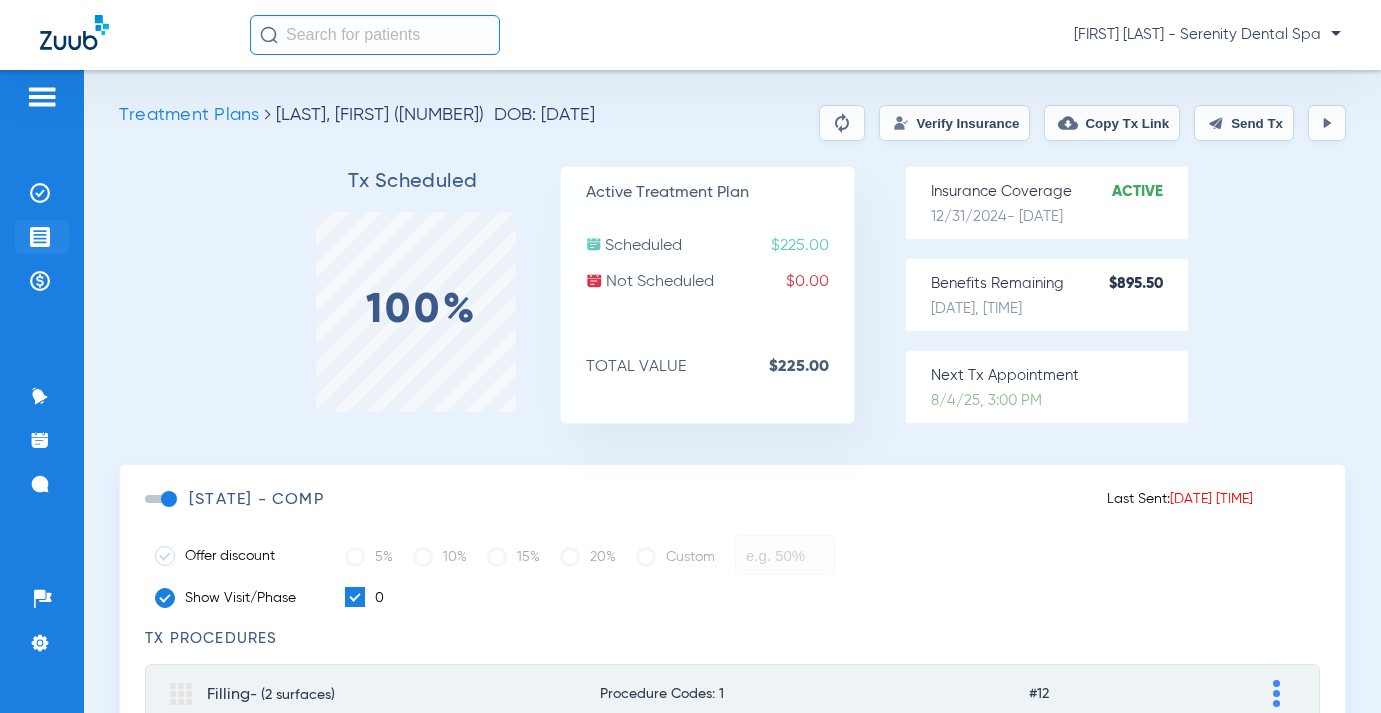 click 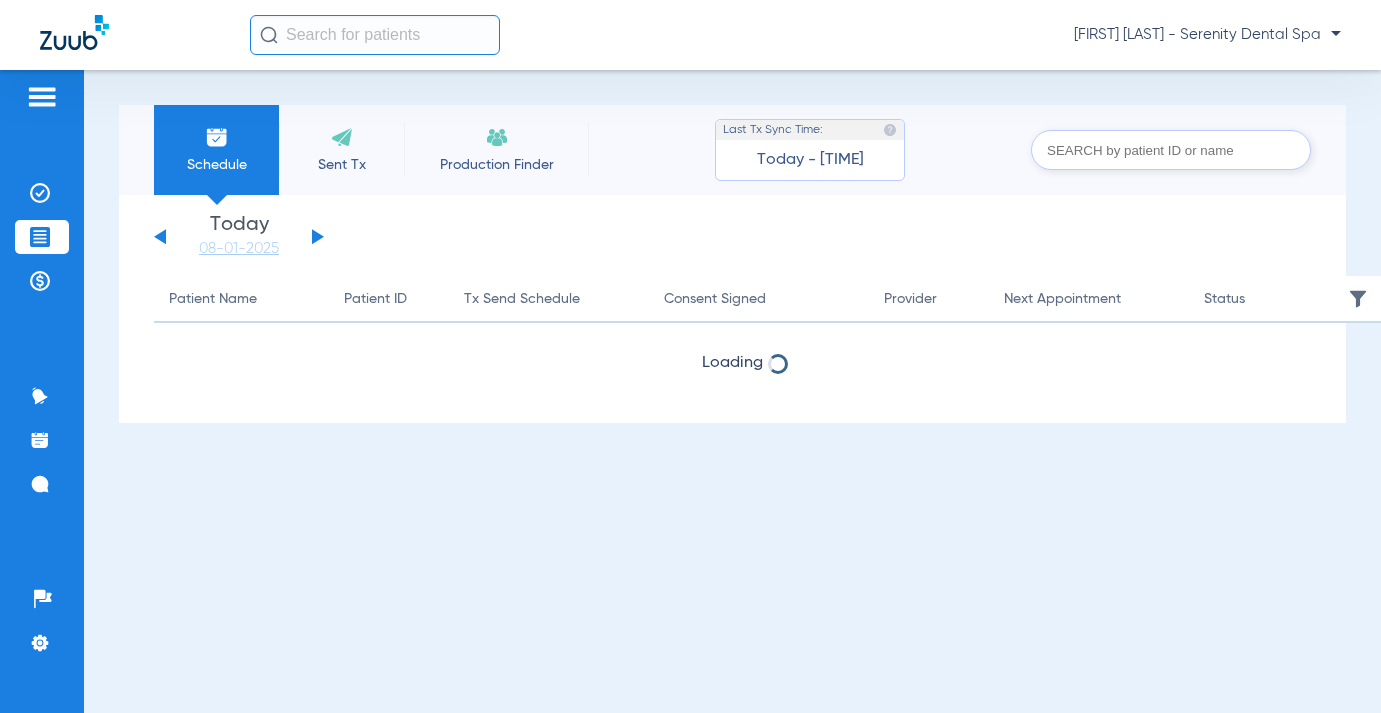 click on "Wednesday   05-28-2025   Thursday   05-29-2025   Friday   05-30-2025   Saturday   05-31-2025   Sunday   06-01-2025   Monday   06-02-2025   Tuesday   06-03-2025   Wednesday   06-04-2025   Thursday   06-05-2025   Friday   06-06-2025   Saturday   06-07-2025   Sunday   06-08-2025   Monday   06-09-2025   Tuesday   06-10-2025   Wednesday   06-11-2025   Thursday   06-12-2025   Friday   06-13-2025   Saturday   06-14-2025   Sunday   06-15-2025   Monday   06-16-2025   Tuesday   06-17-2025   Wednesday   06-18-2025   Thursday   06-19-2025   Friday   06-20-2025   Saturday   06-21-2025   Sunday   06-22-2025   Monday   06-23-2025   Tuesday   06-24-2025   Wednesday   06-25-2025   Thursday   06-26-2025   Friday   06-27-2025   Saturday   06-28-2025   Sunday   06-29-2025   Monday   06-30-2025   Tuesday   07-01-2025   Wednesday   07-02-2025   Thursday   07-03-2025   Friday   07-04-2025   Saturday   07-05-2025   Sunday   07-06-2025   Monday   07-07-2025   Tuesday   07-08-2025   Wednesday   07-09-2025   Thursday   07-10-2025" 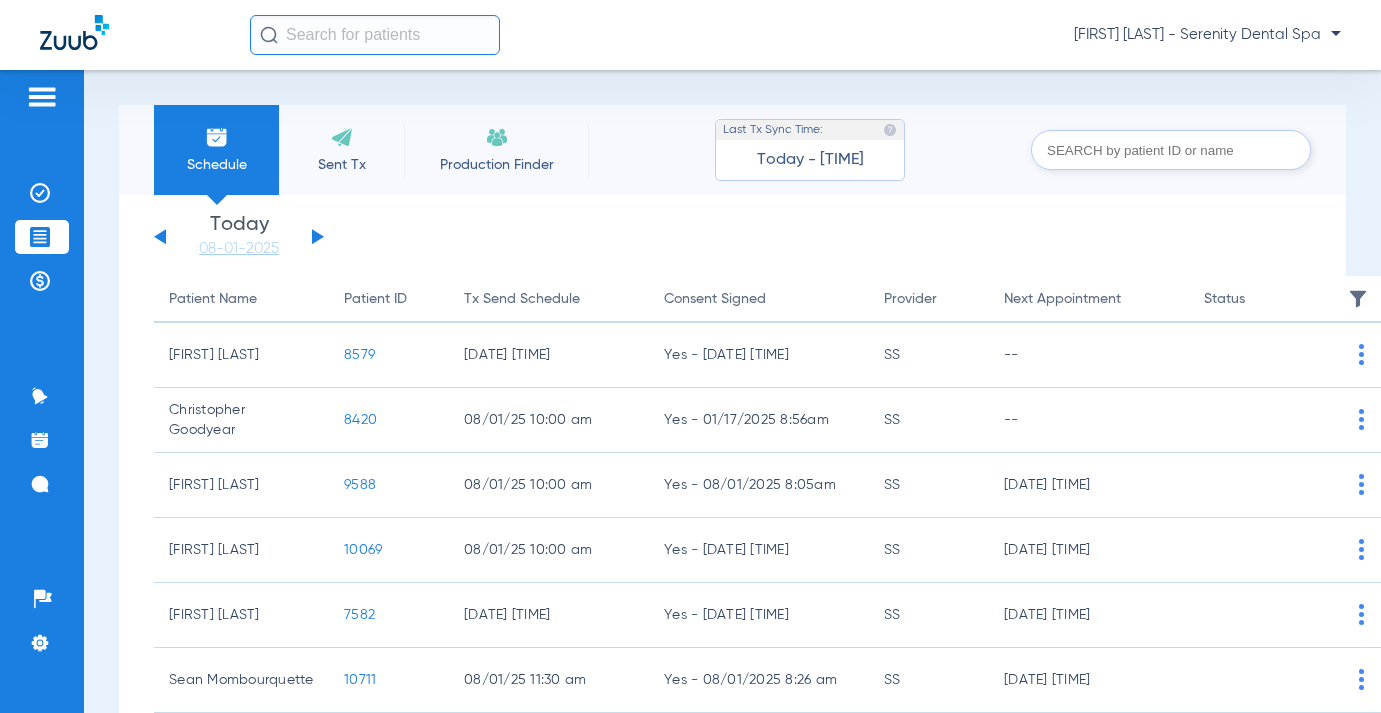 click 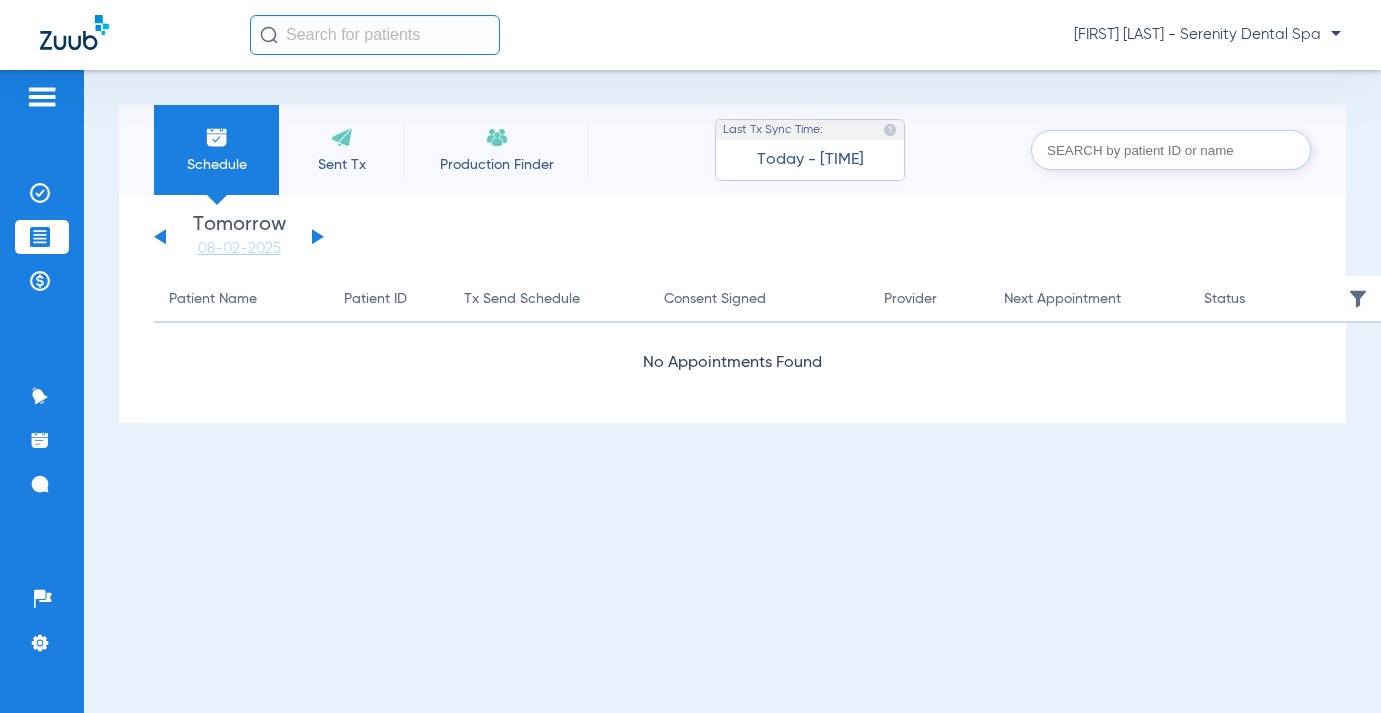 click on "Wednesday   05-28-2025   Thursday   05-29-2025   Friday   05-30-2025   Saturday   05-31-2025   Sunday   06-01-2025   Monday   06-02-2025   Tuesday   06-03-2025   Wednesday   06-04-2025   Thursday   06-05-2025   Friday   06-06-2025   Saturday   06-07-2025   Sunday   06-08-2025   Monday   06-09-2025   Tuesday   06-10-2025   Wednesday   06-11-2025   Thursday   06-12-2025   Friday   06-13-2025   Saturday   06-14-2025   Sunday   06-15-2025   Monday   06-16-2025   Tuesday   06-17-2025   Wednesday   06-18-2025   Thursday   06-19-2025   Friday   06-20-2025   Saturday   06-21-2025   Sunday   06-22-2025   Monday   06-23-2025   Tuesday   06-24-2025   Wednesday   06-25-2025   Thursday   06-26-2025   Friday   06-27-2025   Saturday   06-28-2025   Sunday   06-29-2025   Monday   06-30-2025   Tuesday   07-01-2025   Wednesday   07-02-2025   Thursday   07-03-2025   Friday   07-04-2025   Saturday   07-05-2025   Sunday   07-06-2025   Monday   07-07-2025   Tuesday   07-08-2025   Wednesday   07-09-2025   Thursday   07-10-2025" 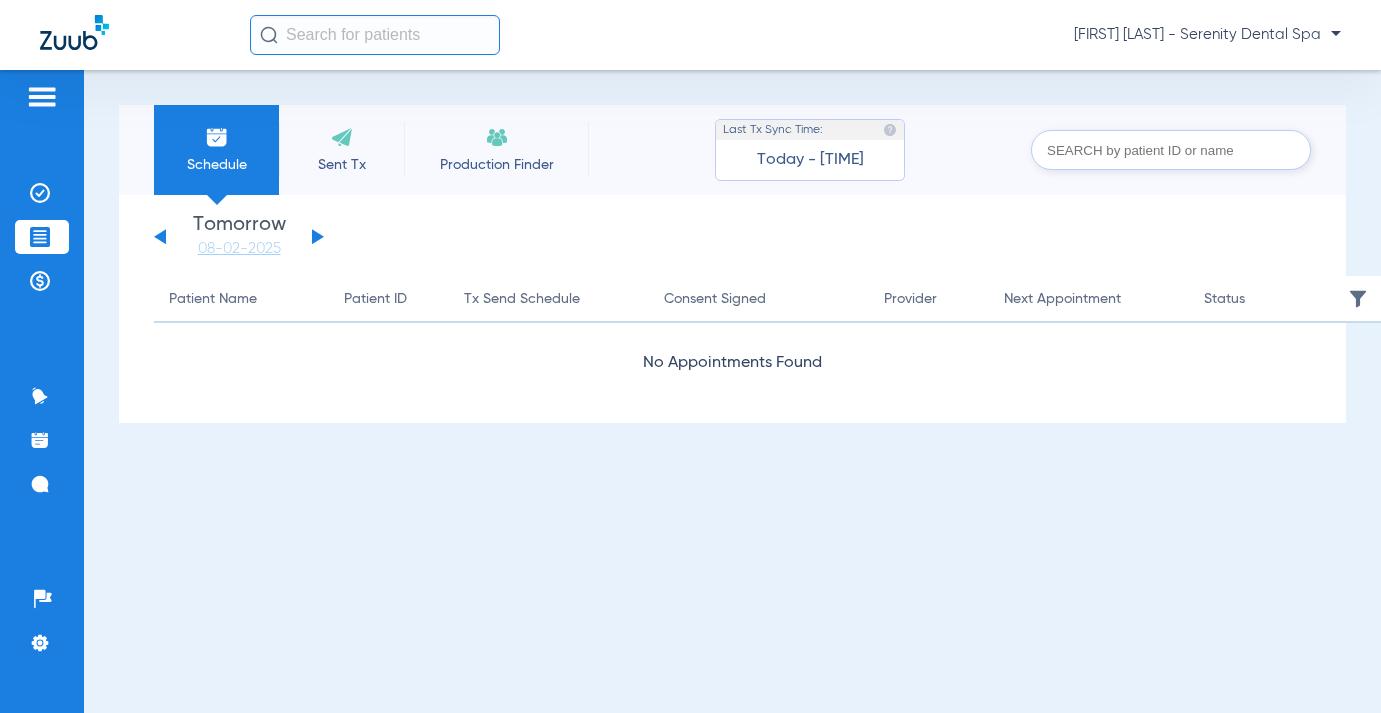 click 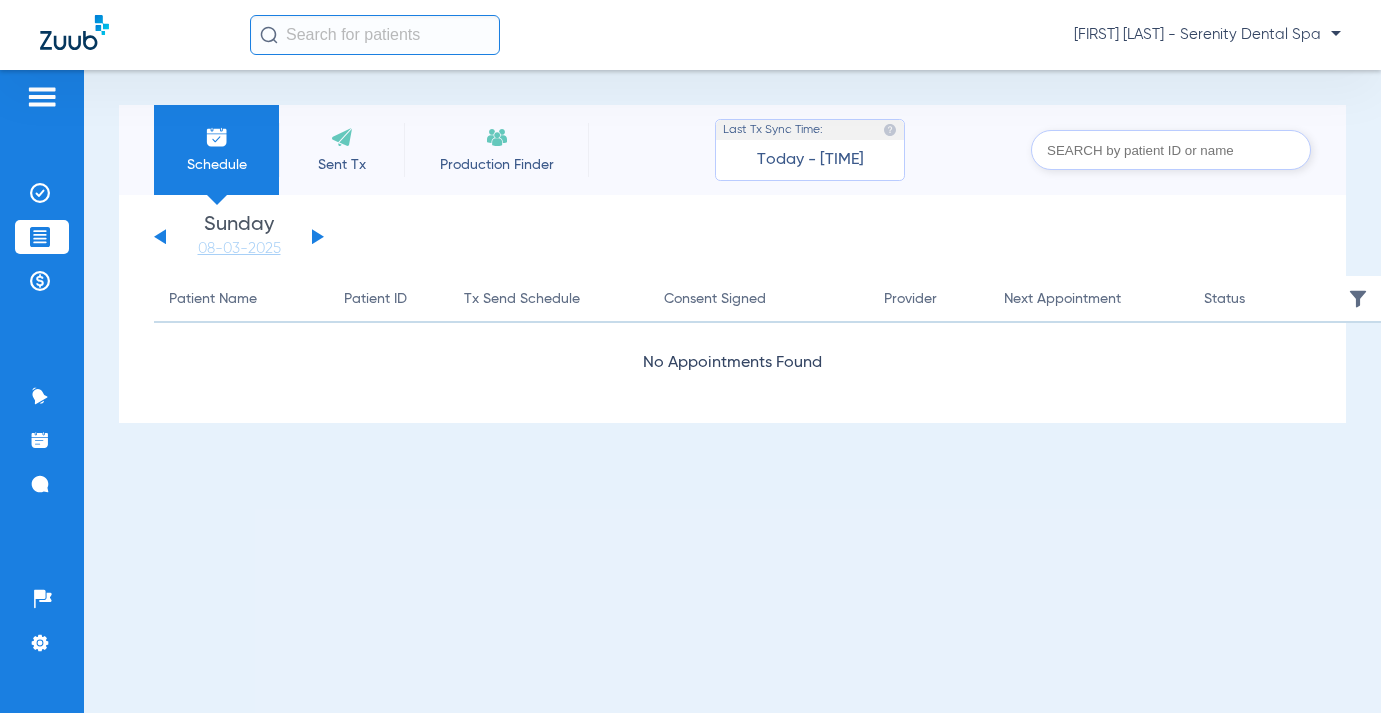 click 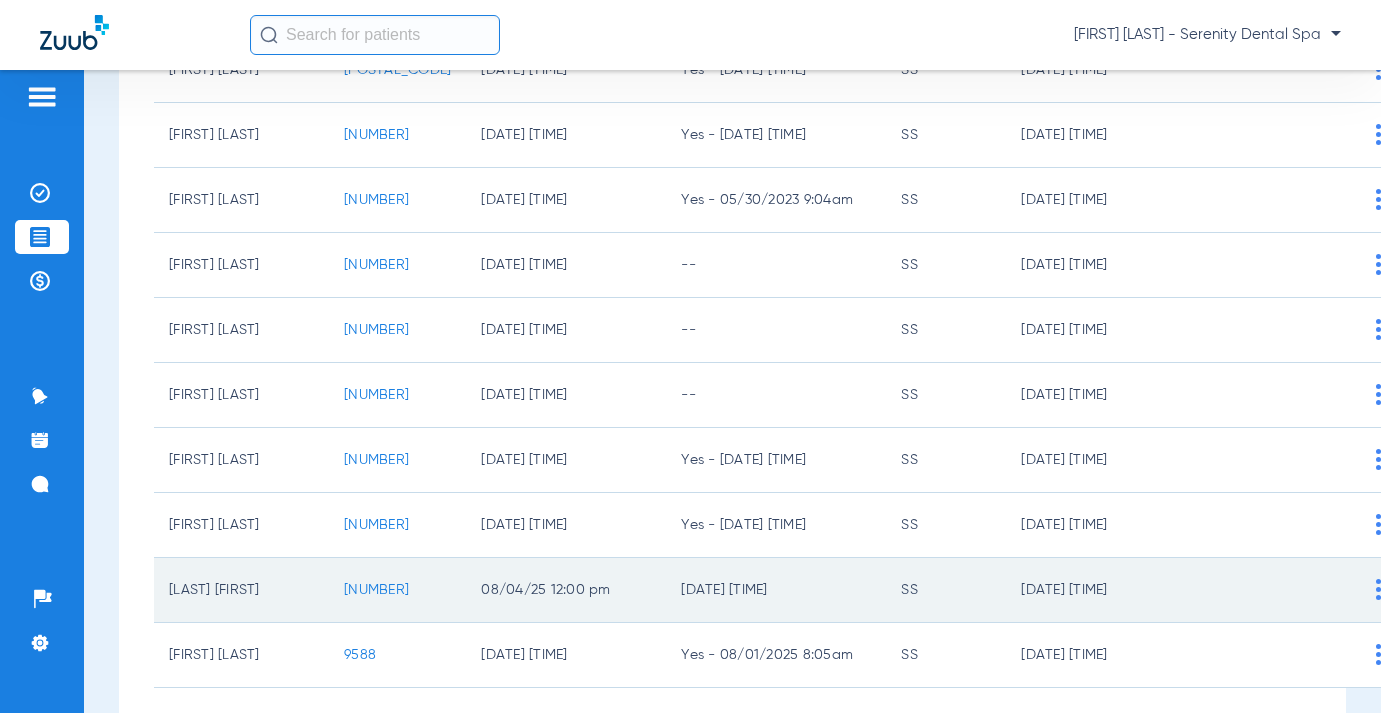 scroll, scrollTop: 406, scrollLeft: 0, axis: vertical 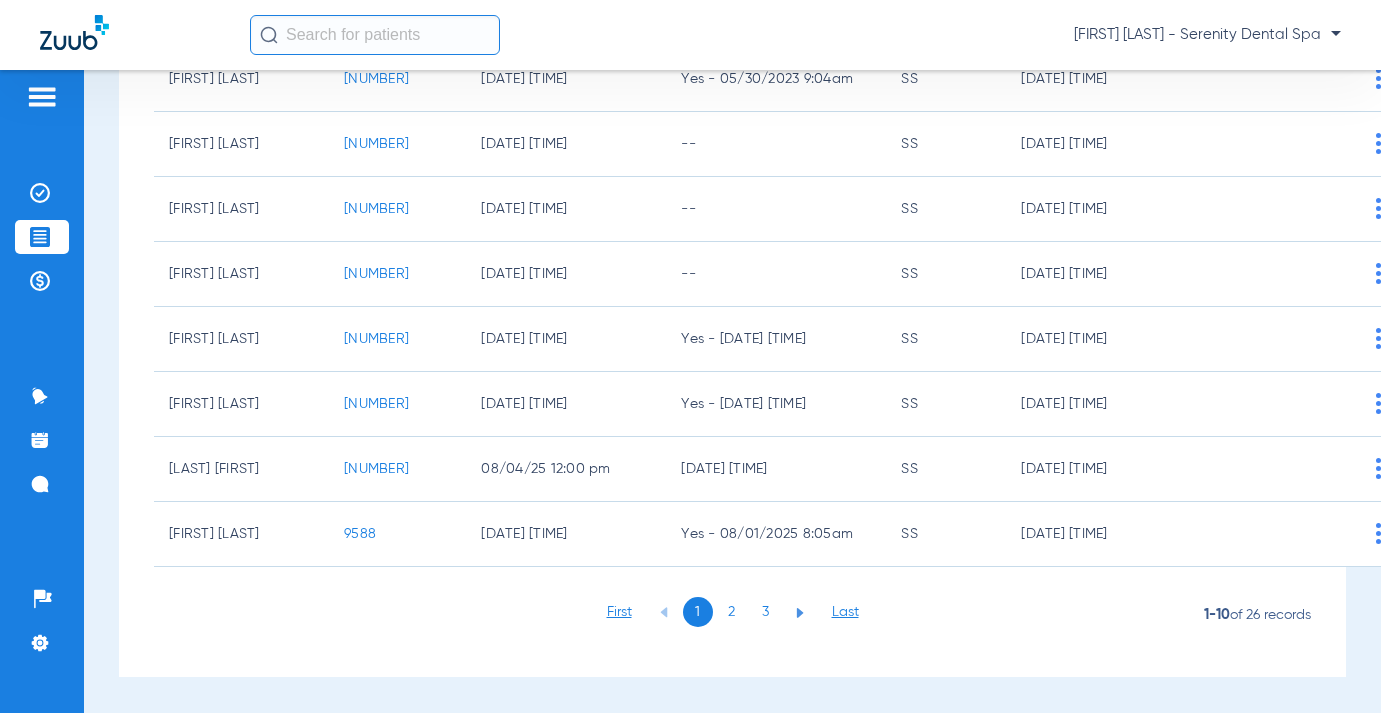click on "2" 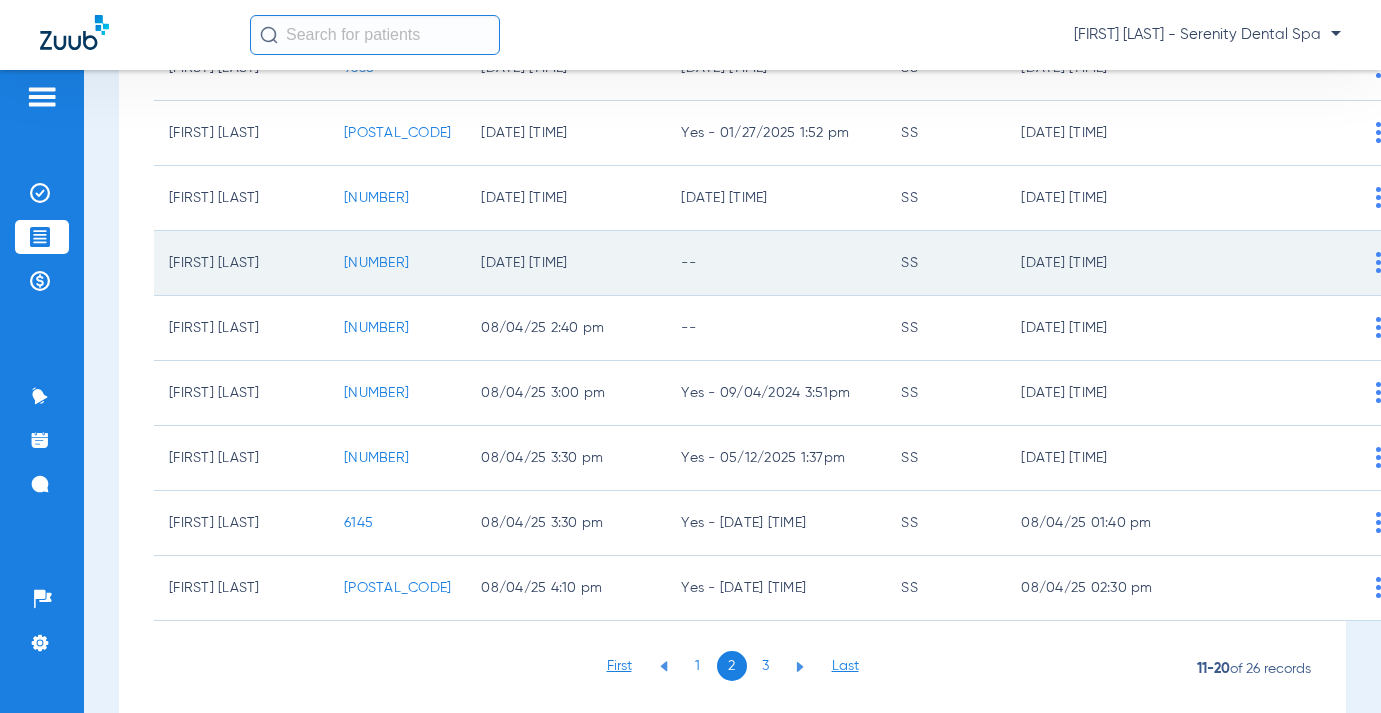 scroll, scrollTop: 306, scrollLeft: 0, axis: vertical 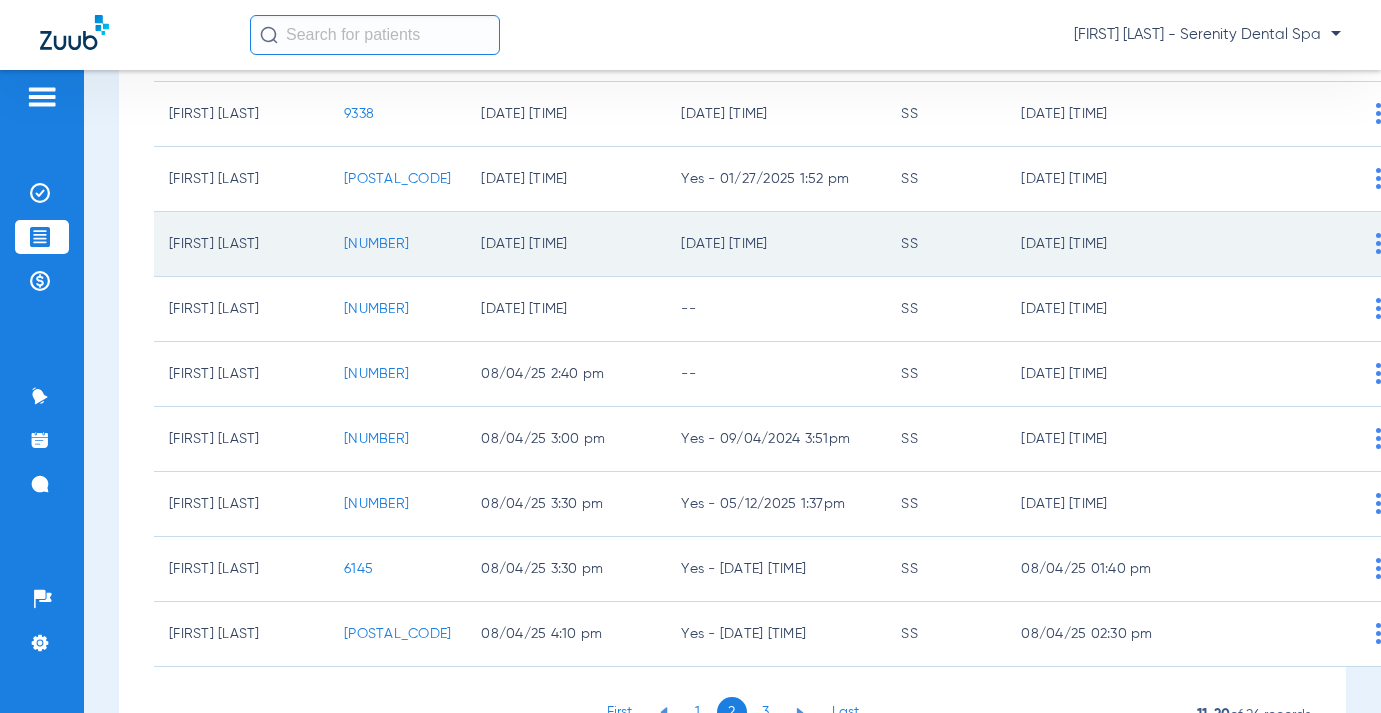 click on "10191" 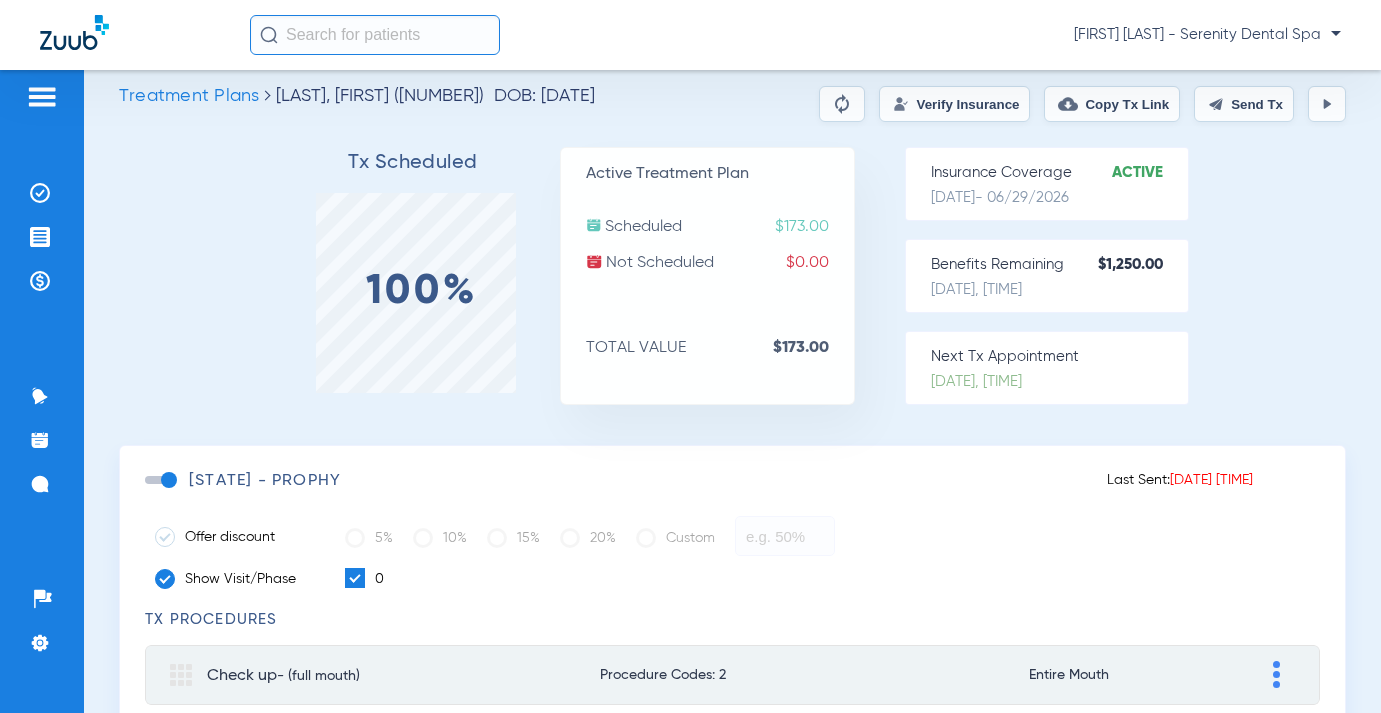 scroll, scrollTop: 0, scrollLeft: 0, axis: both 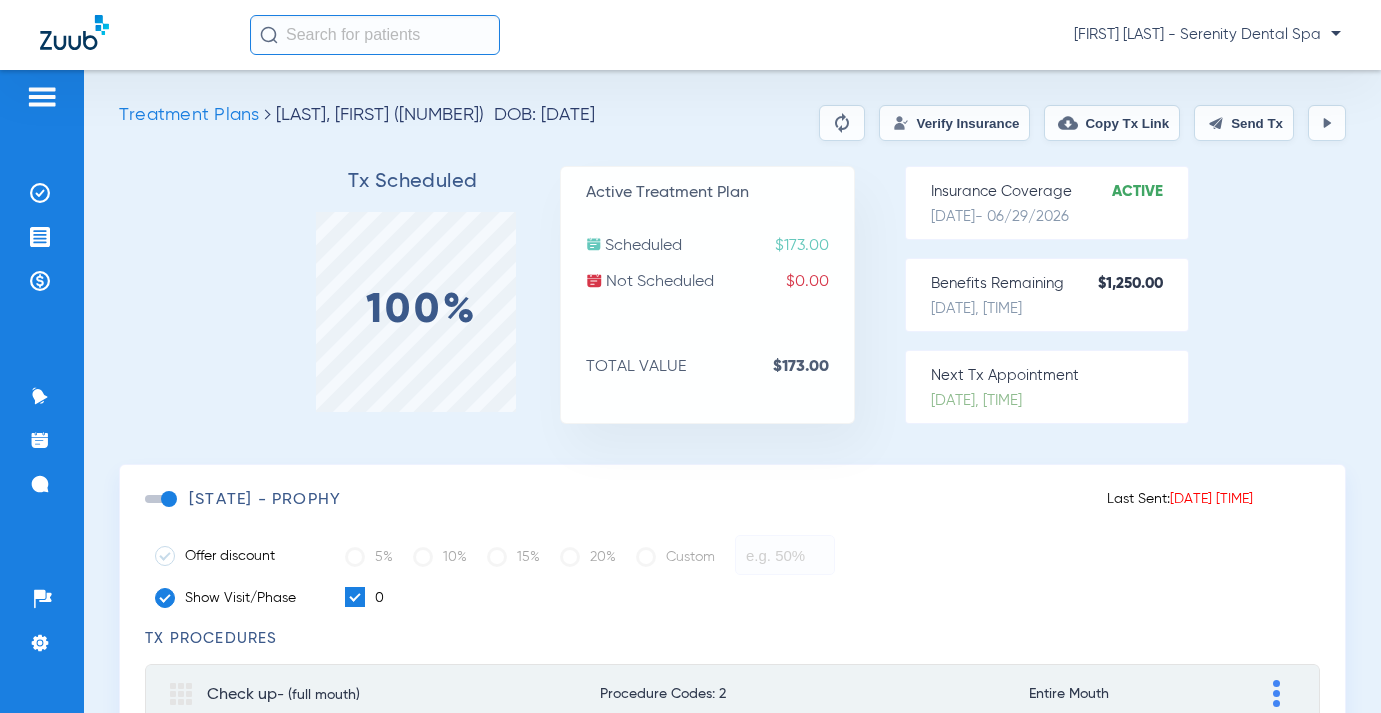 click on "Send Tx" 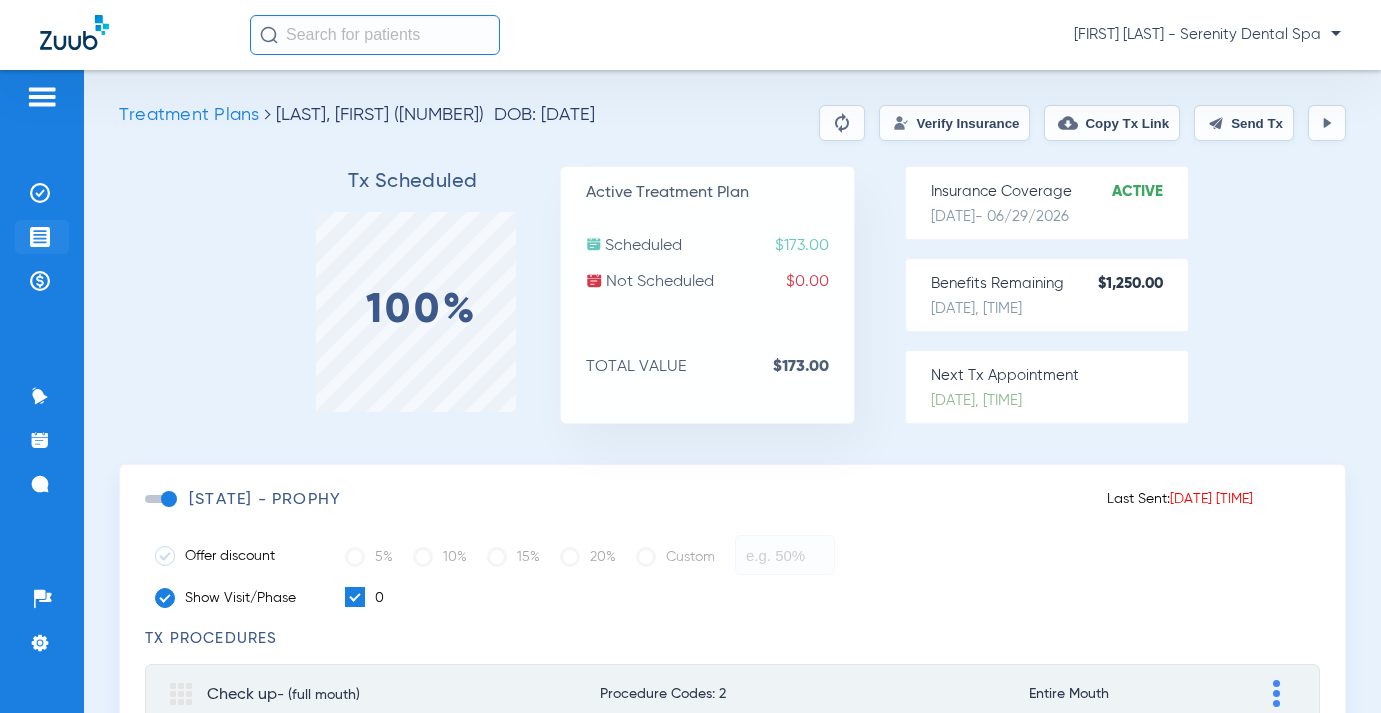 click on "Treatment Acceptance" 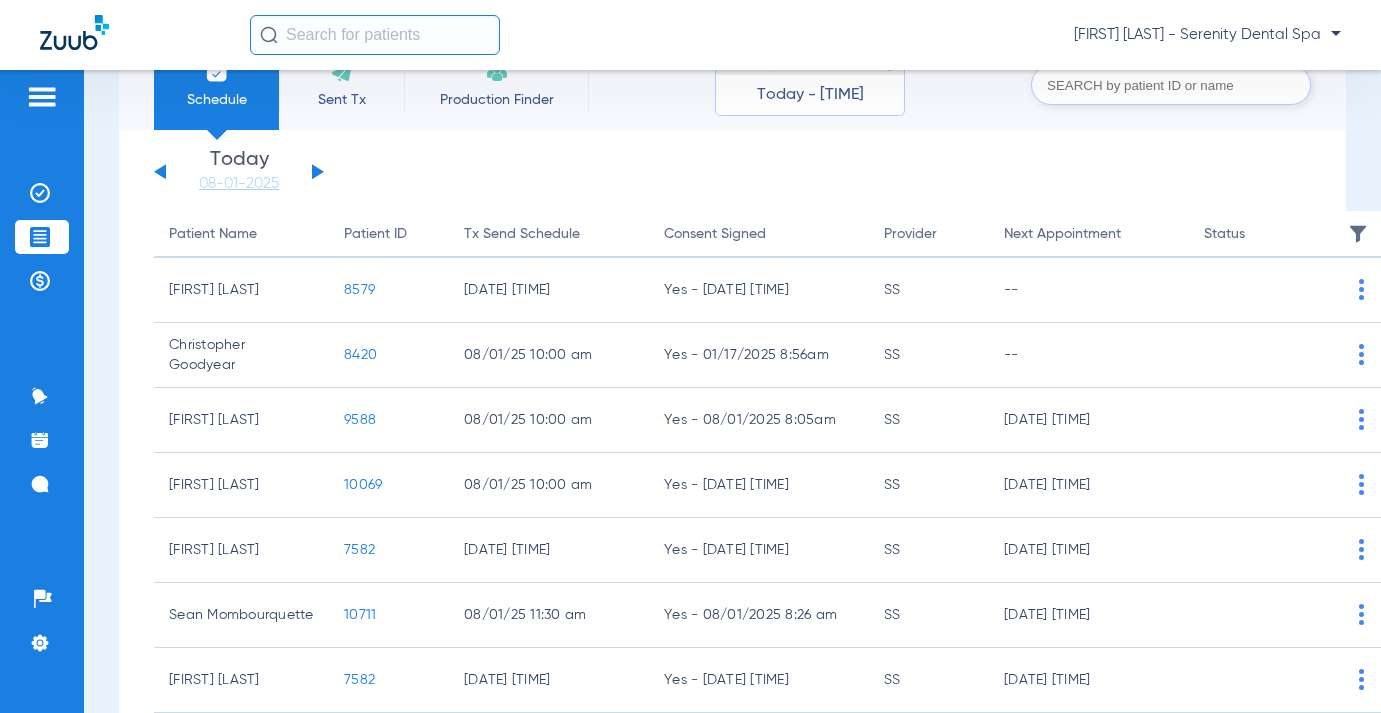 scroll, scrollTop: 100, scrollLeft: 0, axis: vertical 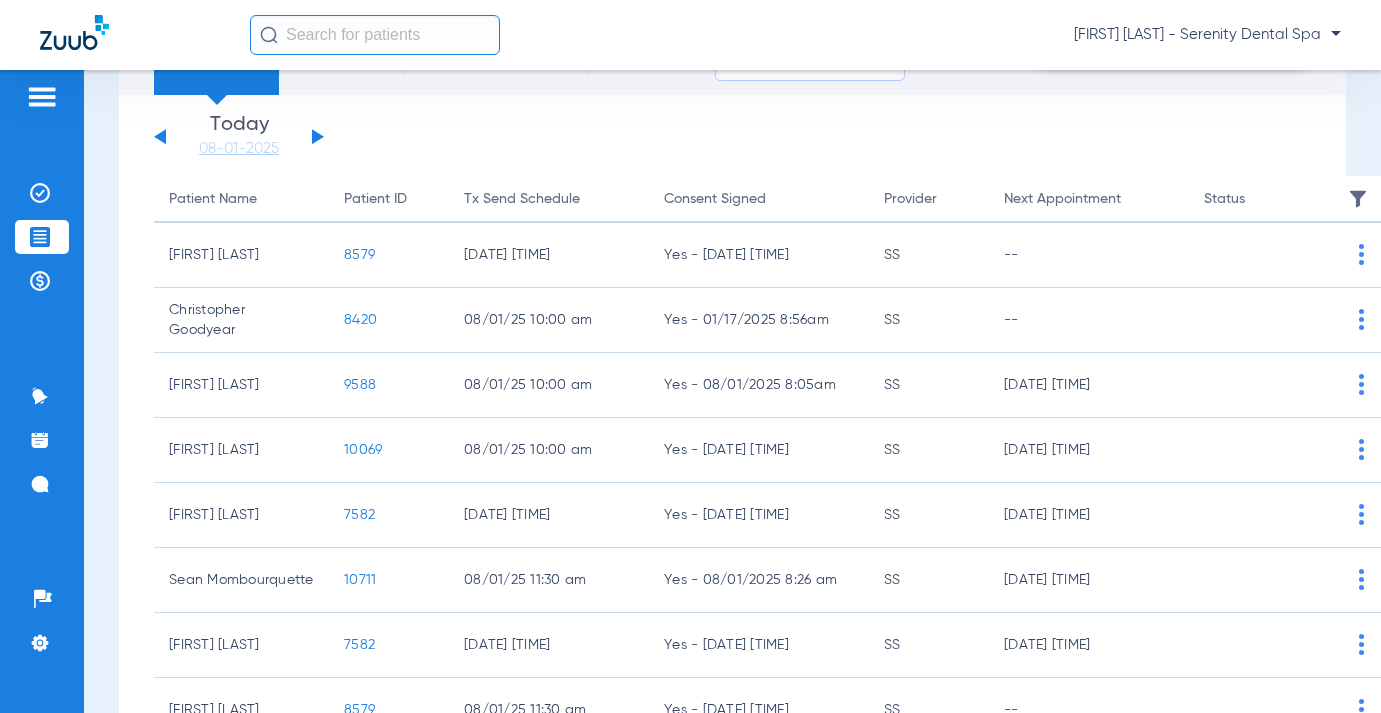 click on "Wednesday   05-28-2025   Thursday   05-29-2025   Friday   05-30-2025   Saturday   05-31-2025   Sunday   06-01-2025   Monday   06-02-2025   Tuesday   06-03-2025   Wednesday   06-04-2025   Thursday   06-05-2025   Friday   06-06-2025   Saturday   06-07-2025   Sunday   06-08-2025   Monday   06-09-2025   Tuesday   06-10-2025   Wednesday   06-11-2025   Thursday   06-12-2025   Friday   06-13-2025   Saturday   06-14-2025   Sunday   06-15-2025   Monday   06-16-2025   Tuesday   06-17-2025   Wednesday   06-18-2025   Thursday   06-19-2025   Friday   06-20-2025   Saturday   06-21-2025   Sunday   06-22-2025   Monday   06-23-2025   Tuesday   06-24-2025   Wednesday   06-25-2025   Thursday   06-26-2025   Friday   06-27-2025   Saturday   06-28-2025   Sunday   06-29-2025   Monday   06-30-2025   Tuesday   07-01-2025   Wednesday   07-02-2025   Thursday   07-03-2025   Friday   07-04-2025   Saturday   07-05-2025   Sunday   07-06-2025   Monday   07-07-2025   Tuesday   07-08-2025   Wednesday   07-09-2025   Thursday   07-10-2025" 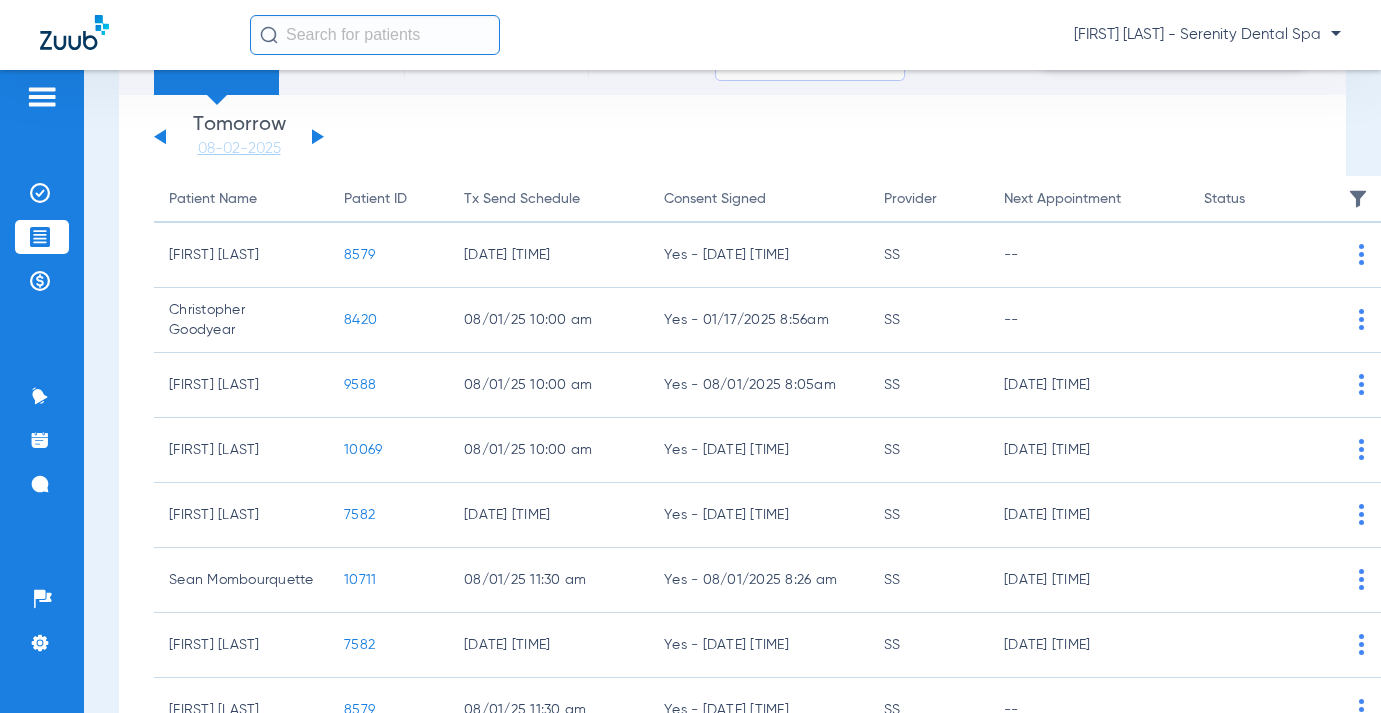scroll, scrollTop: 0, scrollLeft: 0, axis: both 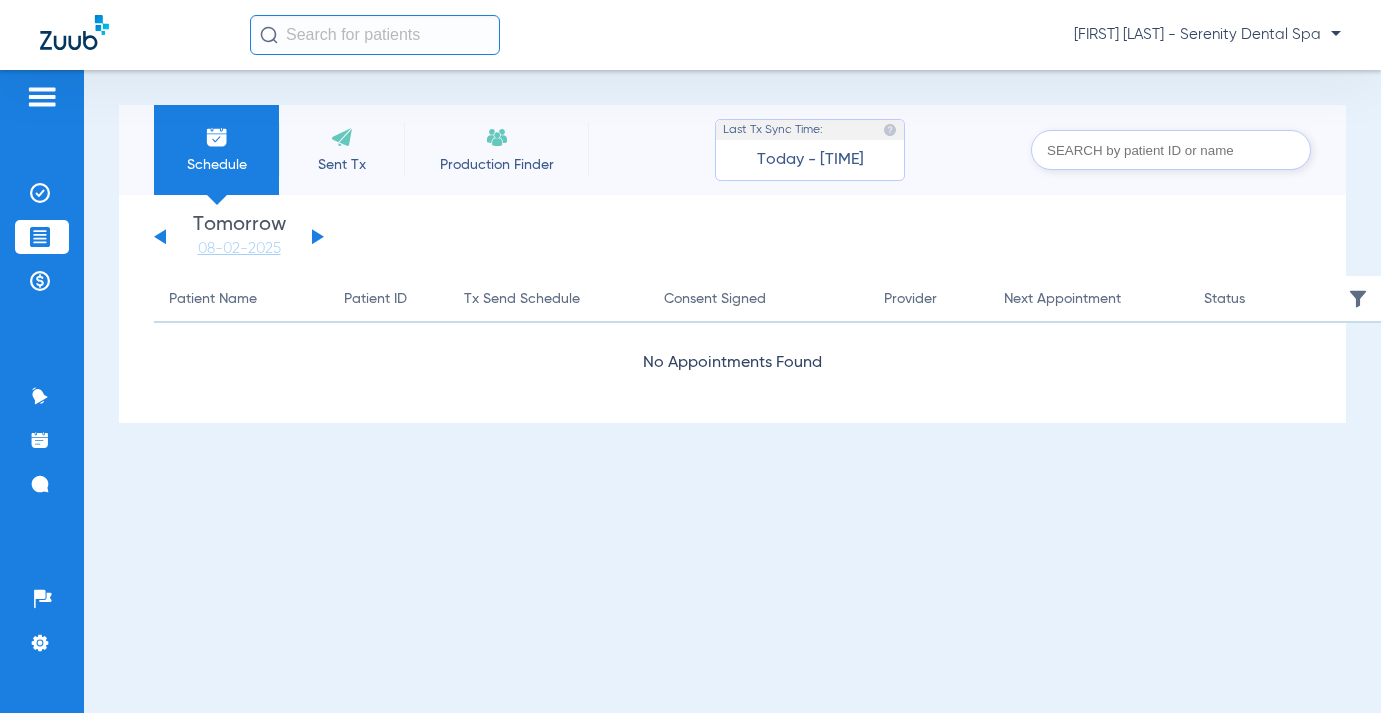click on "Sent Tx" 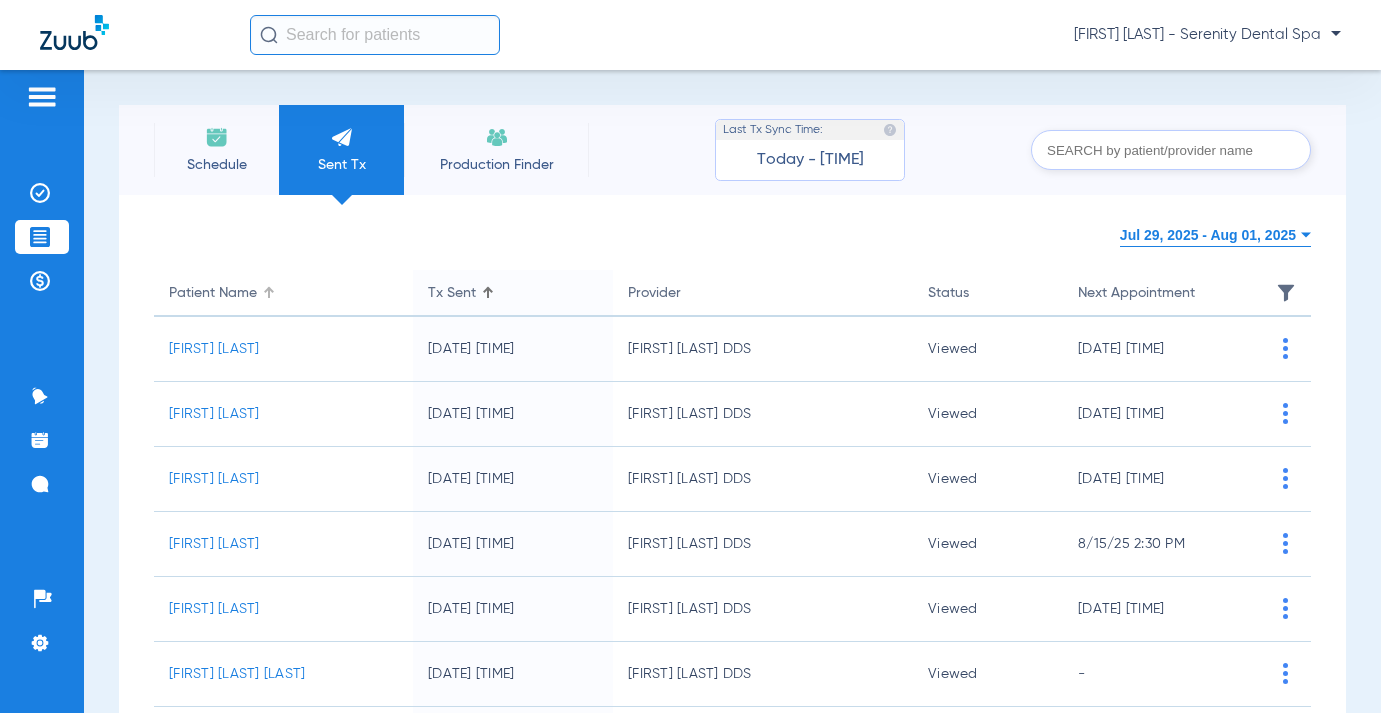 click on "Patient Name" 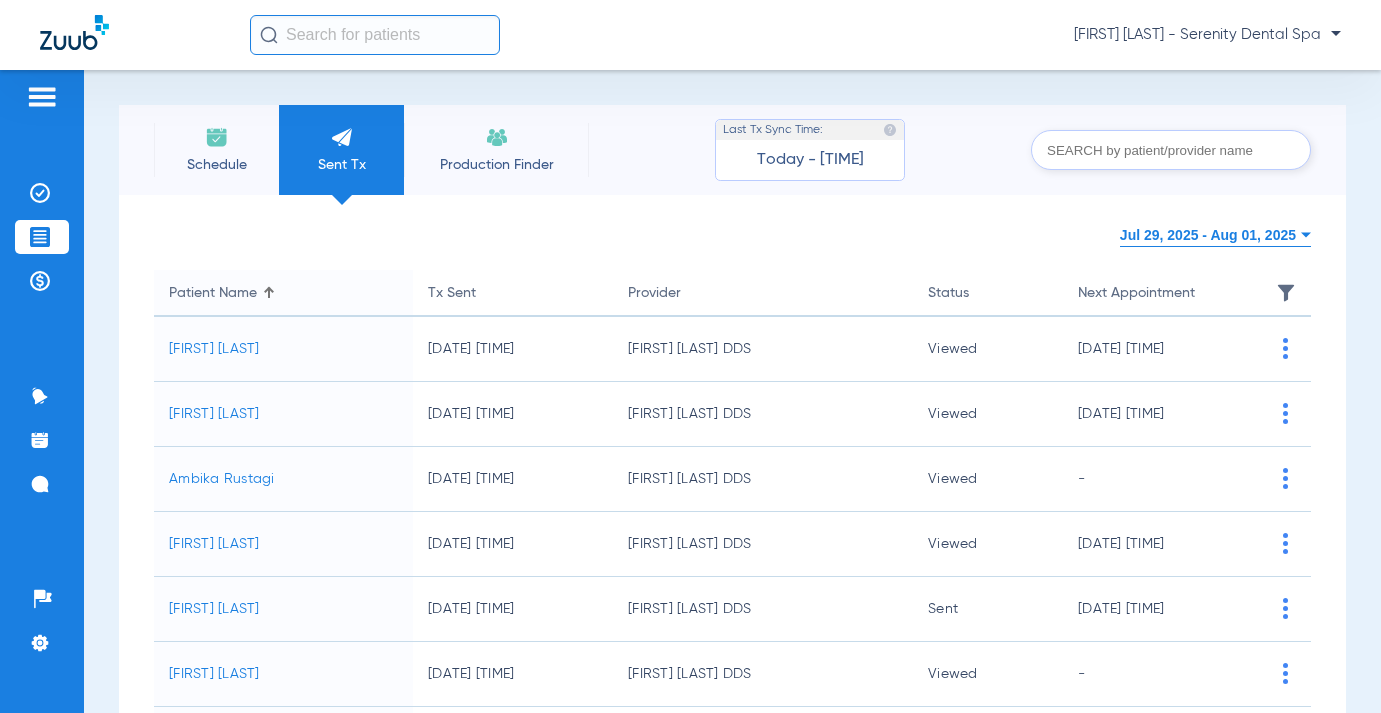 click on "Insurance Verification Treatment Acceptance Payments & A/R" 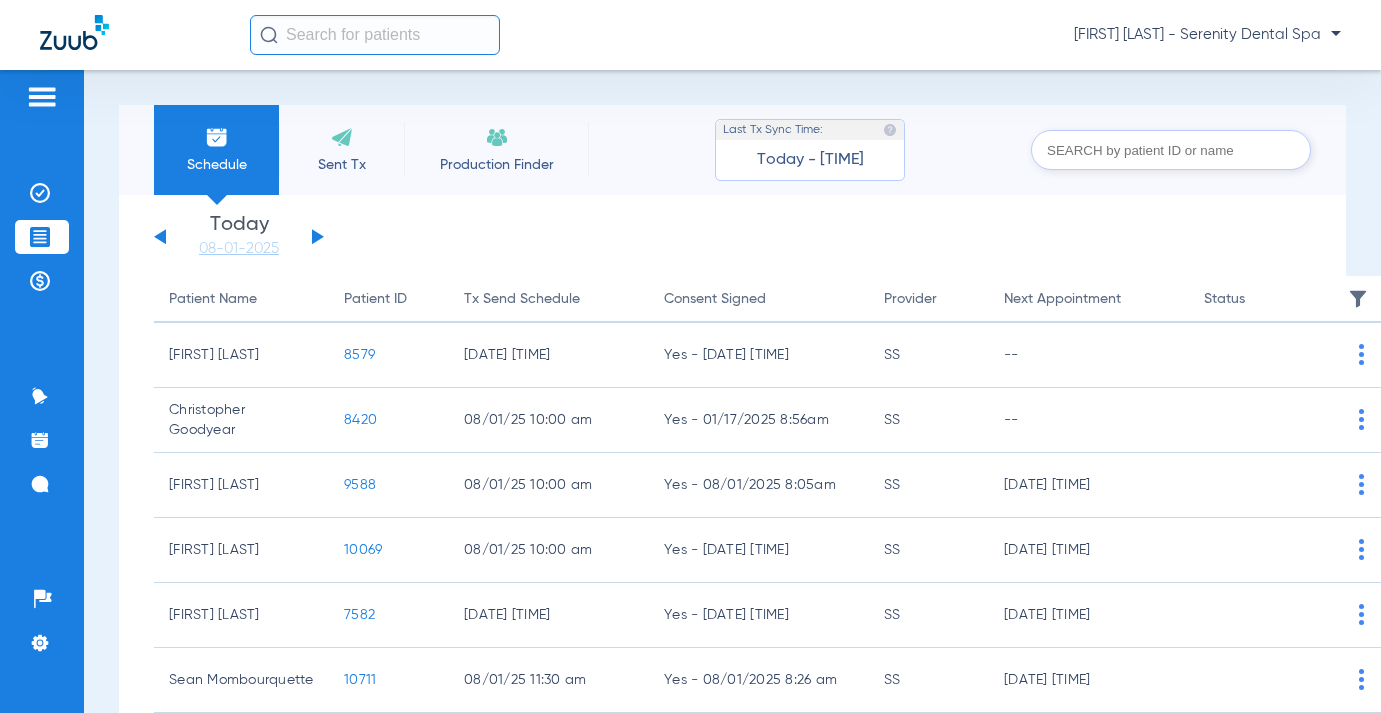 click 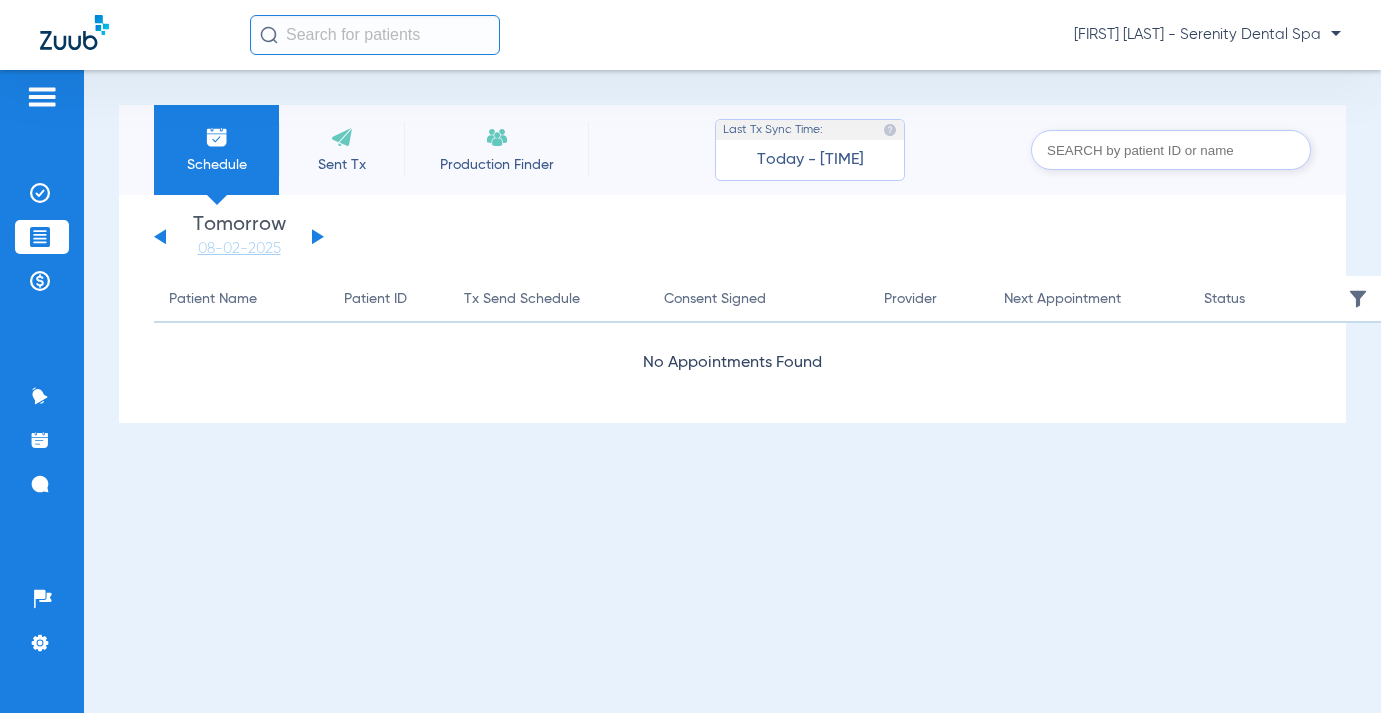 click 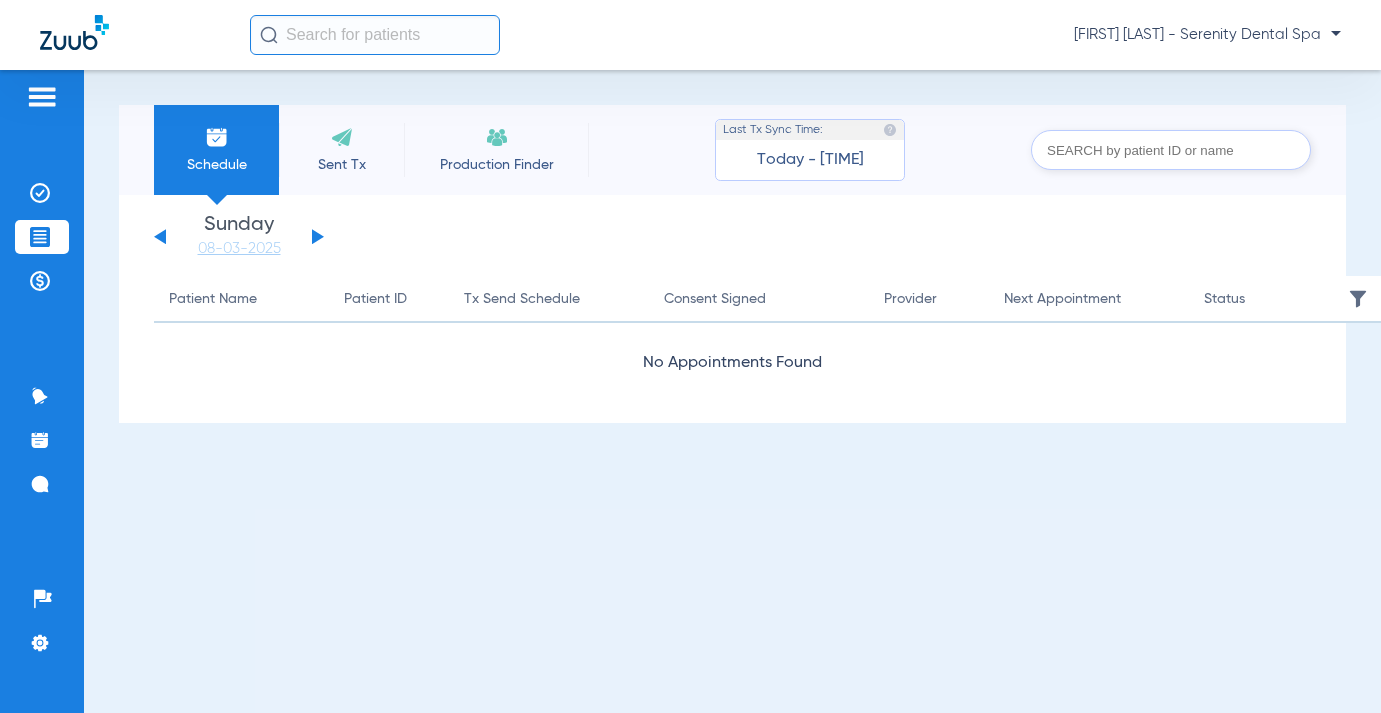 click 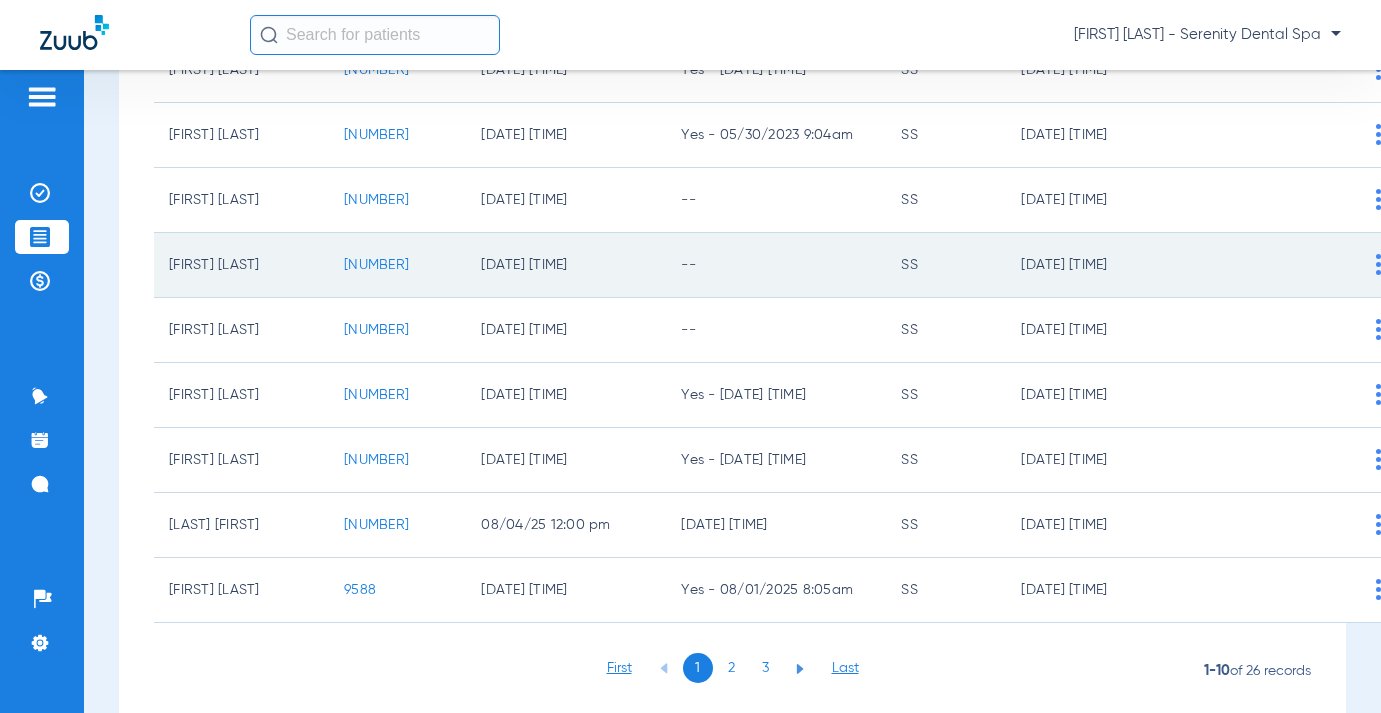 scroll, scrollTop: 400, scrollLeft: 0, axis: vertical 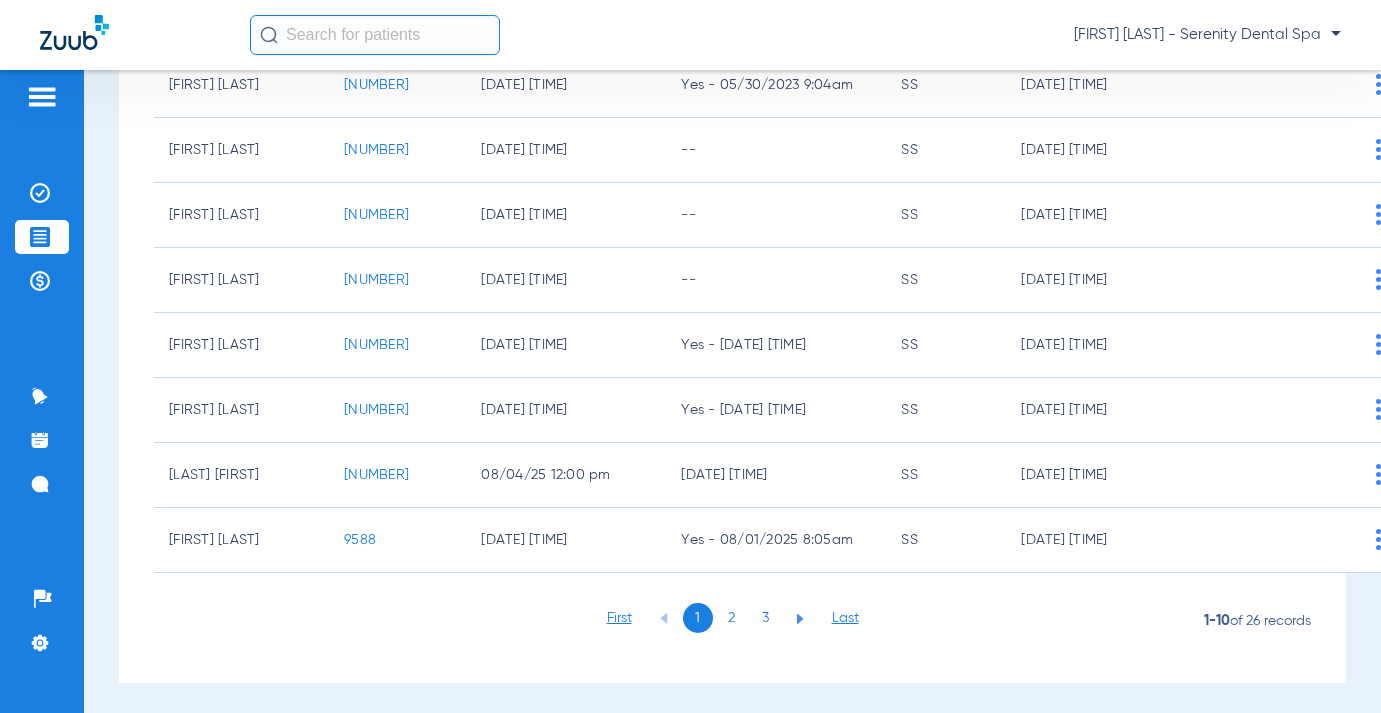 click on "3" 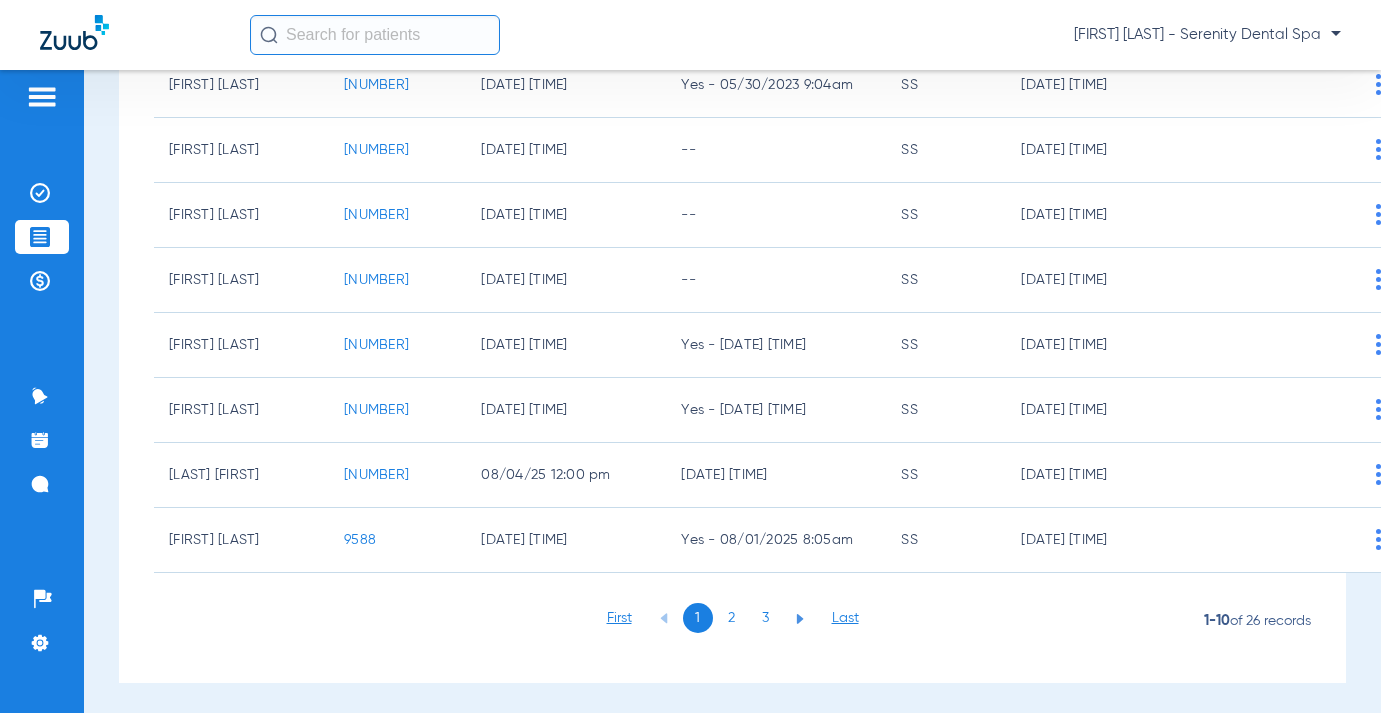 scroll, scrollTop: 146, scrollLeft: 0, axis: vertical 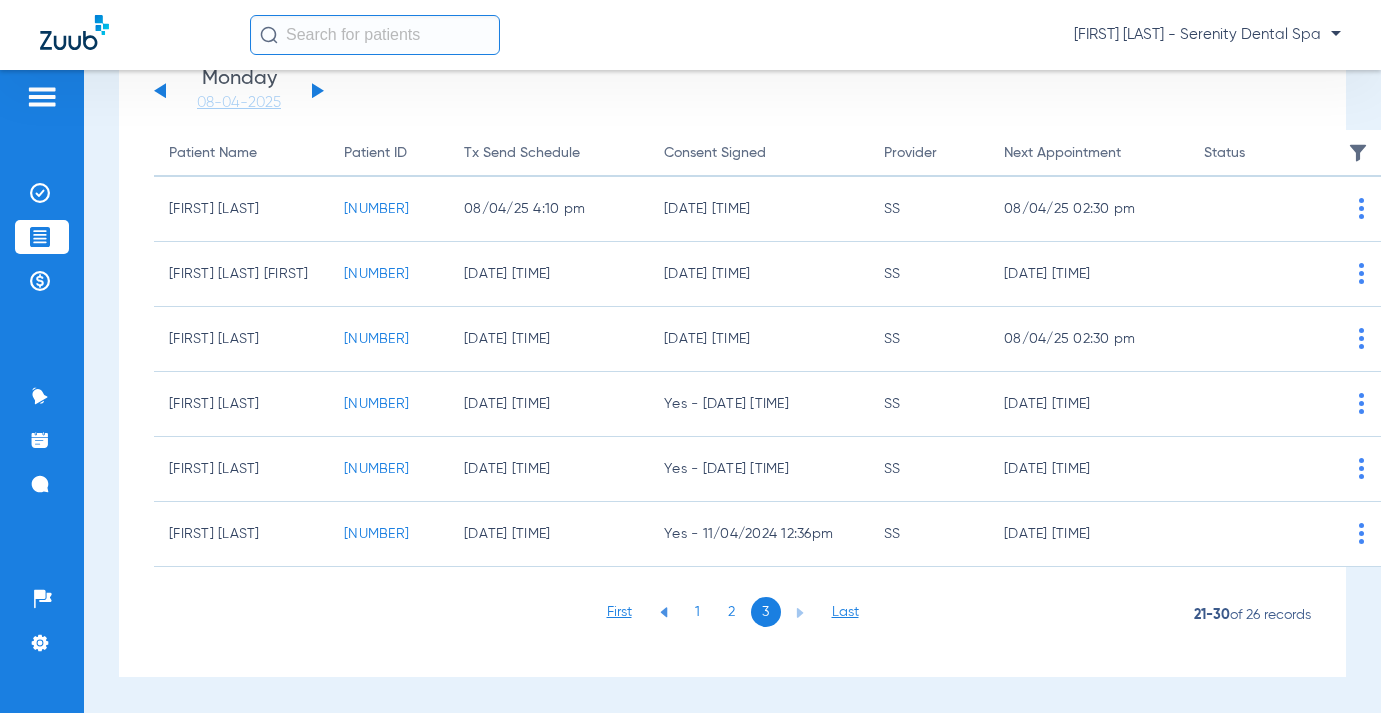 click on "9755" 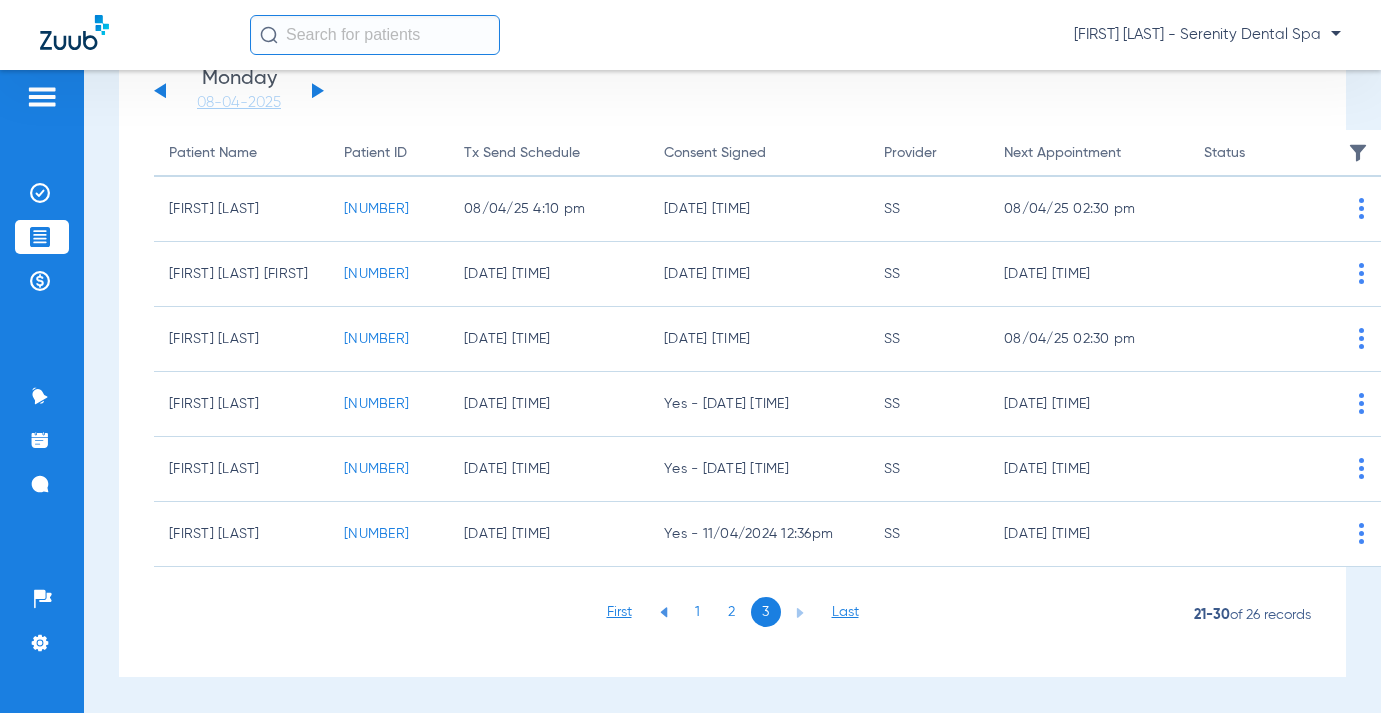scroll, scrollTop: 0, scrollLeft: 0, axis: both 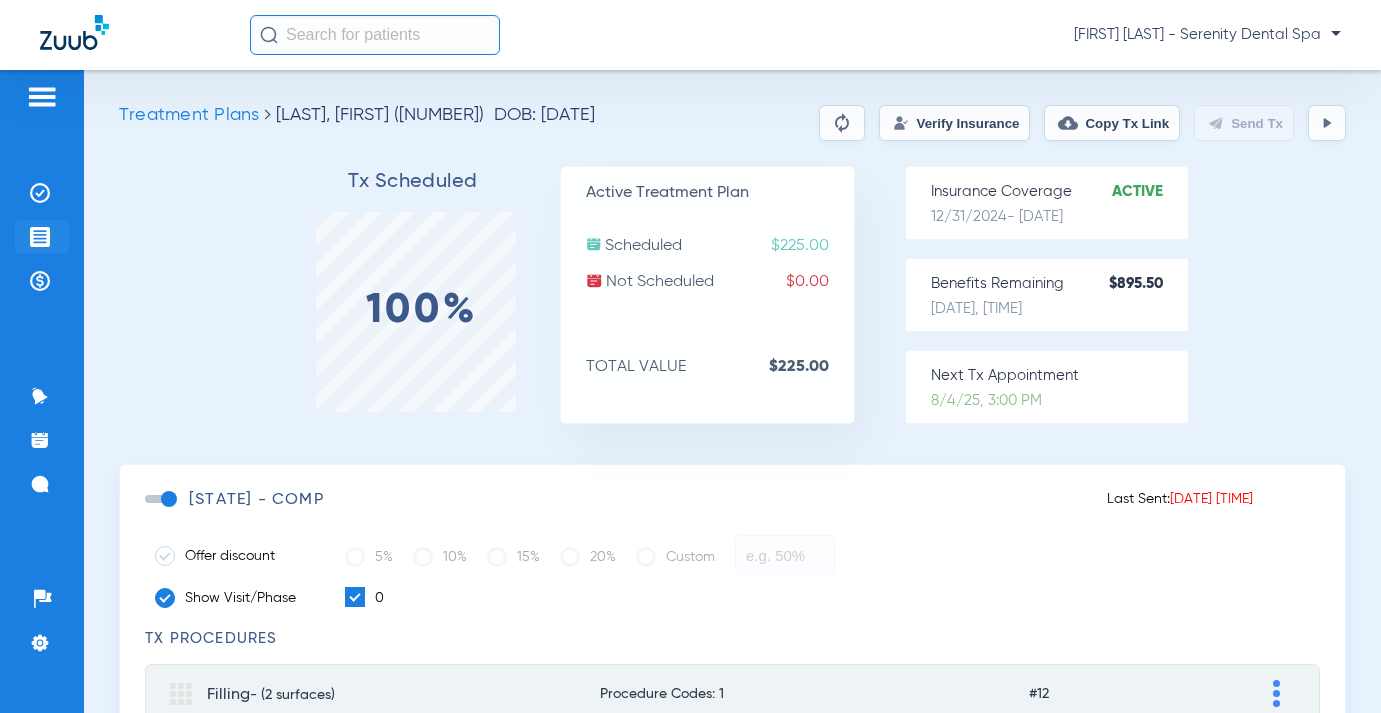 click 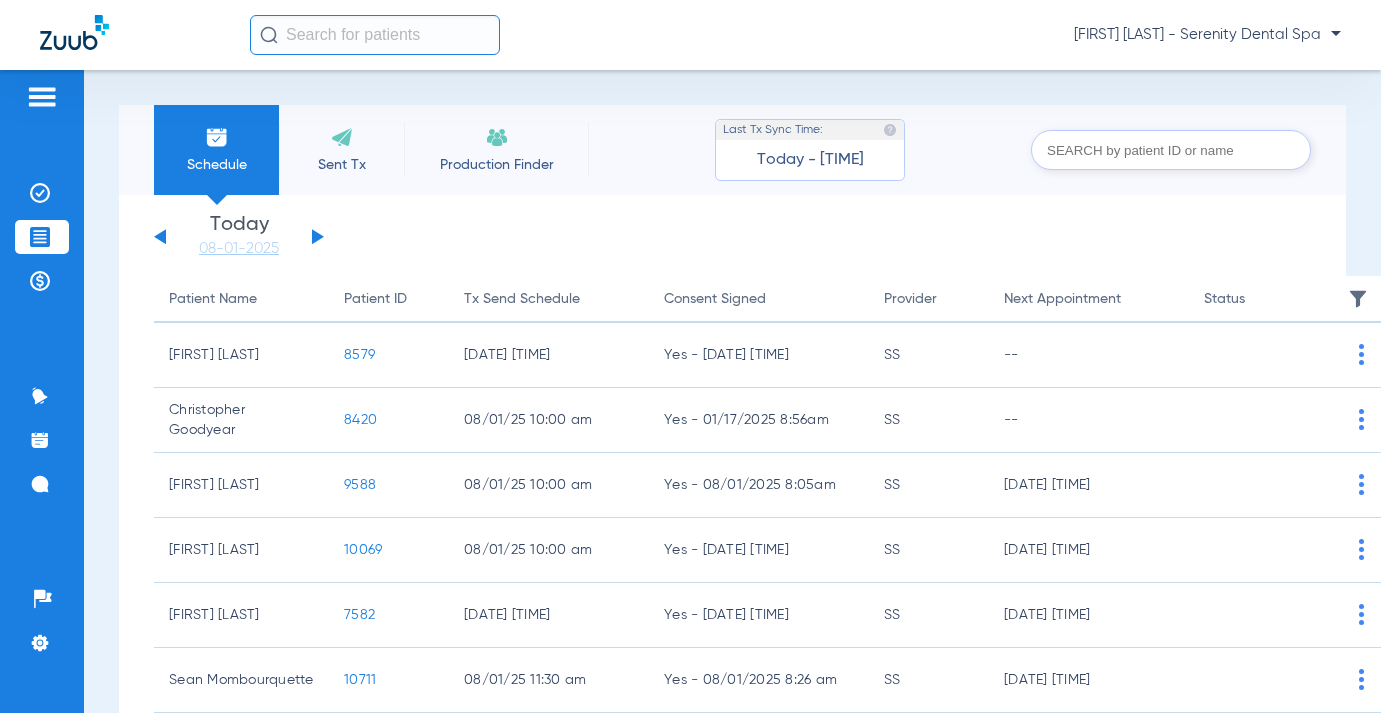 click on "Wednesday   05-28-2025   Thursday   05-29-2025   Friday   05-30-2025   Saturday   05-31-2025   Sunday   06-01-2025   Monday   06-02-2025   Tuesday   06-03-2025   Wednesday   06-04-2025   Thursday   06-05-2025   Friday   06-06-2025   Saturday   06-07-2025   Sunday   06-08-2025   Monday   06-09-2025   Tuesday   06-10-2025   Wednesday   06-11-2025   Thursday   06-12-2025   Friday   06-13-2025   Saturday   06-14-2025   Sunday   06-15-2025   Monday   06-16-2025   Tuesday   06-17-2025   Wednesday   06-18-2025   Thursday   06-19-2025   Friday   06-20-2025   Saturday   06-21-2025   Sunday   06-22-2025   Monday   06-23-2025   Tuesday   06-24-2025   Wednesday   06-25-2025   Thursday   06-26-2025   Friday   06-27-2025   Saturday   06-28-2025   Sunday   06-29-2025   Monday   06-30-2025   Tuesday   07-01-2025   Wednesday   07-02-2025   Thursday   07-03-2025   Friday   07-04-2025   Saturday   07-05-2025   Sunday   07-06-2025   Monday   07-07-2025   Tuesday   07-08-2025   Wednesday   07-09-2025   Thursday   07-10-2025" 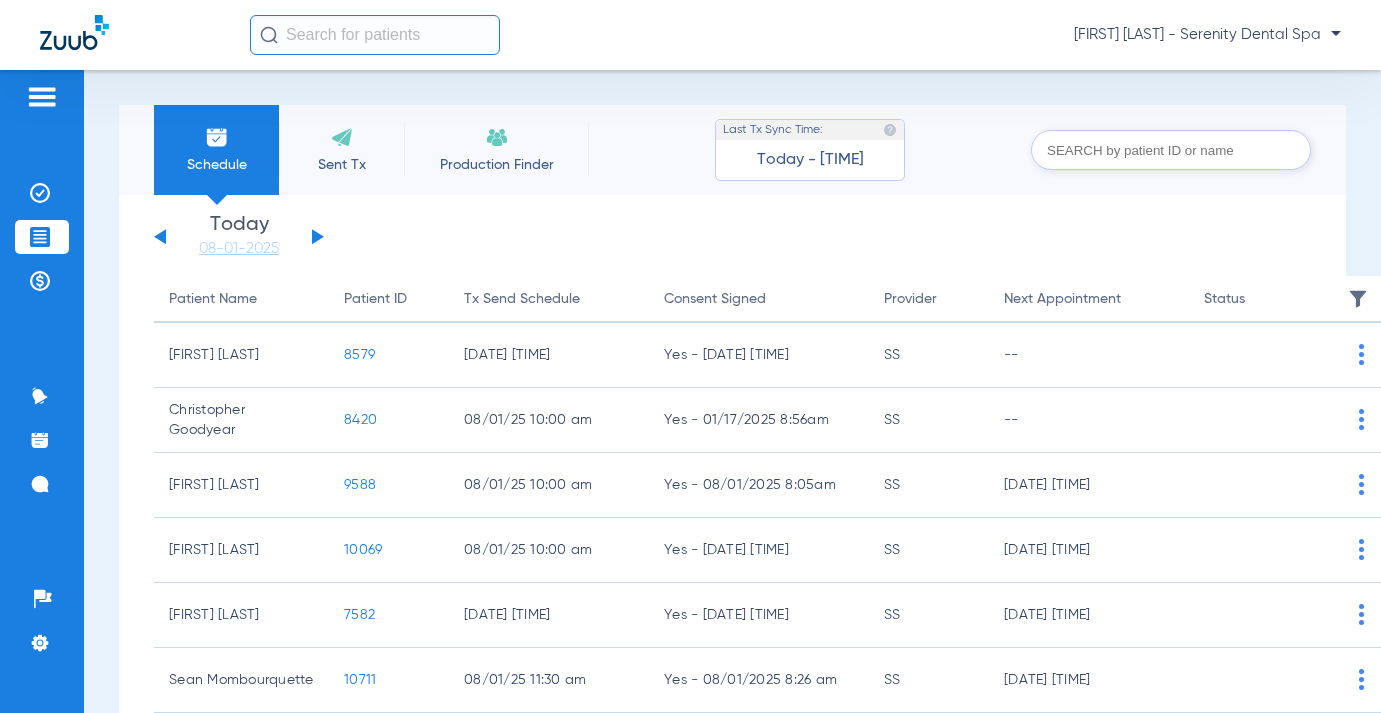 click on "Wednesday   05-28-2025   Thursday   05-29-2025   Friday   05-30-2025   Saturday   05-31-2025   Sunday   06-01-2025   Monday   06-02-2025   Tuesday   06-03-2025   Wednesday   06-04-2025   Thursday   06-05-2025   Friday   06-06-2025   Saturday   06-07-2025   Sunday   06-08-2025   Monday   06-09-2025   Tuesday   06-10-2025   Wednesday   06-11-2025   Thursday   06-12-2025   Friday   06-13-2025   Saturday   06-14-2025   Sunday   06-15-2025   Monday   06-16-2025   Tuesday   06-17-2025   Wednesday   06-18-2025   Thursday   06-19-2025   Friday   06-20-2025   Saturday   06-21-2025   Sunday   06-22-2025   Monday   06-23-2025   Tuesday   06-24-2025   Wednesday   06-25-2025   Thursday   06-26-2025   Friday   06-27-2025   Saturday   06-28-2025   Sunday   06-29-2025   Monday   06-30-2025   Tuesday   07-01-2025   Wednesday   07-02-2025   Thursday   07-03-2025   Friday   07-04-2025   Saturday   07-05-2025   Sunday   07-06-2025   Monday   07-07-2025   Tuesday   07-08-2025   Wednesday   07-09-2025   Thursday   07-10-2025" 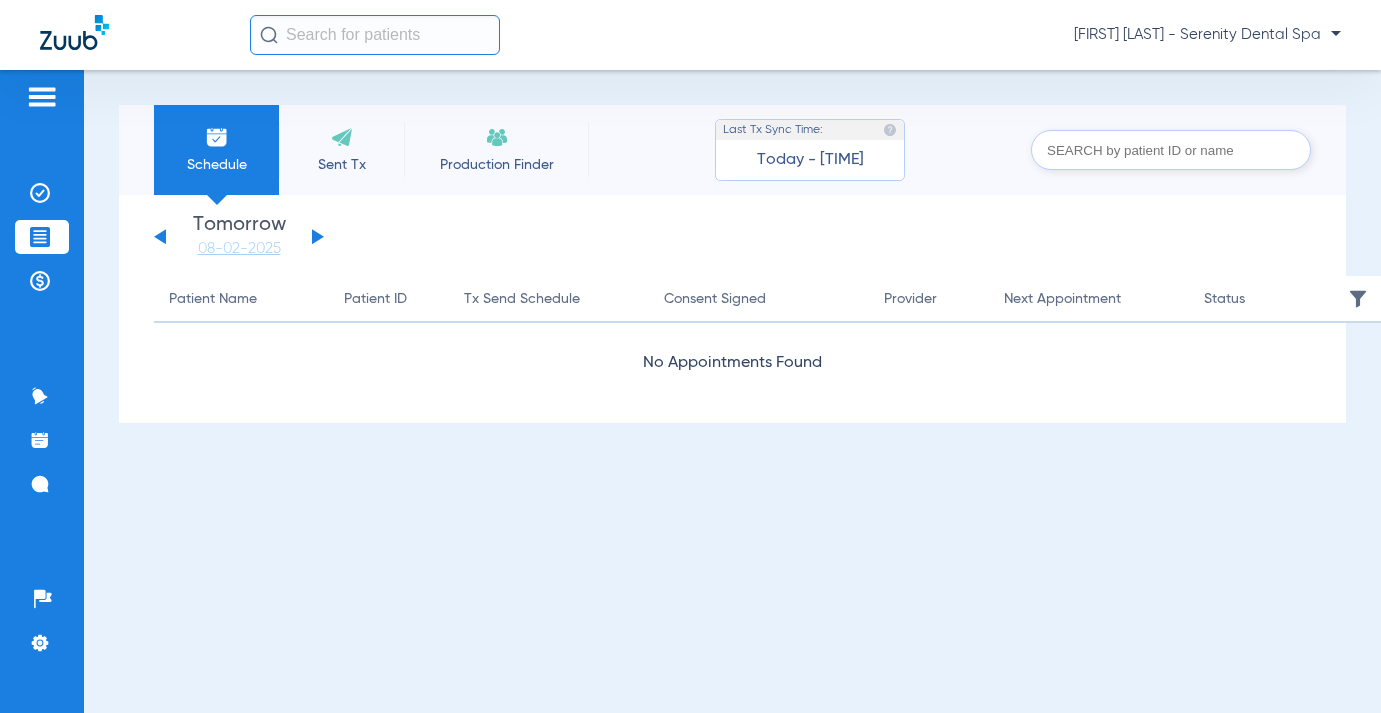 click on "Wednesday   05-28-2025   Thursday   05-29-2025   Friday   05-30-2025   Saturday   05-31-2025   Sunday   06-01-2025   Monday   06-02-2025   Tuesday   06-03-2025   Wednesday   06-04-2025   Thursday   06-05-2025   Friday   06-06-2025   Saturday   06-07-2025   Sunday   06-08-2025   Monday   06-09-2025   Tuesday   06-10-2025   Wednesday   06-11-2025   Thursday   06-12-2025   Friday   06-13-2025   Saturday   06-14-2025   Sunday   06-15-2025   Monday   06-16-2025   Tuesday   06-17-2025   Wednesday   06-18-2025   Thursday   06-19-2025   Friday   06-20-2025   Saturday   06-21-2025   Sunday   06-22-2025   Monday   06-23-2025   Tuesday   06-24-2025   Wednesday   06-25-2025   Thursday   06-26-2025   Friday   06-27-2025   Saturday   06-28-2025   Sunday   06-29-2025   Monday   06-30-2025   Tuesday   07-01-2025   Wednesday   07-02-2025   Thursday   07-03-2025   Friday   07-04-2025   Saturday   07-05-2025   Sunday   07-06-2025   Monday   07-07-2025   Tuesday   07-08-2025   Wednesday   07-09-2025   Thursday   07-10-2025" 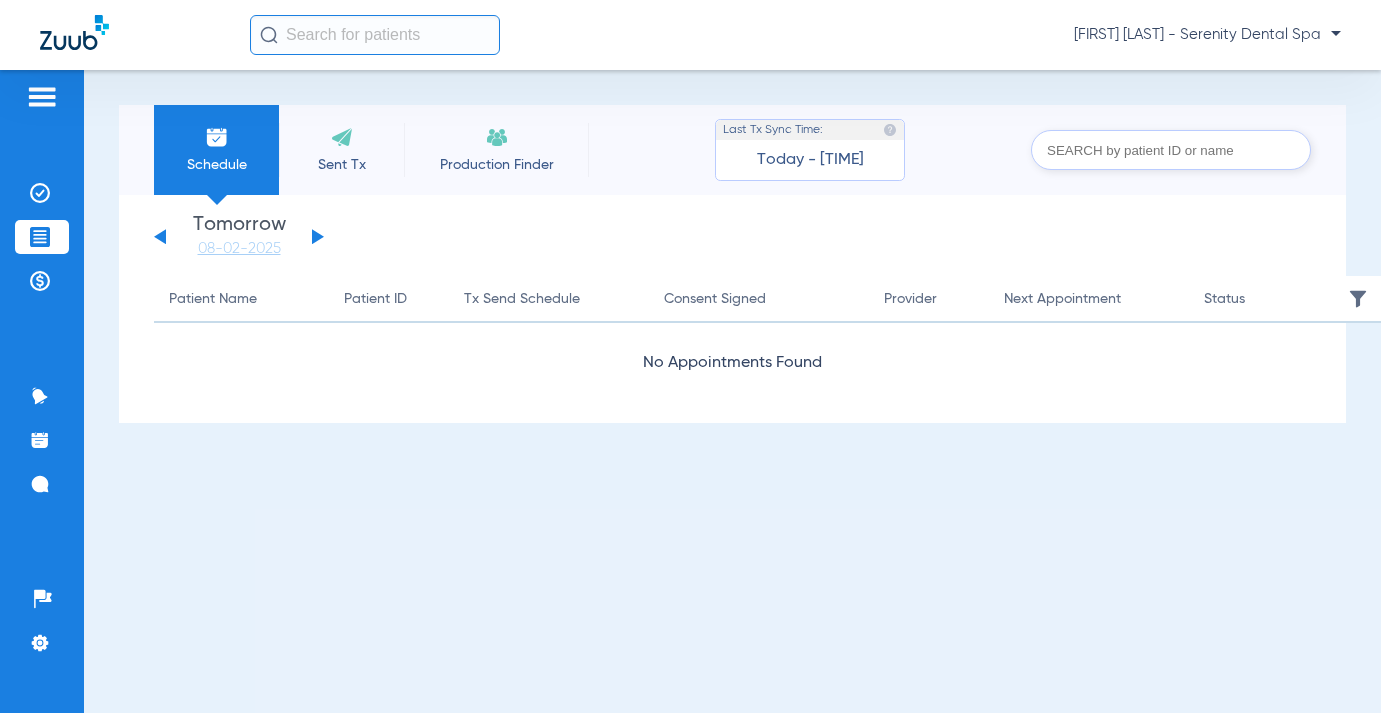 click on "Wednesday   05-28-2025   Thursday   05-29-2025   Friday   05-30-2025   Saturday   05-31-2025   Sunday   06-01-2025   Monday   06-02-2025   Tuesday   06-03-2025   Wednesday   06-04-2025   Thursday   06-05-2025   Friday   06-06-2025   Saturday   06-07-2025   Sunday   06-08-2025   Monday   06-09-2025   Tuesday   06-10-2025   Wednesday   06-11-2025   Thursday   06-12-2025   Friday   06-13-2025   Saturday   06-14-2025   Sunday   06-15-2025   Monday   06-16-2025   Tuesday   06-17-2025   Wednesday   06-18-2025   Thursday   06-19-2025   Friday   06-20-2025   Saturday   06-21-2025   Sunday   06-22-2025   Monday   06-23-2025   Tuesday   06-24-2025   Wednesday   06-25-2025   Thursday   06-26-2025   Friday   06-27-2025   Saturday   06-28-2025   Sunday   06-29-2025   Monday   06-30-2025   Tuesday   07-01-2025   Wednesday   07-02-2025   Thursday   07-03-2025   Friday   07-04-2025   Saturday   07-05-2025   Sunday   07-06-2025   Monday   07-07-2025   Tuesday   07-08-2025   Wednesday   07-09-2025   Thursday   07-10-2025" 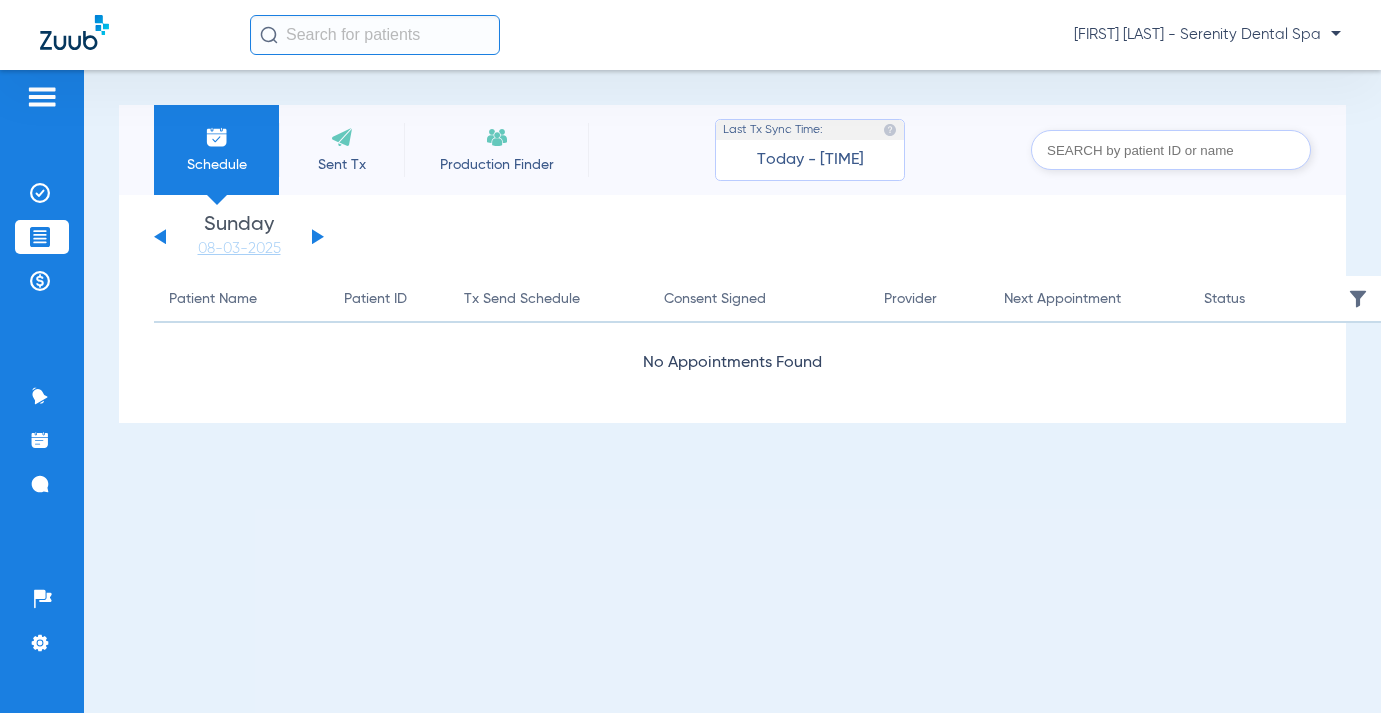 click 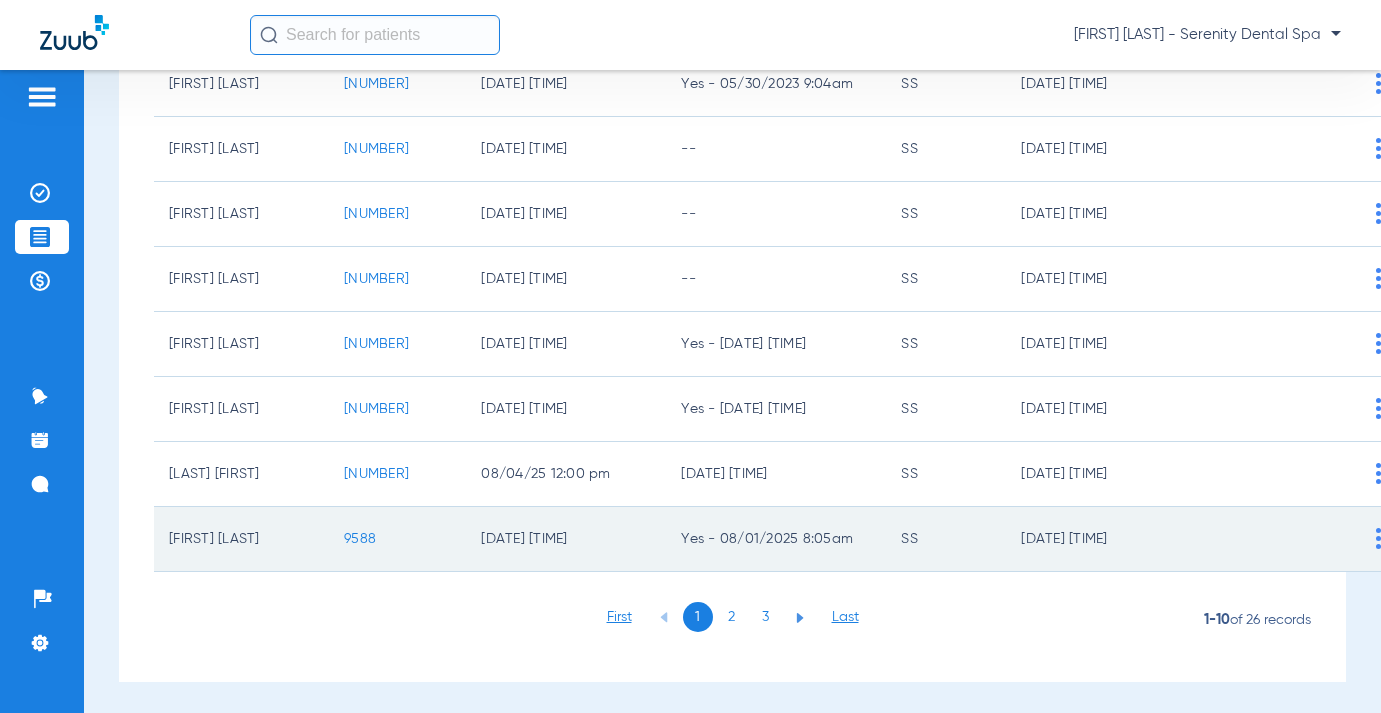 scroll, scrollTop: 406, scrollLeft: 0, axis: vertical 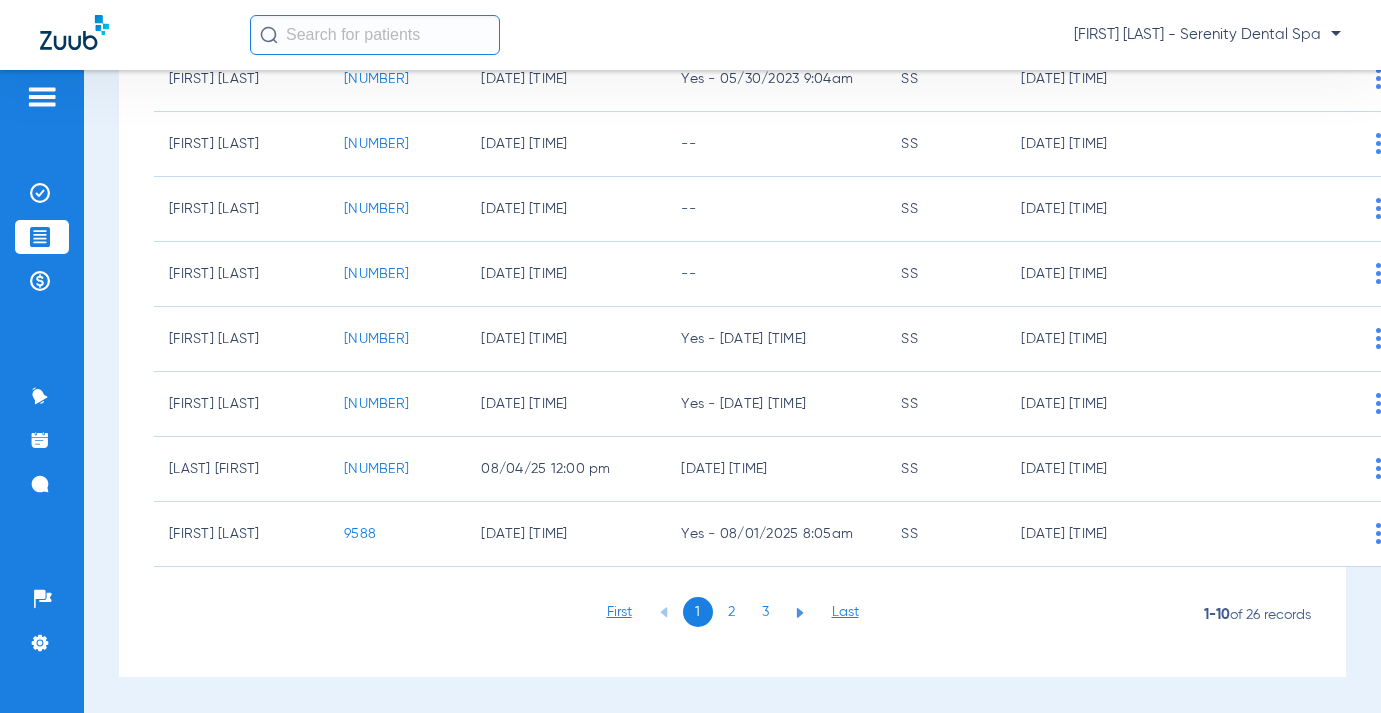 click on "3" 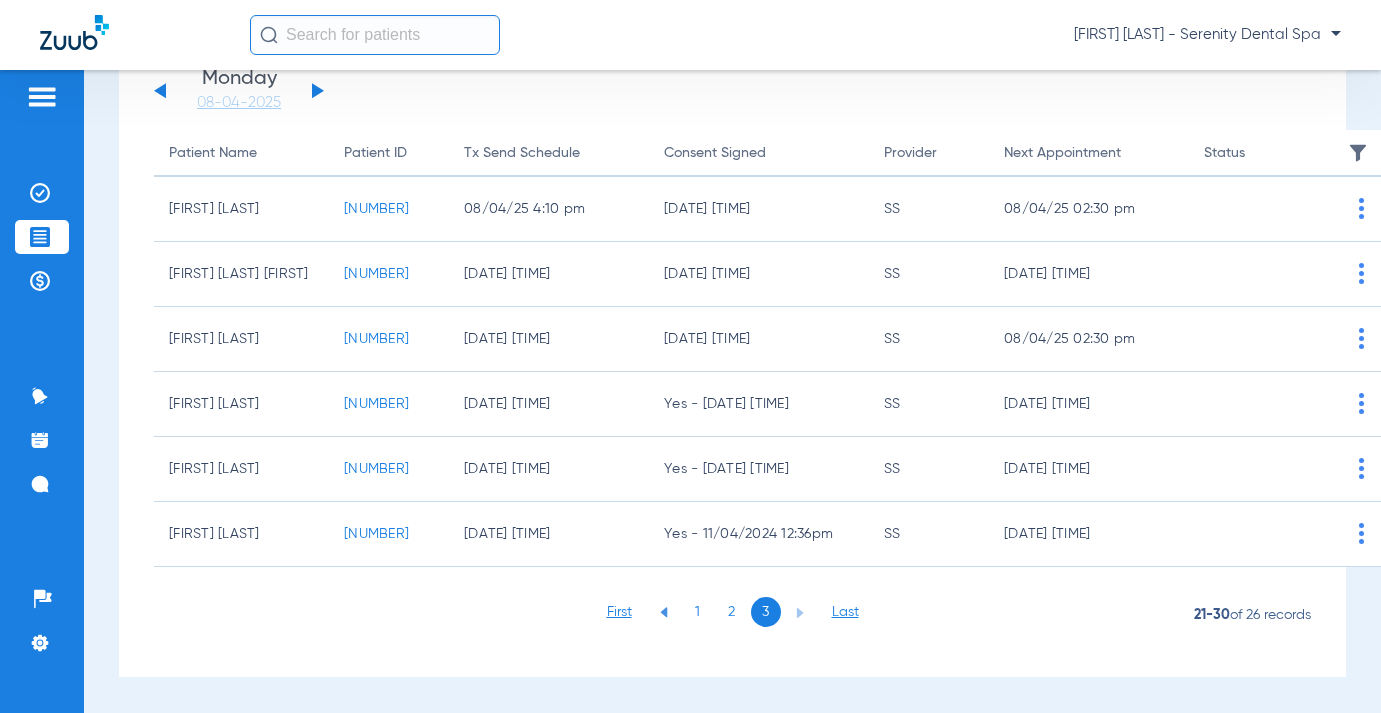 scroll, scrollTop: 146, scrollLeft: 0, axis: vertical 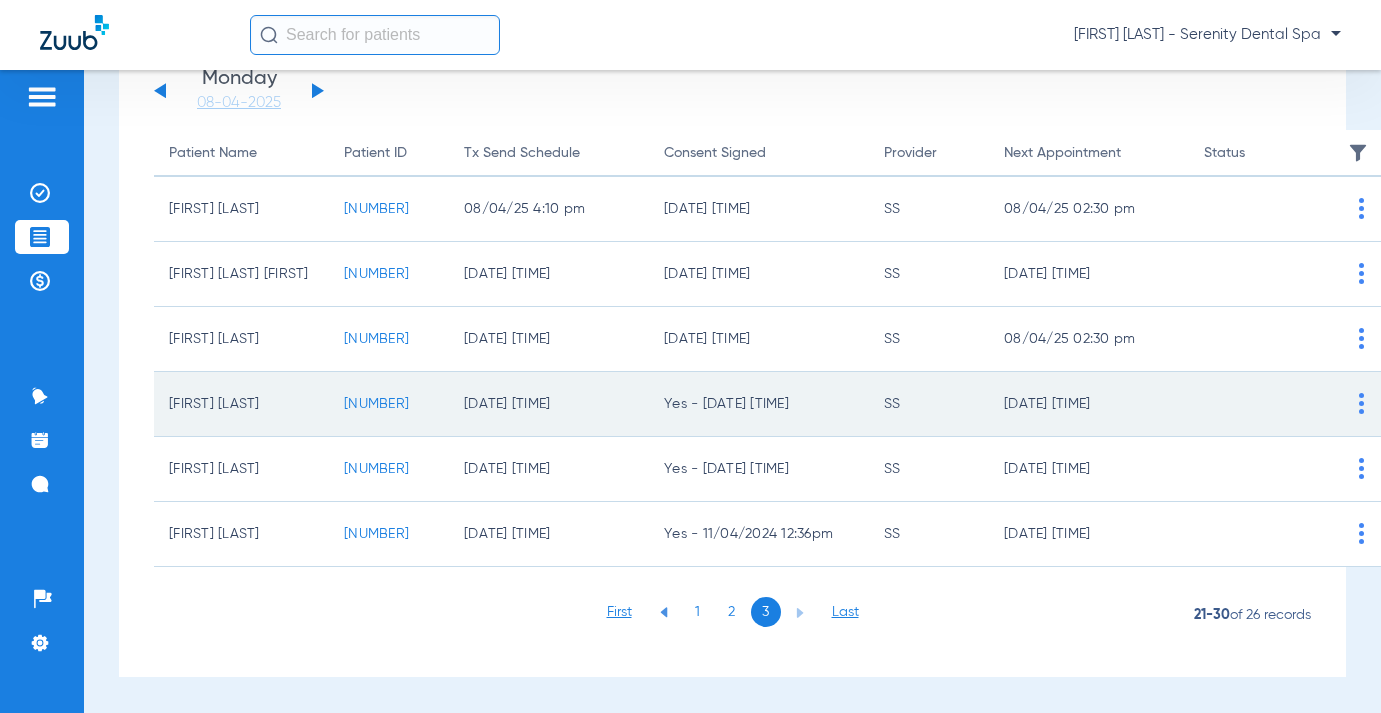 click on "6497" 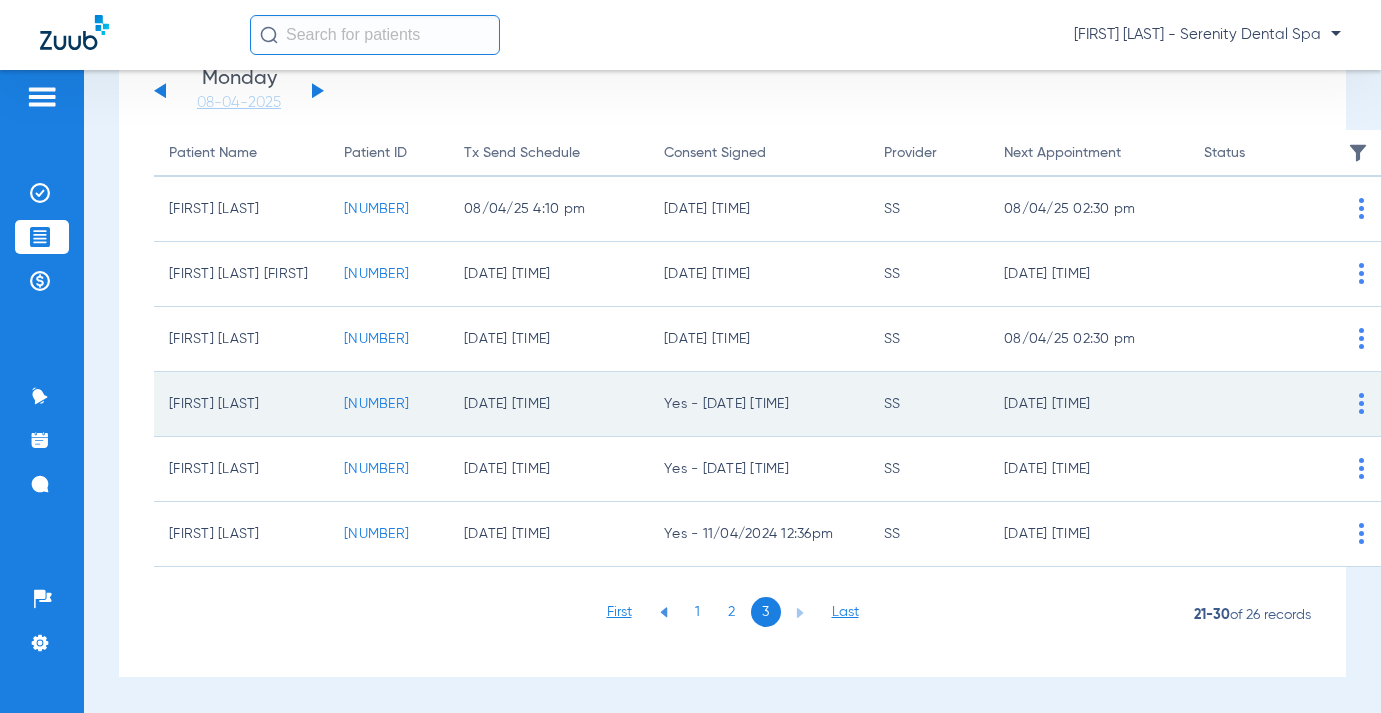 click on "6497" 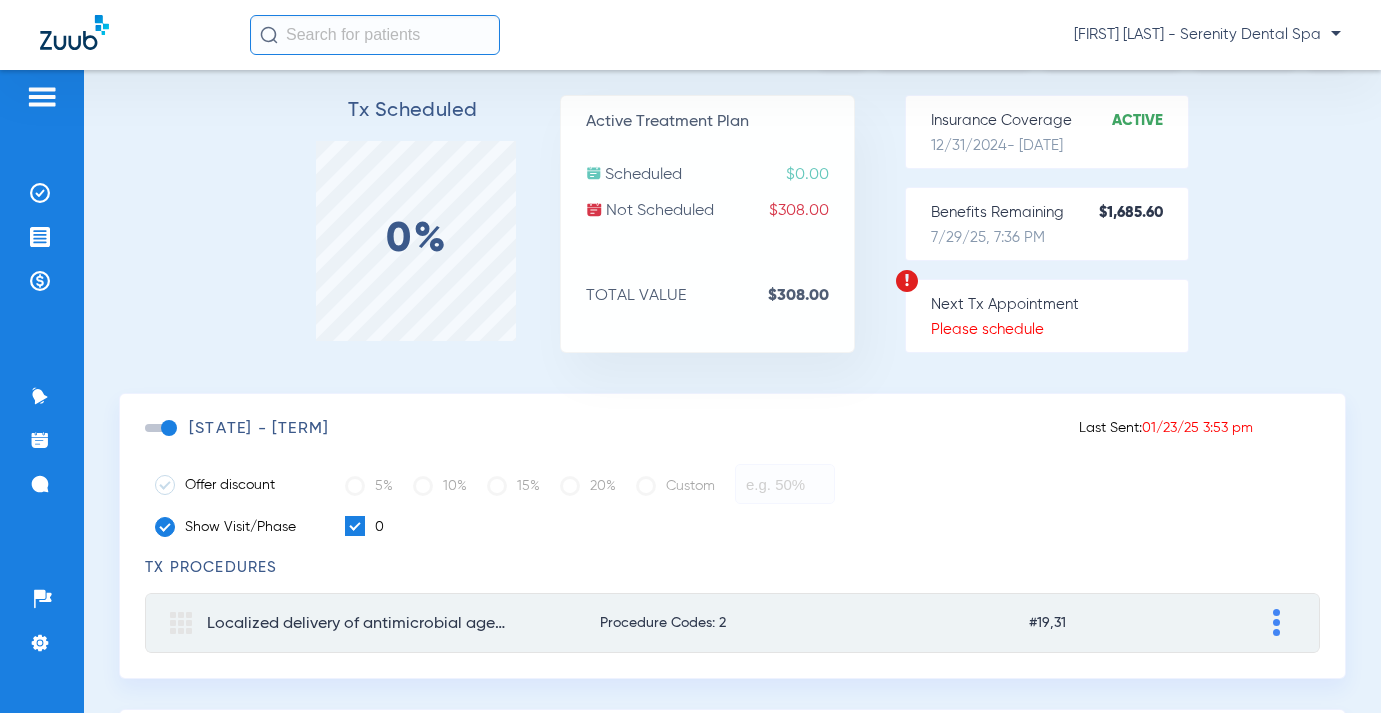 scroll, scrollTop: 400, scrollLeft: 0, axis: vertical 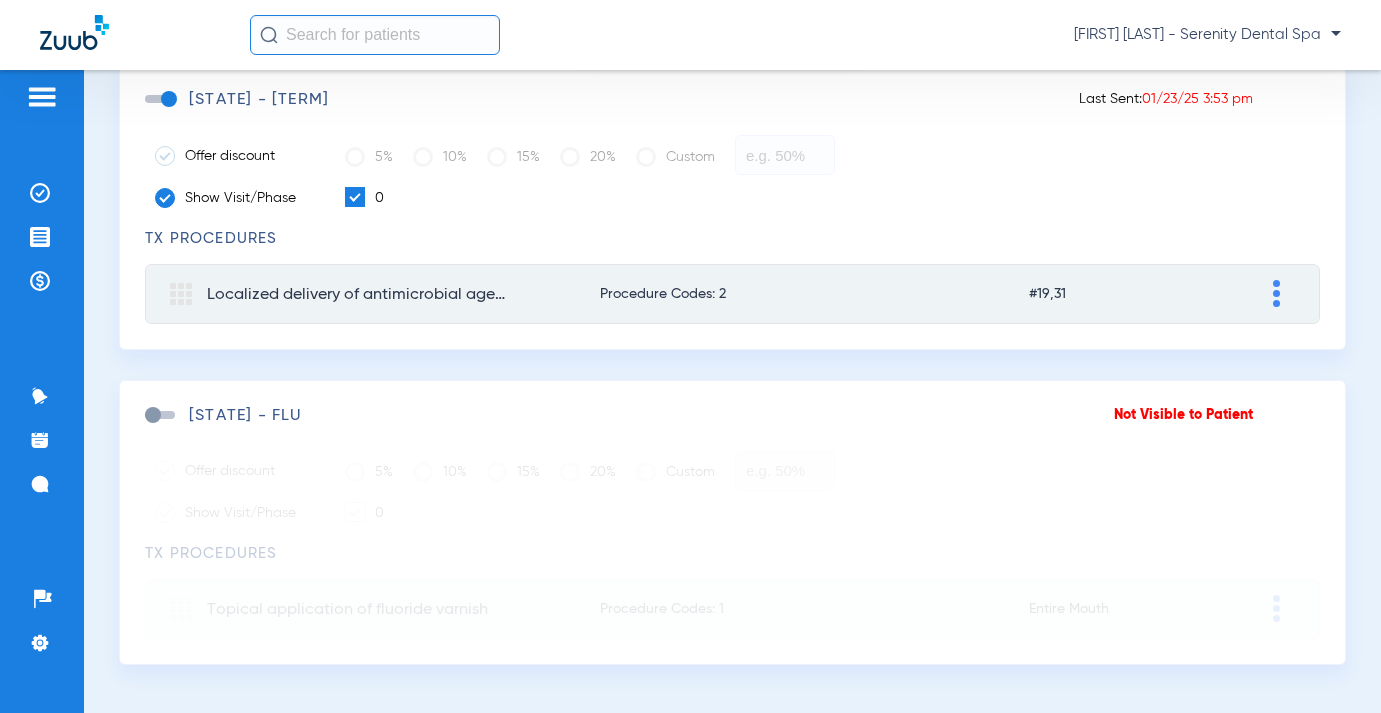 click 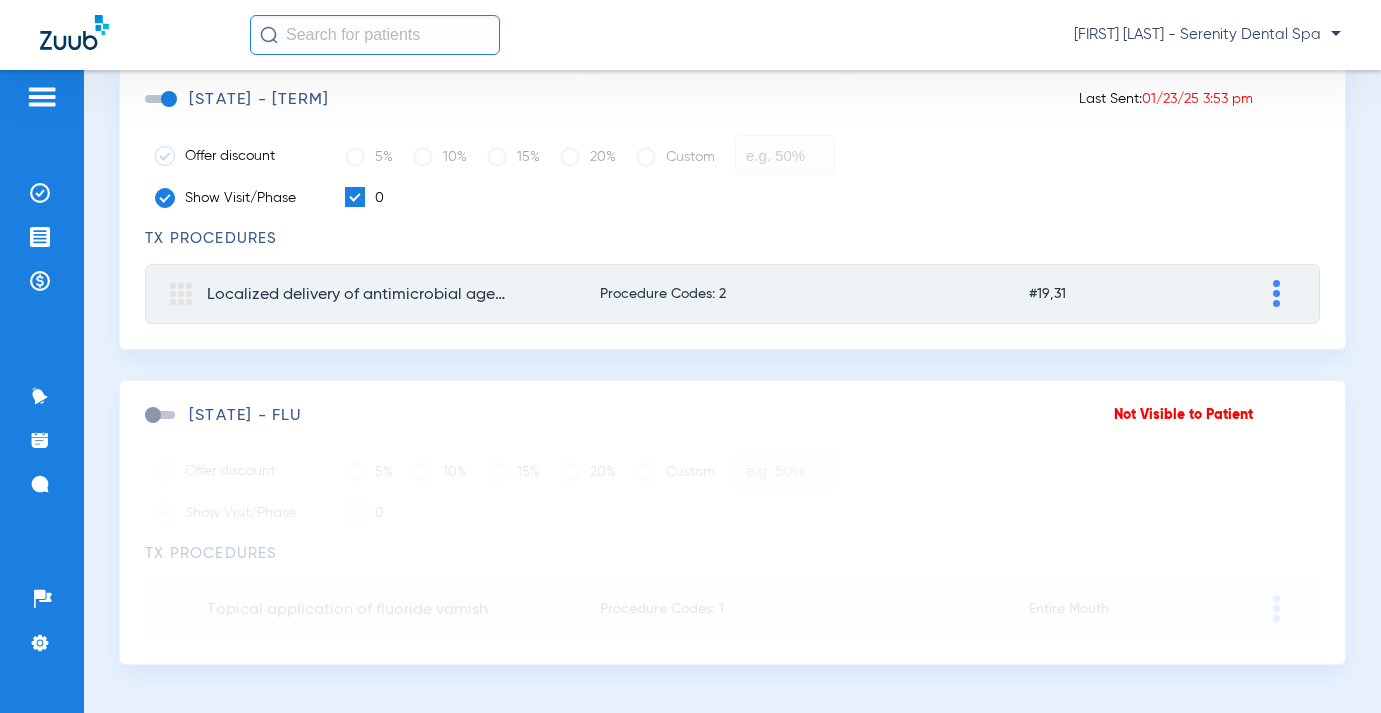 click 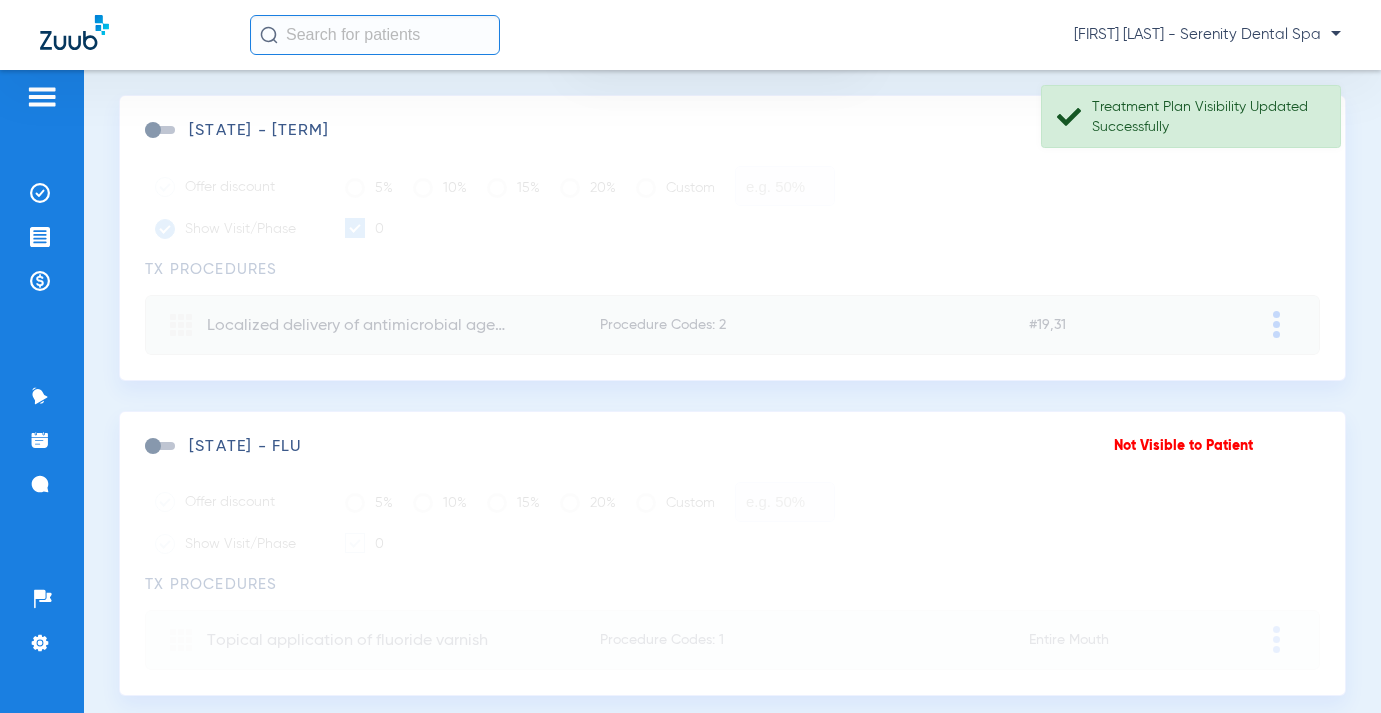scroll, scrollTop: 415, scrollLeft: 0, axis: vertical 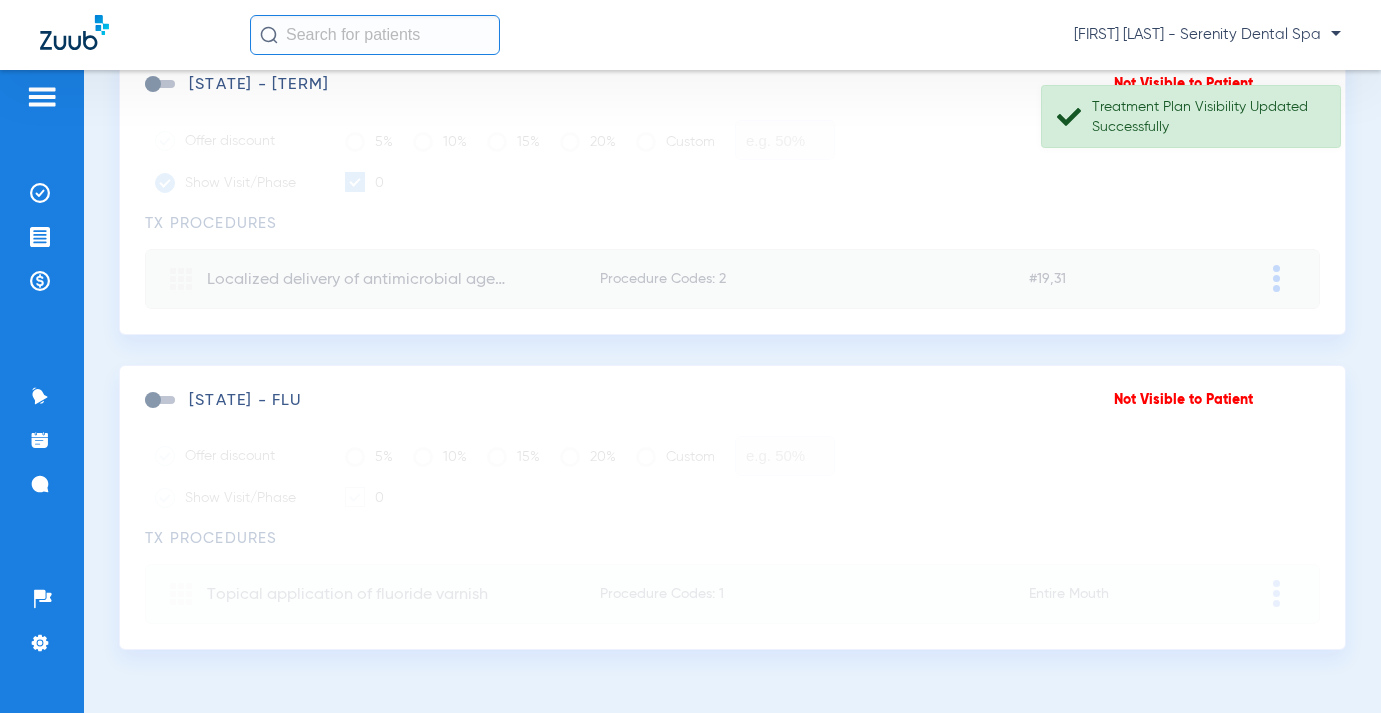 click on "Not Visible to Patient  TX - FLU   Offer discount   5%   10%   15%   20%   Custom   Show Visit/Phase   0  TX Procedures  Topical application of fluoride varnish  Procedure Codes: 1 Entire Mouth Adjust Patient Friendly Name Secondary Name  Primary  Procedures Tooth Phase Appointment Adjust Fee Discount Insurance Primary Secondary Patient D1206 Entire Mouth 0  Appointment Needed  $  $  $  $  $               $ 0.00   $ 0.00   $ 0.00   $ 0.00   $ 0.00   Save" 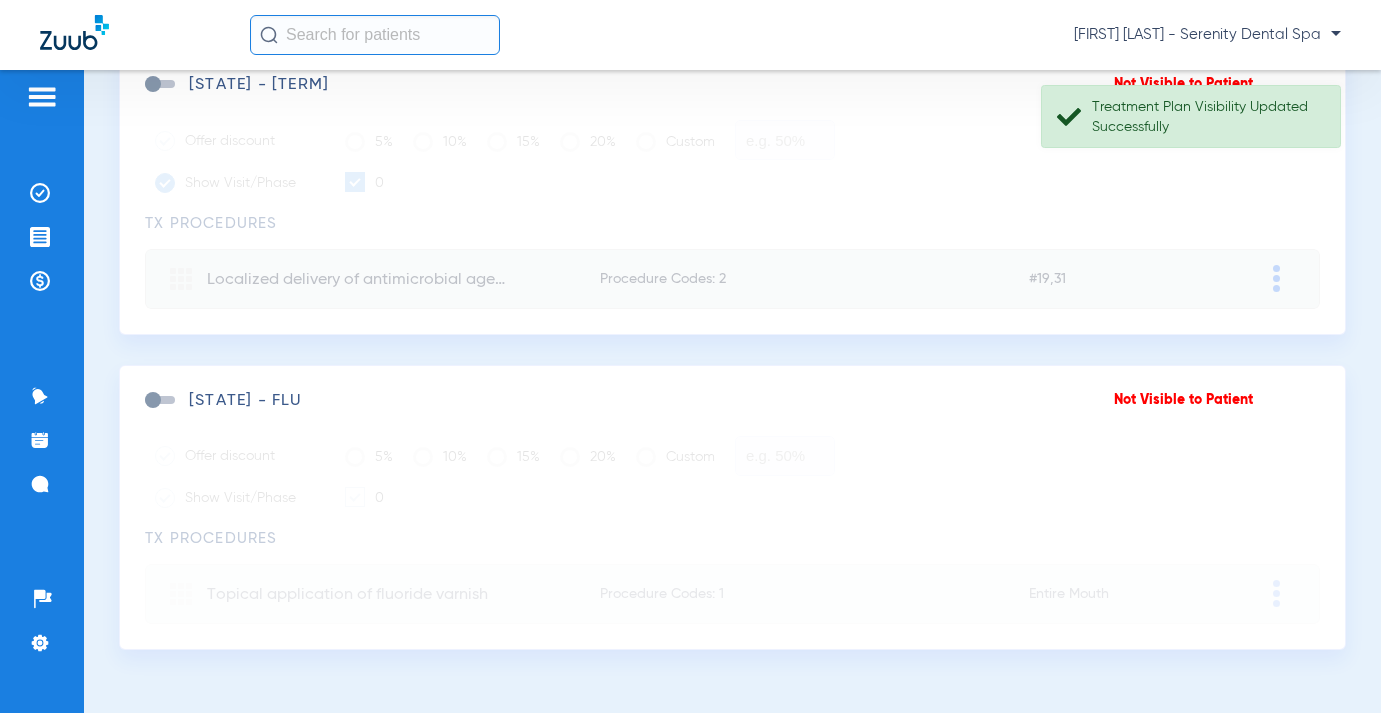 click 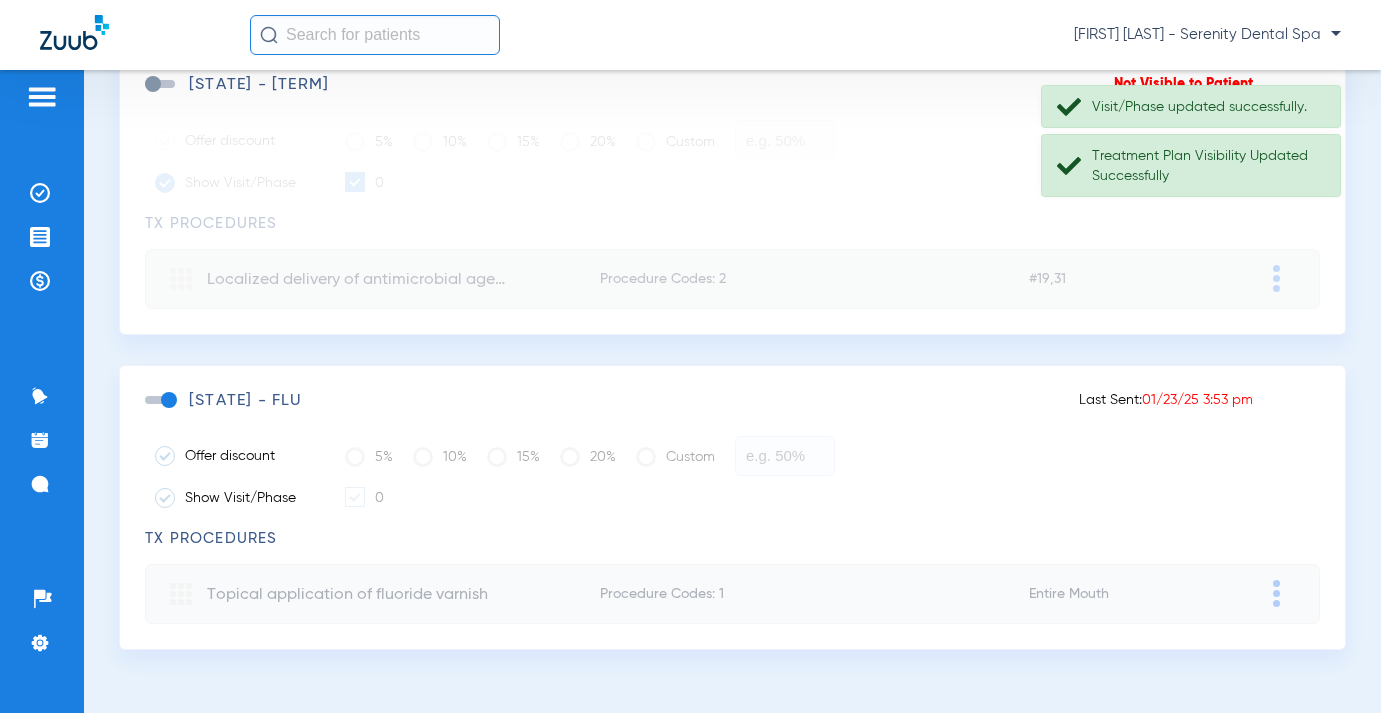 click 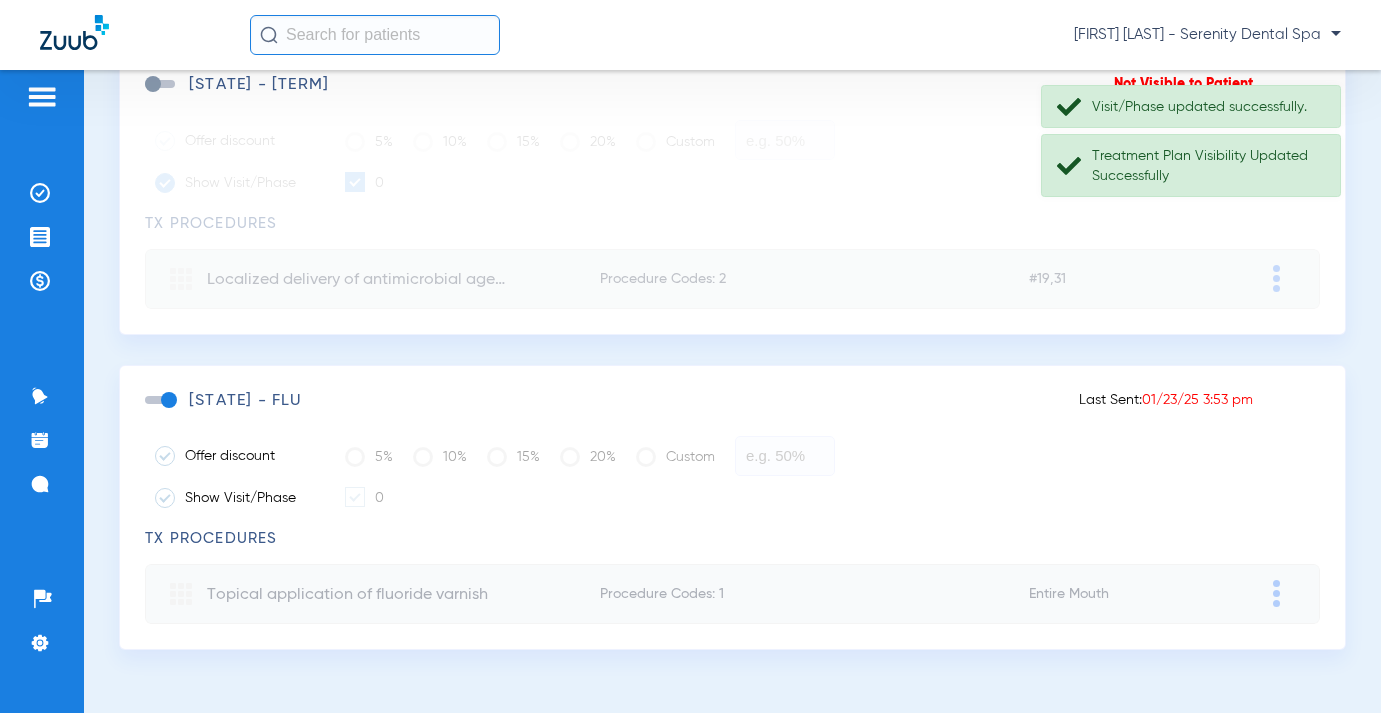 click 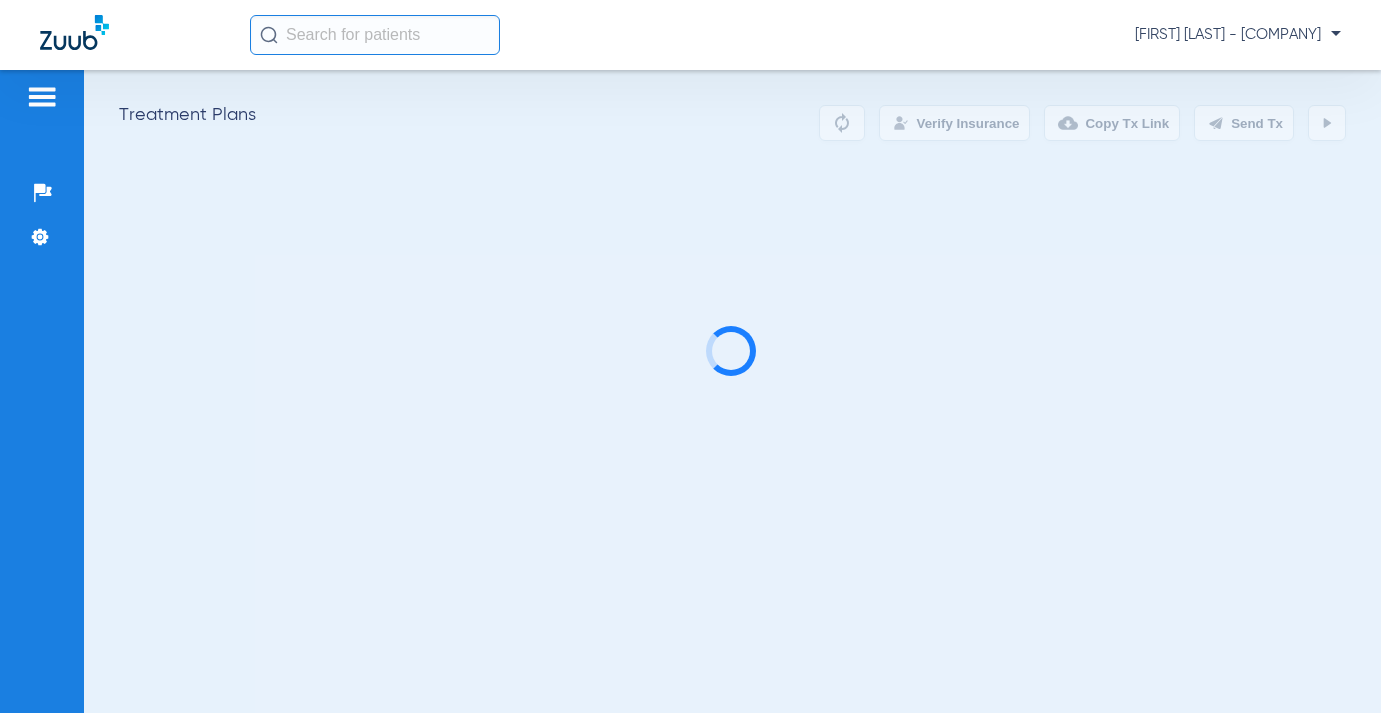 scroll, scrollTop: 0, scrollLeft: 0, axis: both 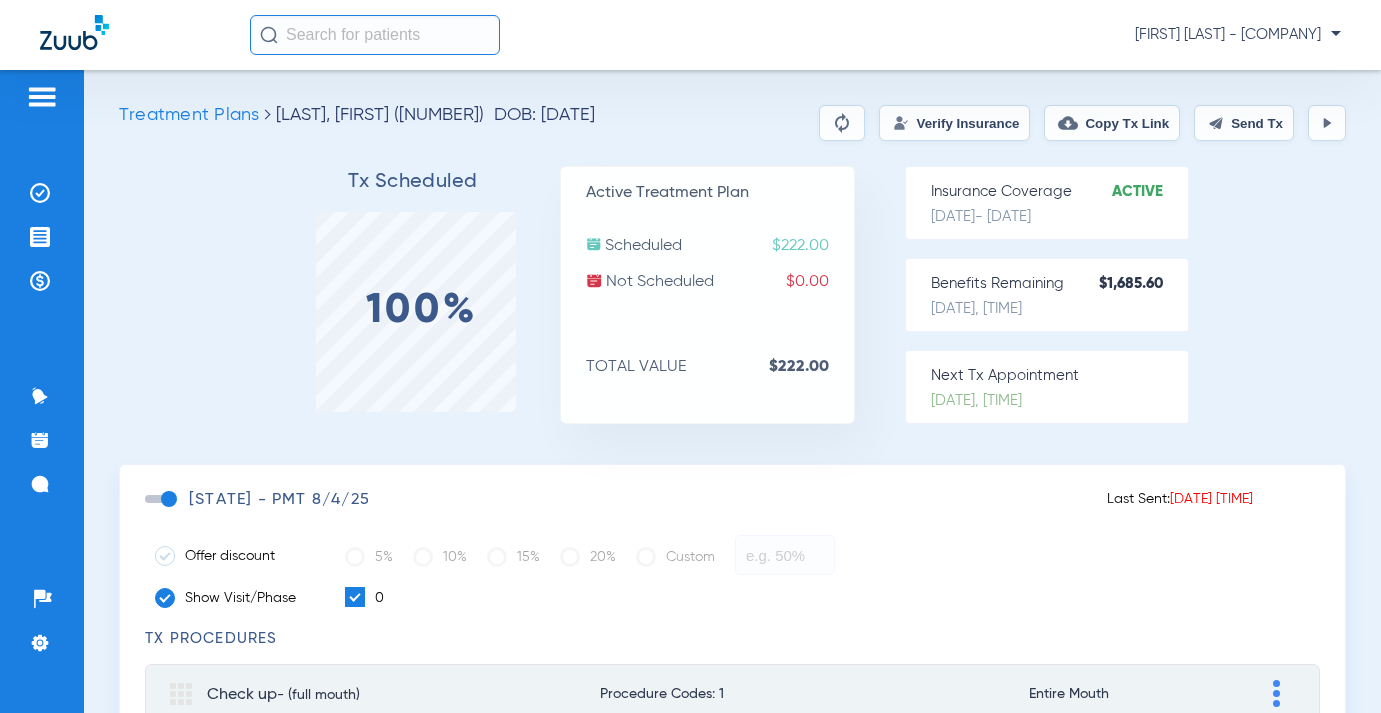 click on "Send Tx" 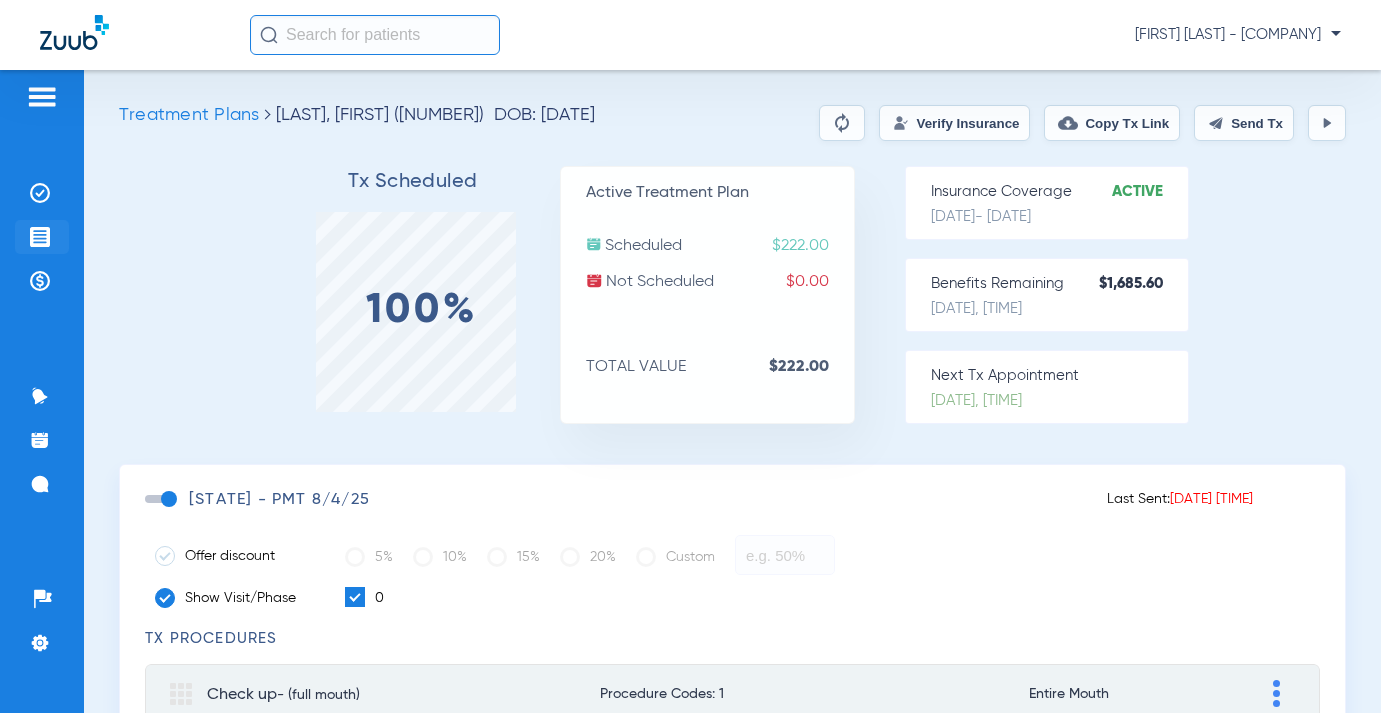 click 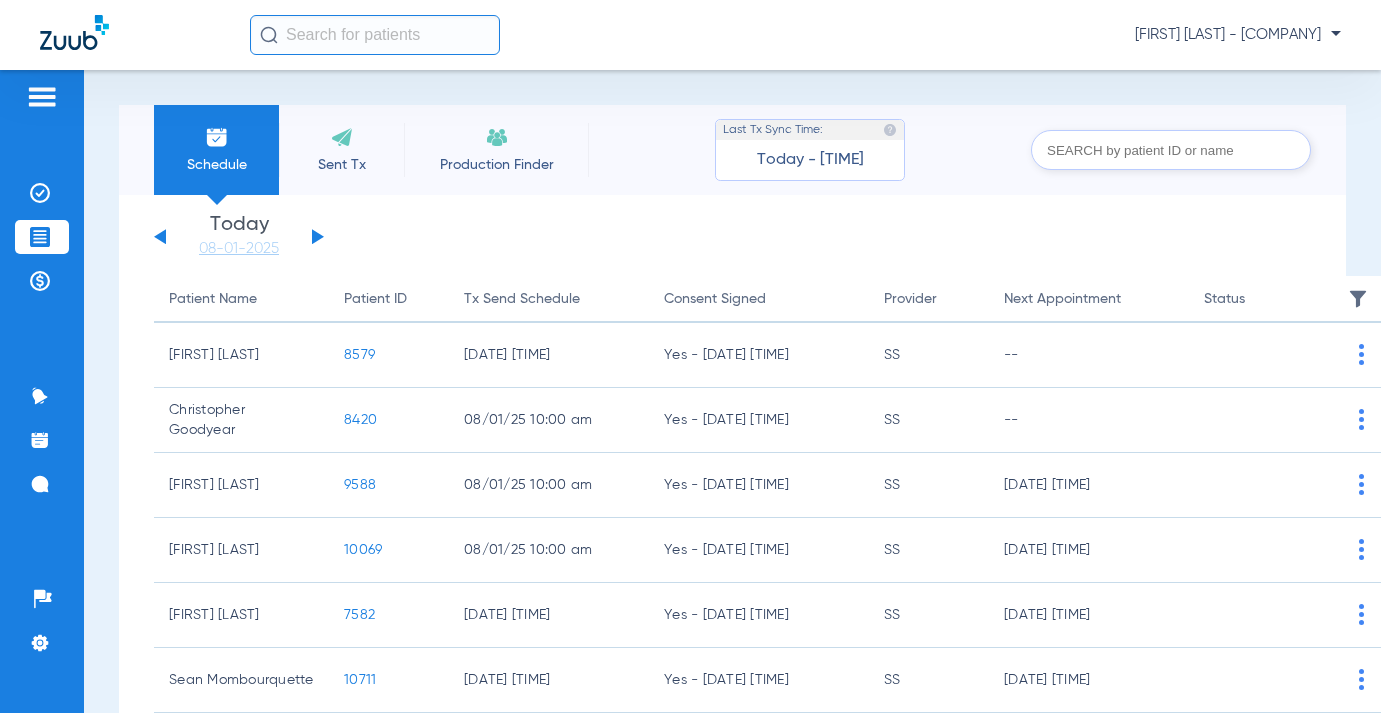 click 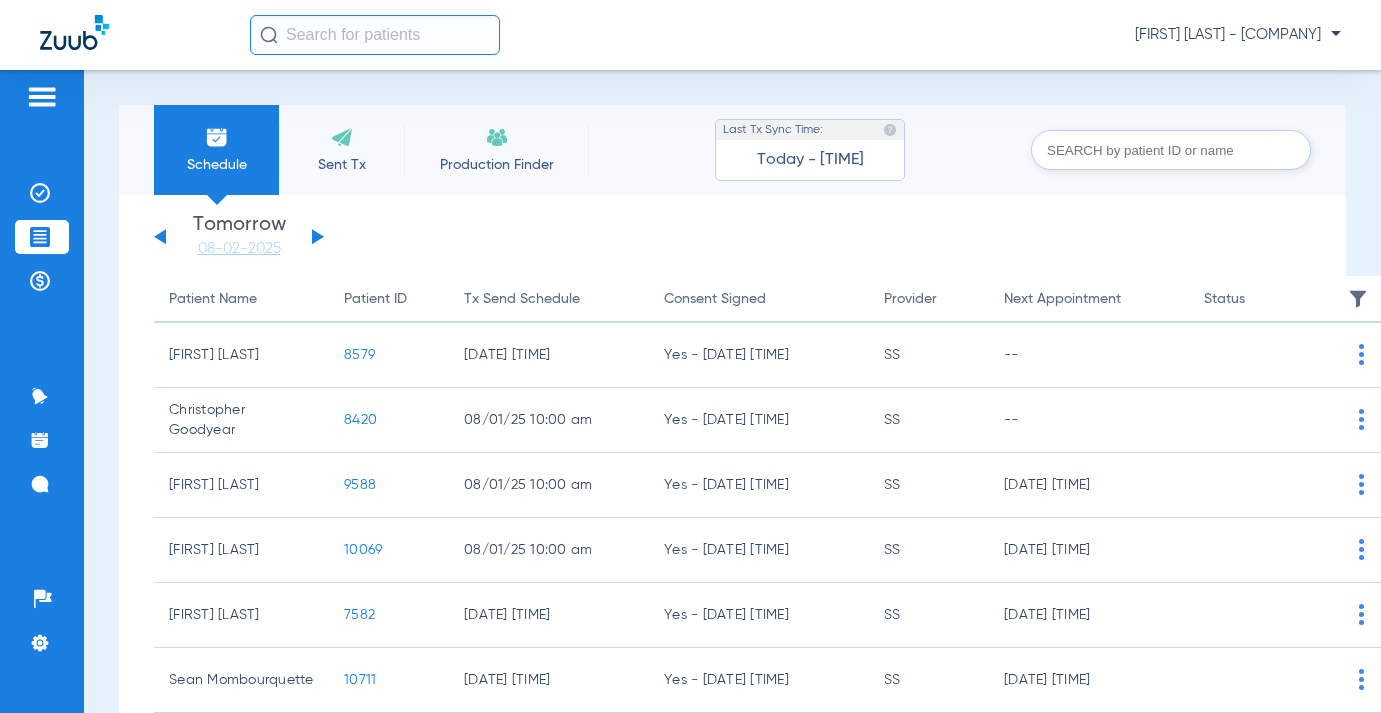 click 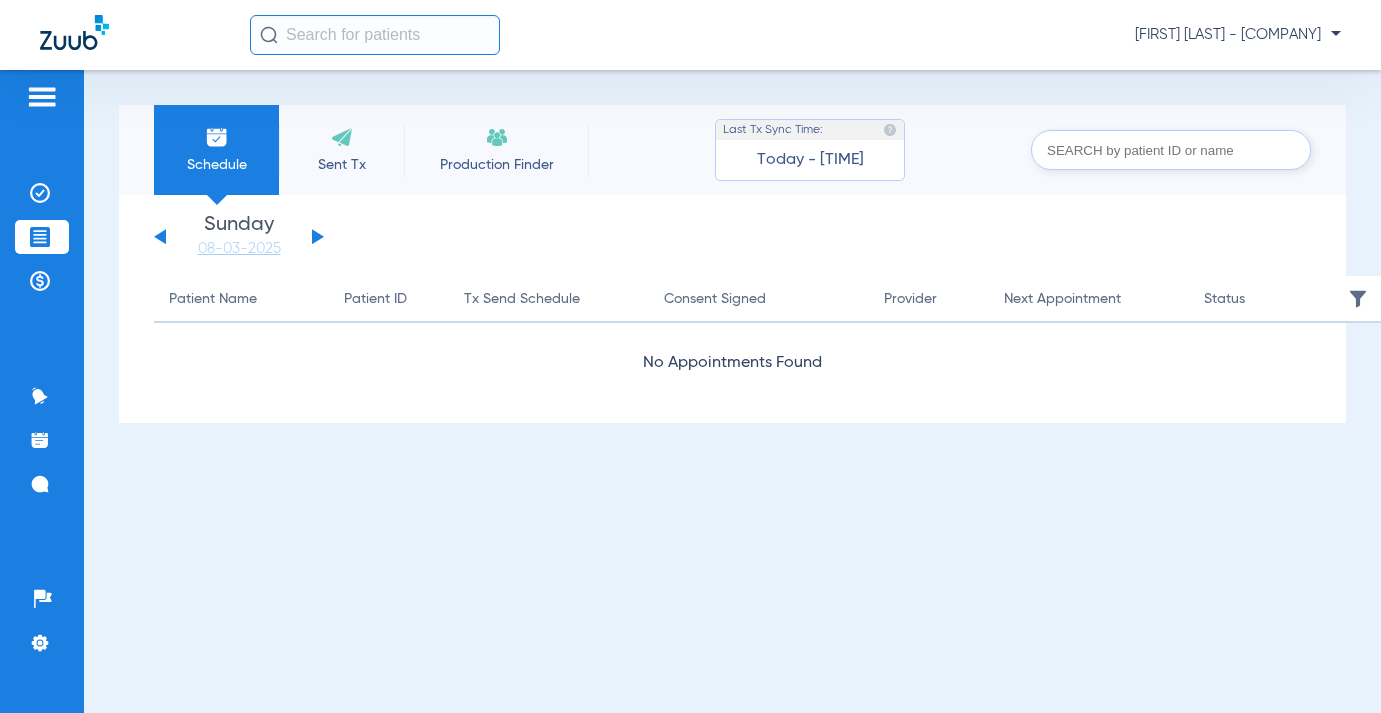 click 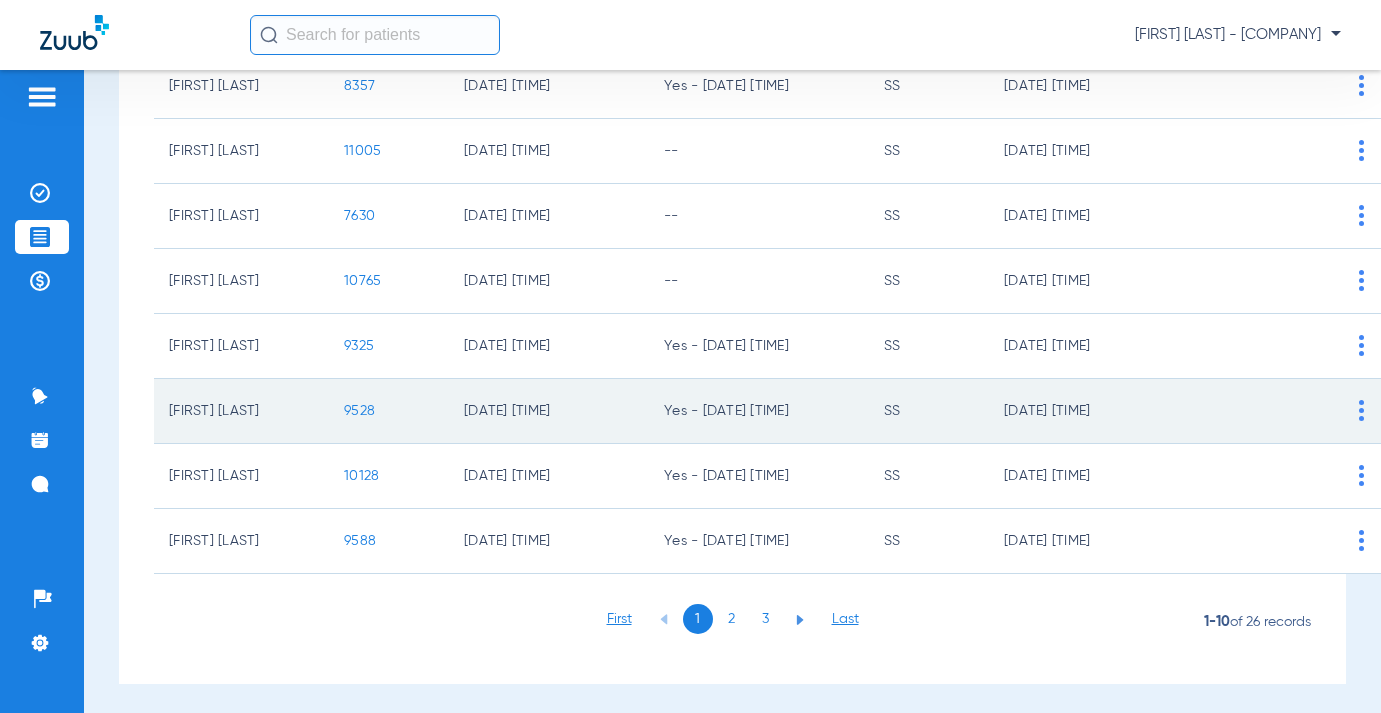 scroll, scrollTop: 406, scrollLeft: 0, axis: vertical 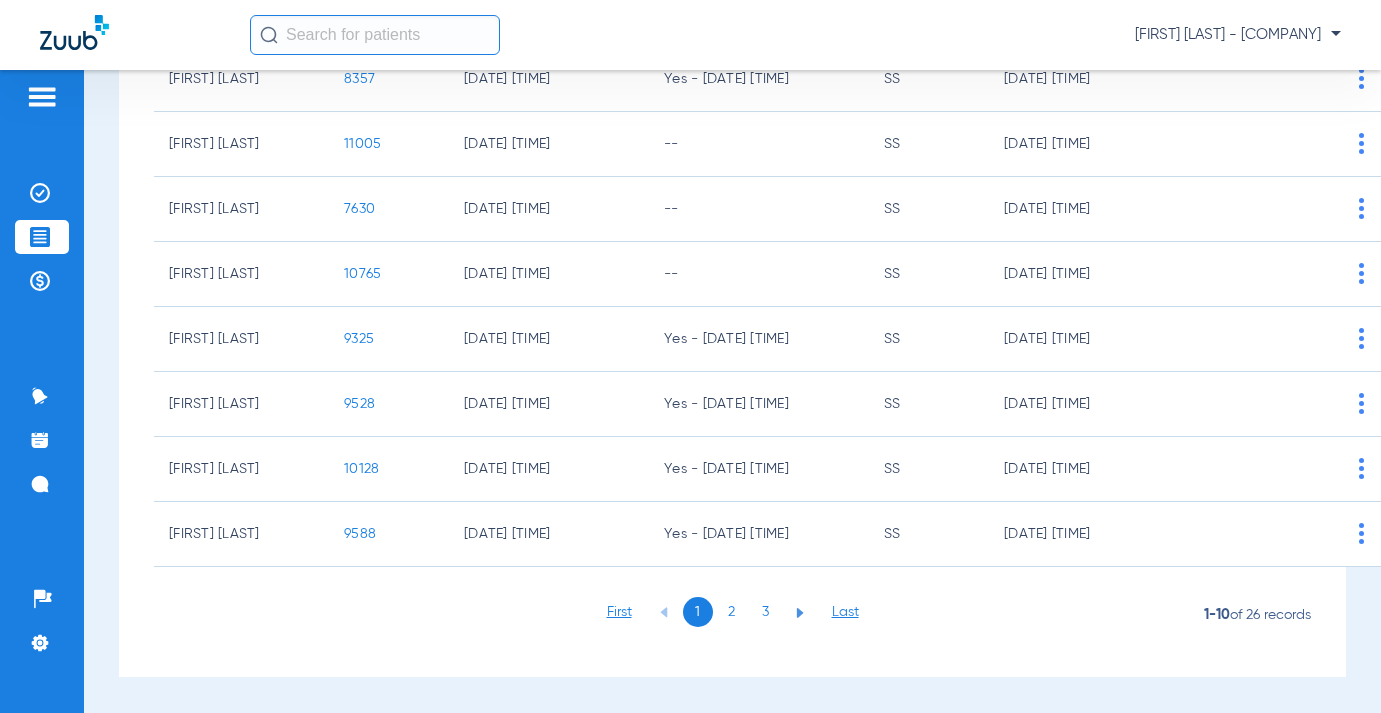 click on "3" 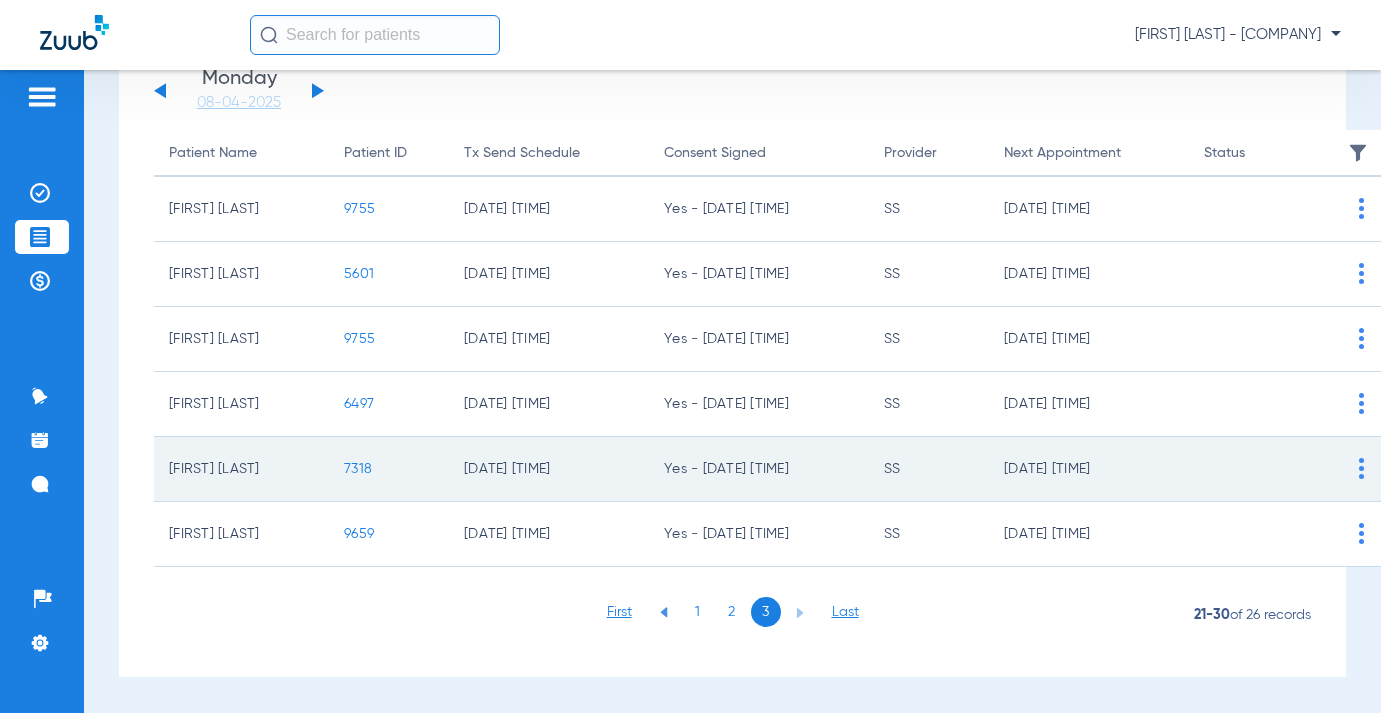 click on "7318" 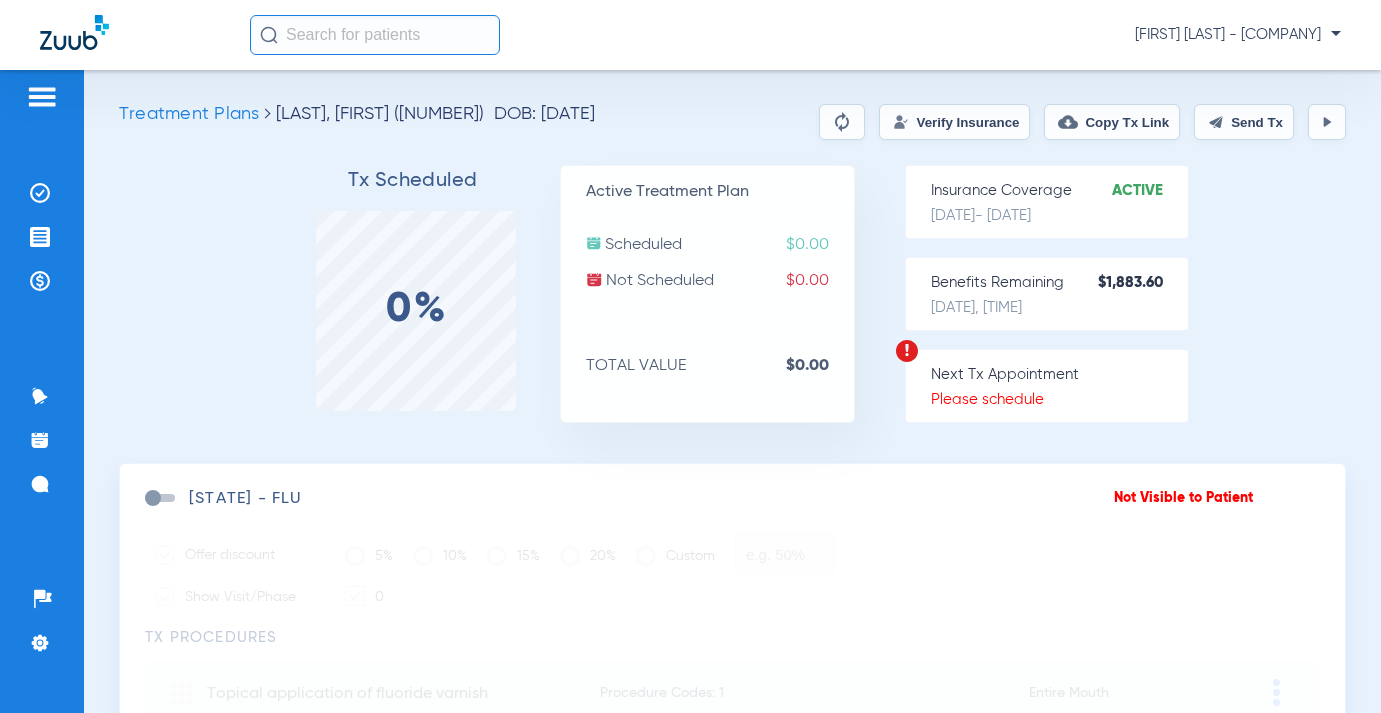 scroll, scrollTop: 0, scrollLeft: 0, axis: both 